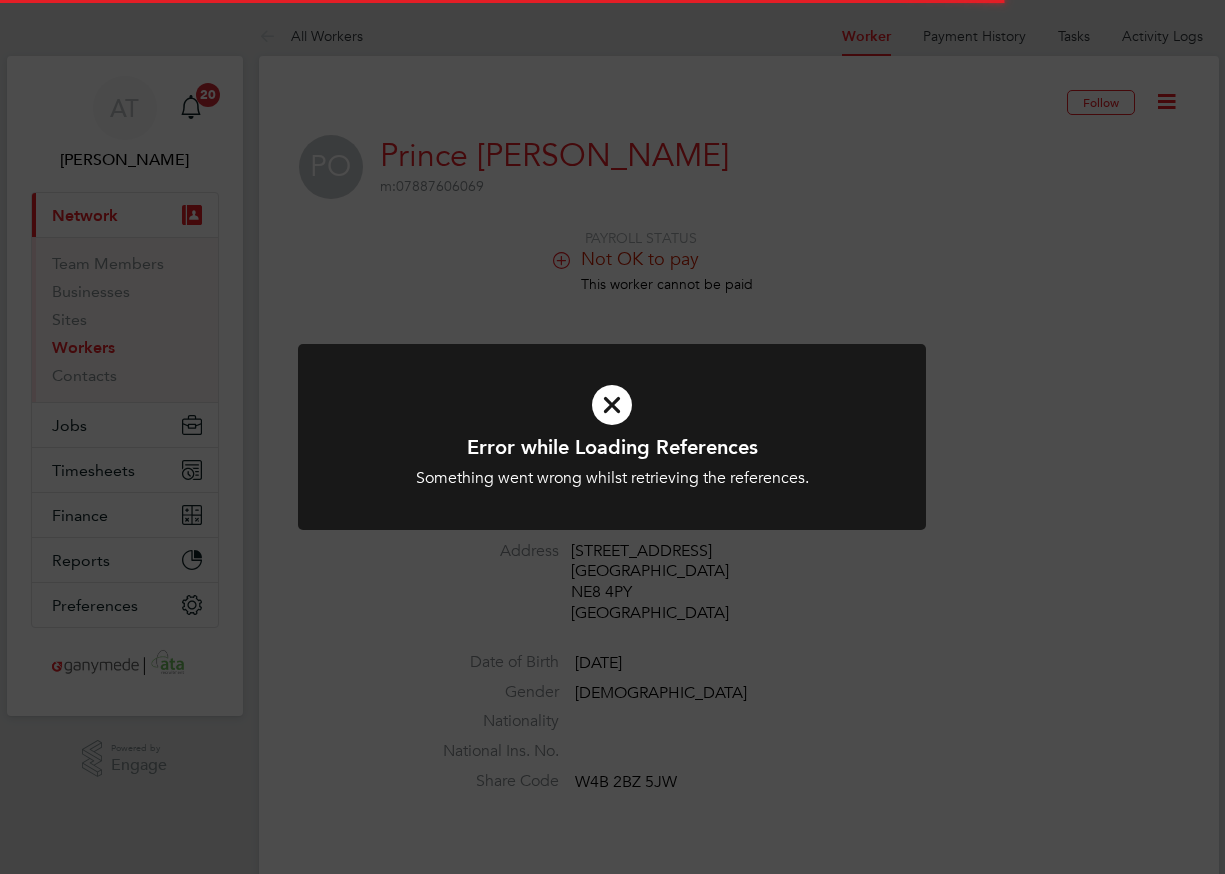 scroll, scrollTop: 0, scrollLeft: 0, axis: both 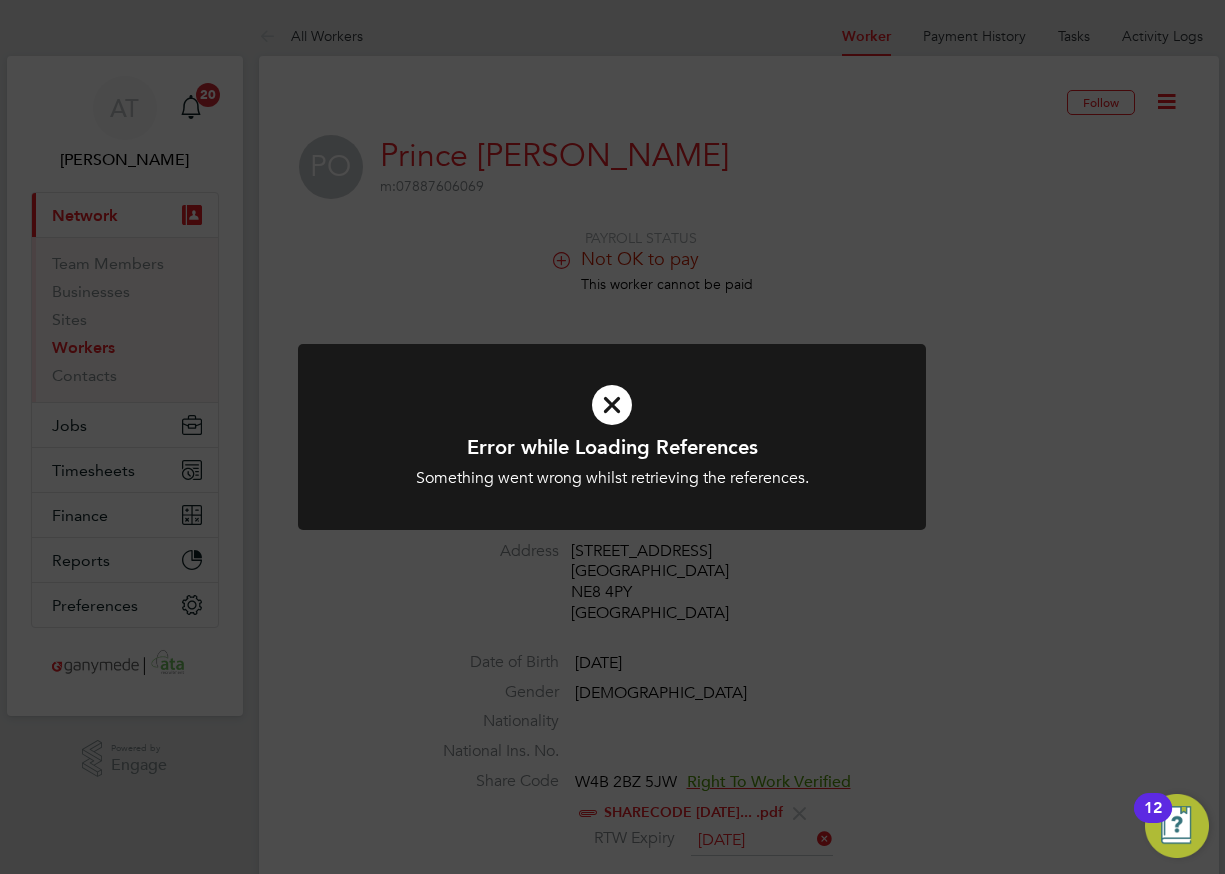click on "Error while Loading References Something went wrong whilst retrieving the references. Cancel Okay" 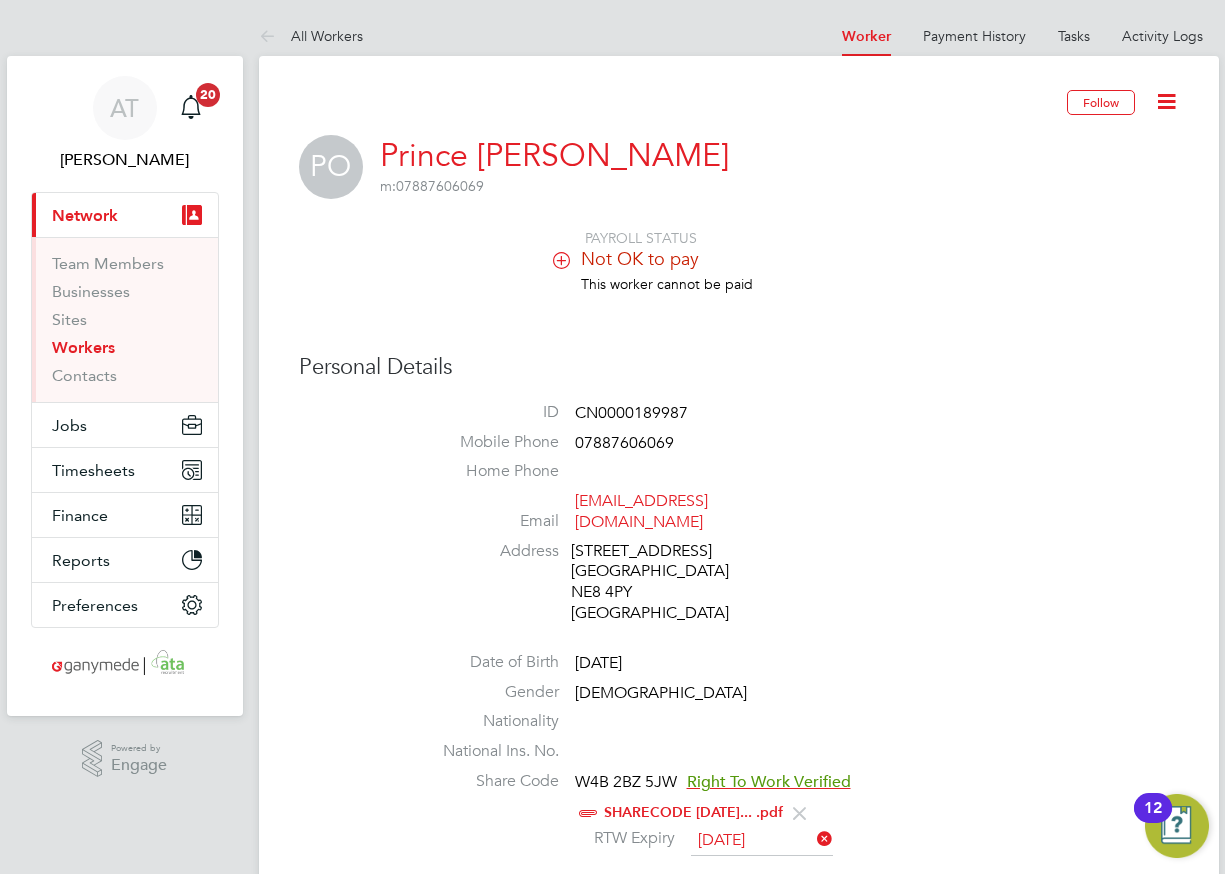 click on "Workers" at bounding box center [83, 347] 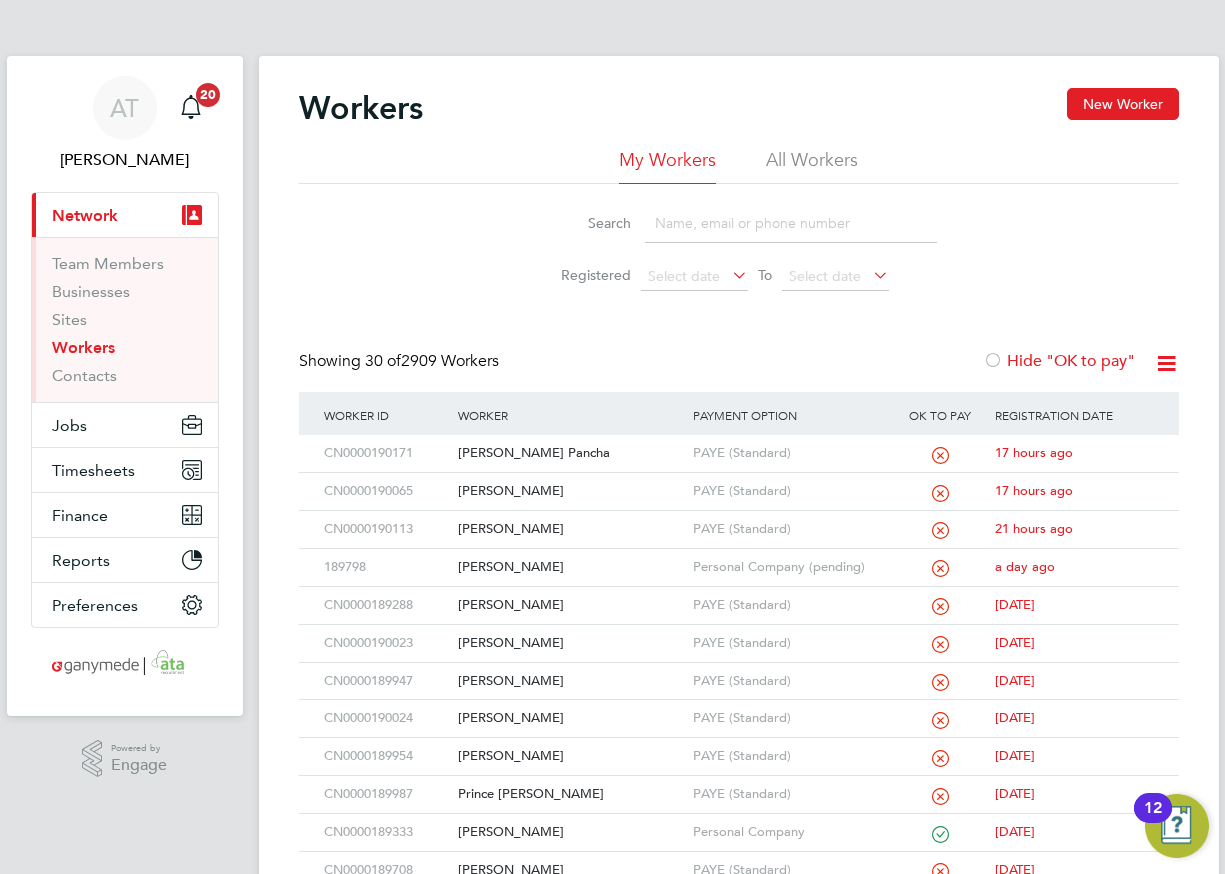 click 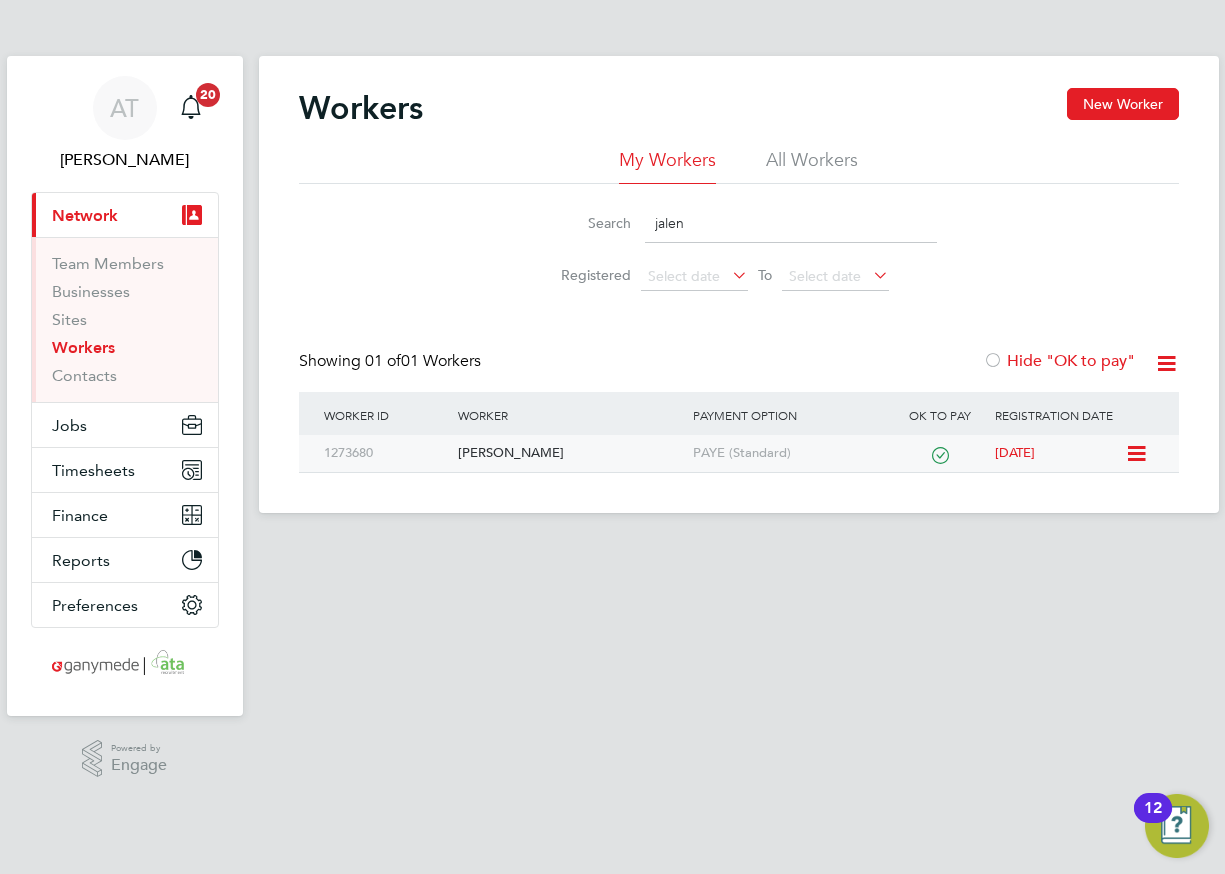 type on "jalen" 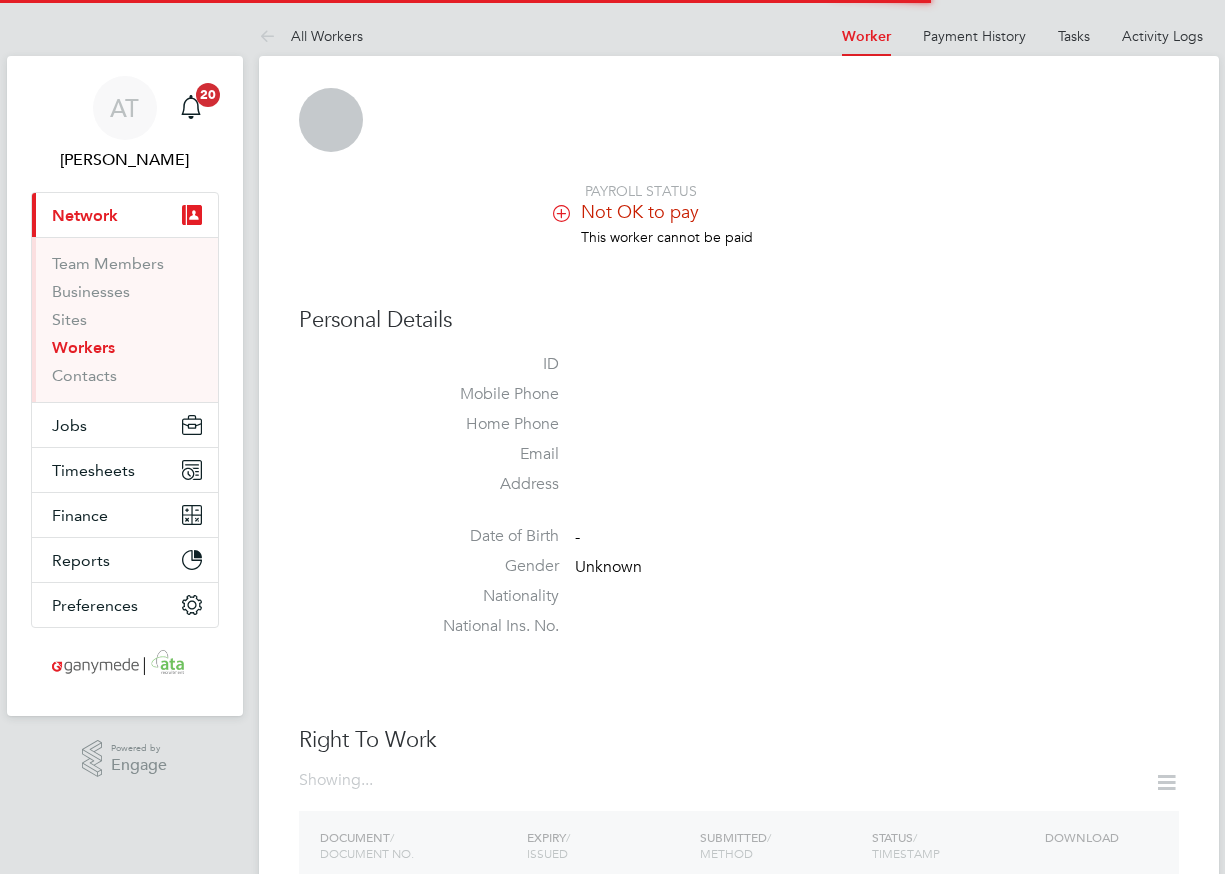 scroll, scrollTop: 0, scrollLeft: 0, axis: both 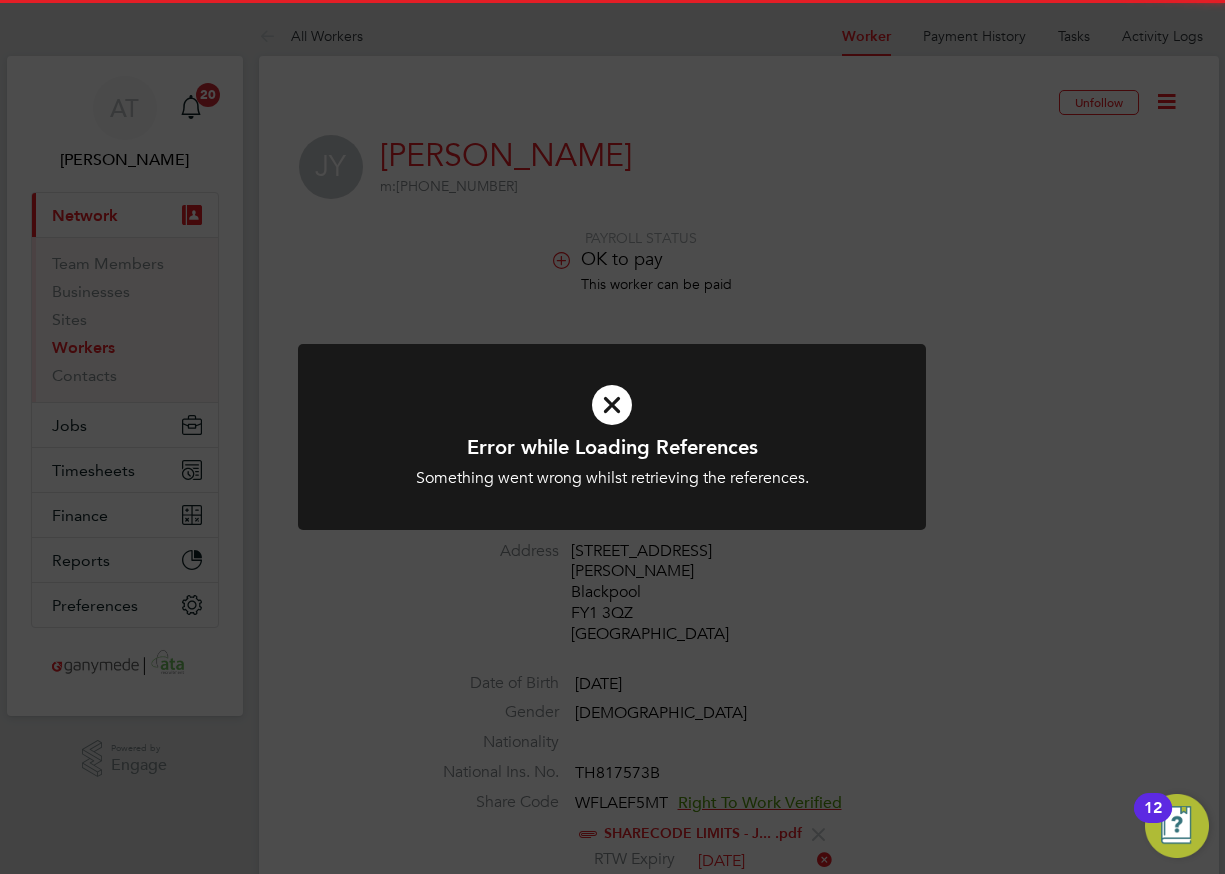 click at bounding box center (612, 405) 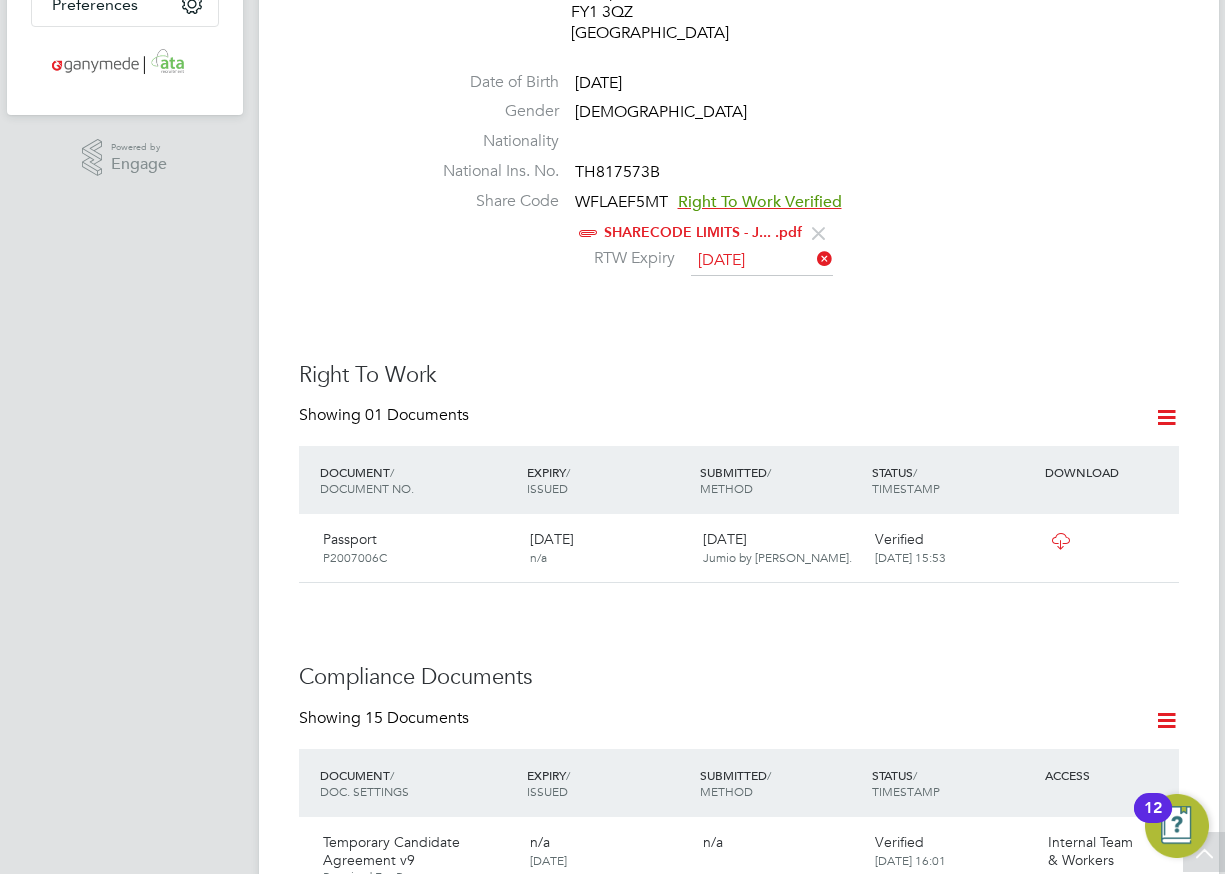 scroll, scrollTop: 600, scrollLeft: 0, axis: vertical 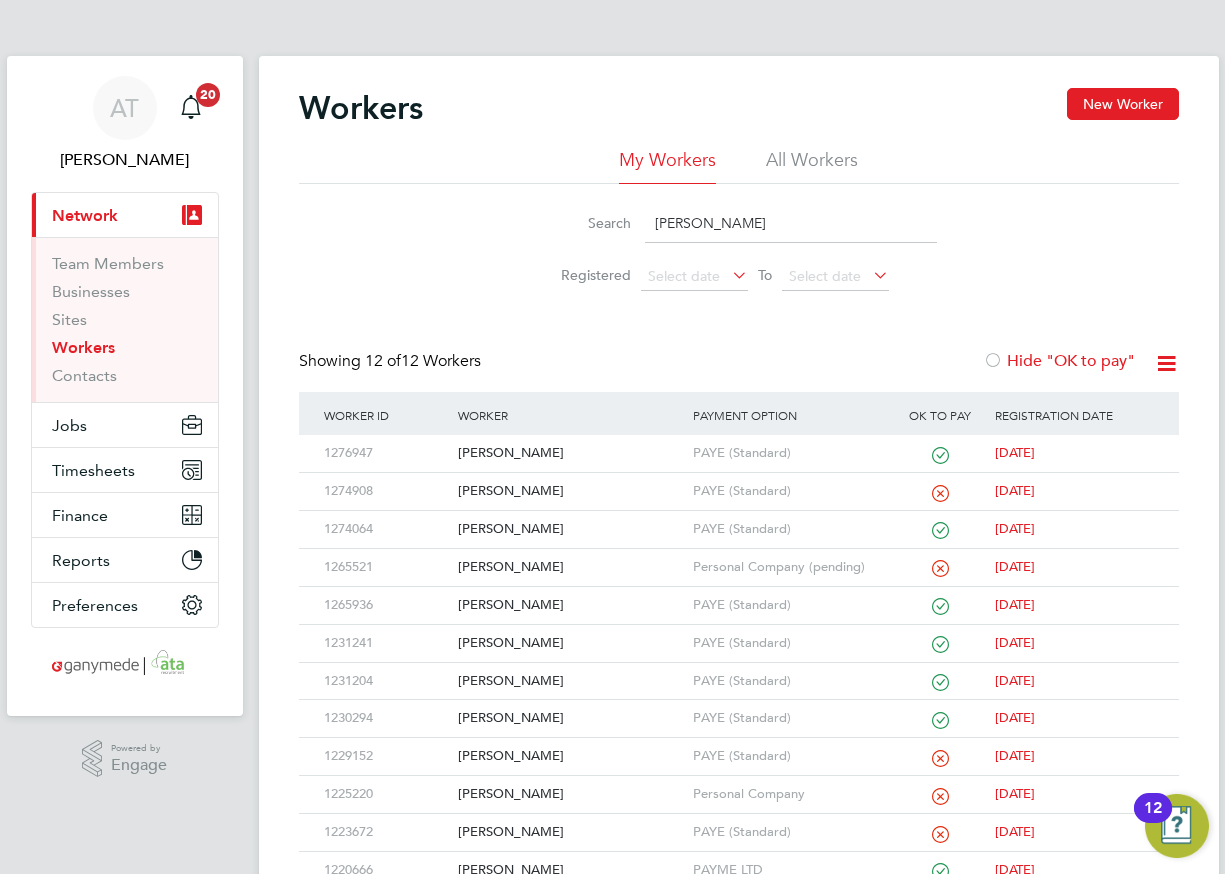 drag, startPoint x: 714, startPoint y: 221, endPoint x: 515, endPoint y: 225, distance: 199.04019 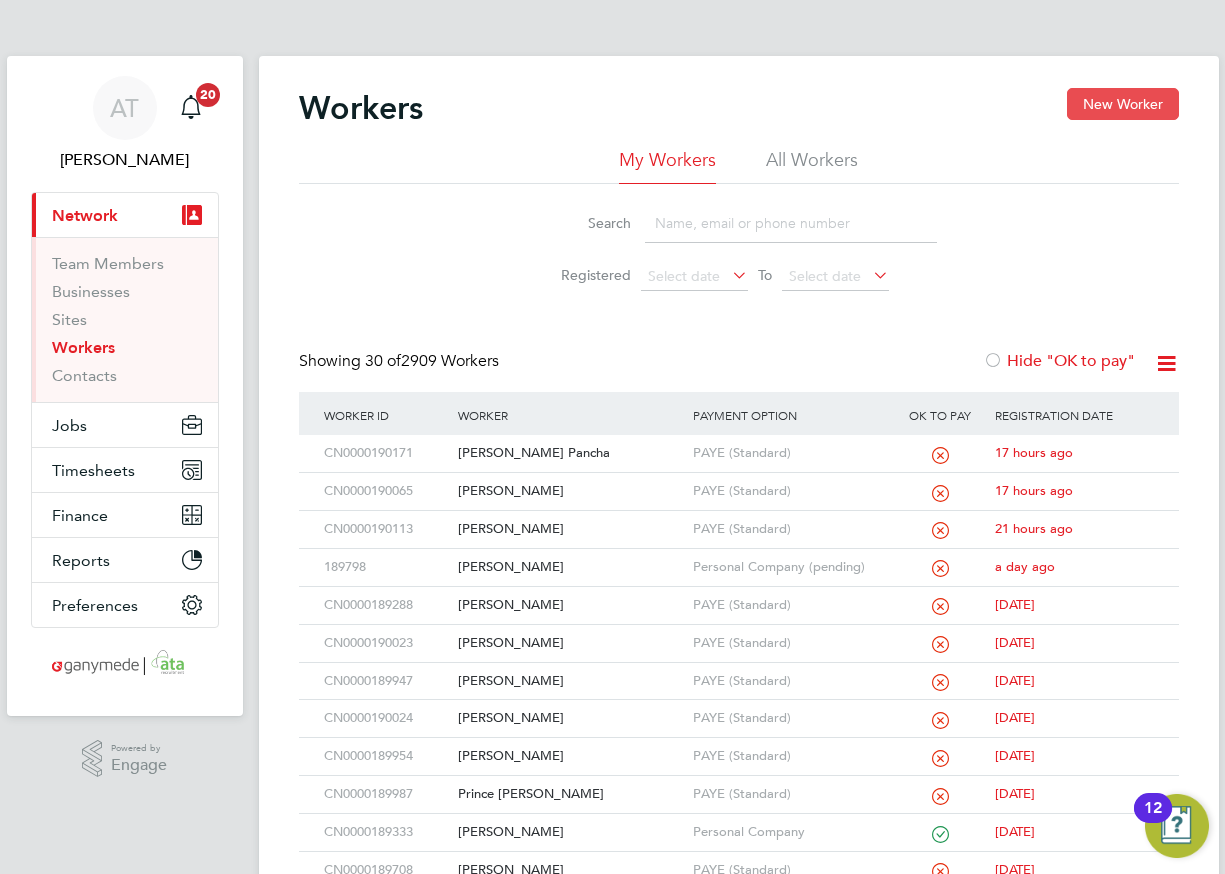 type 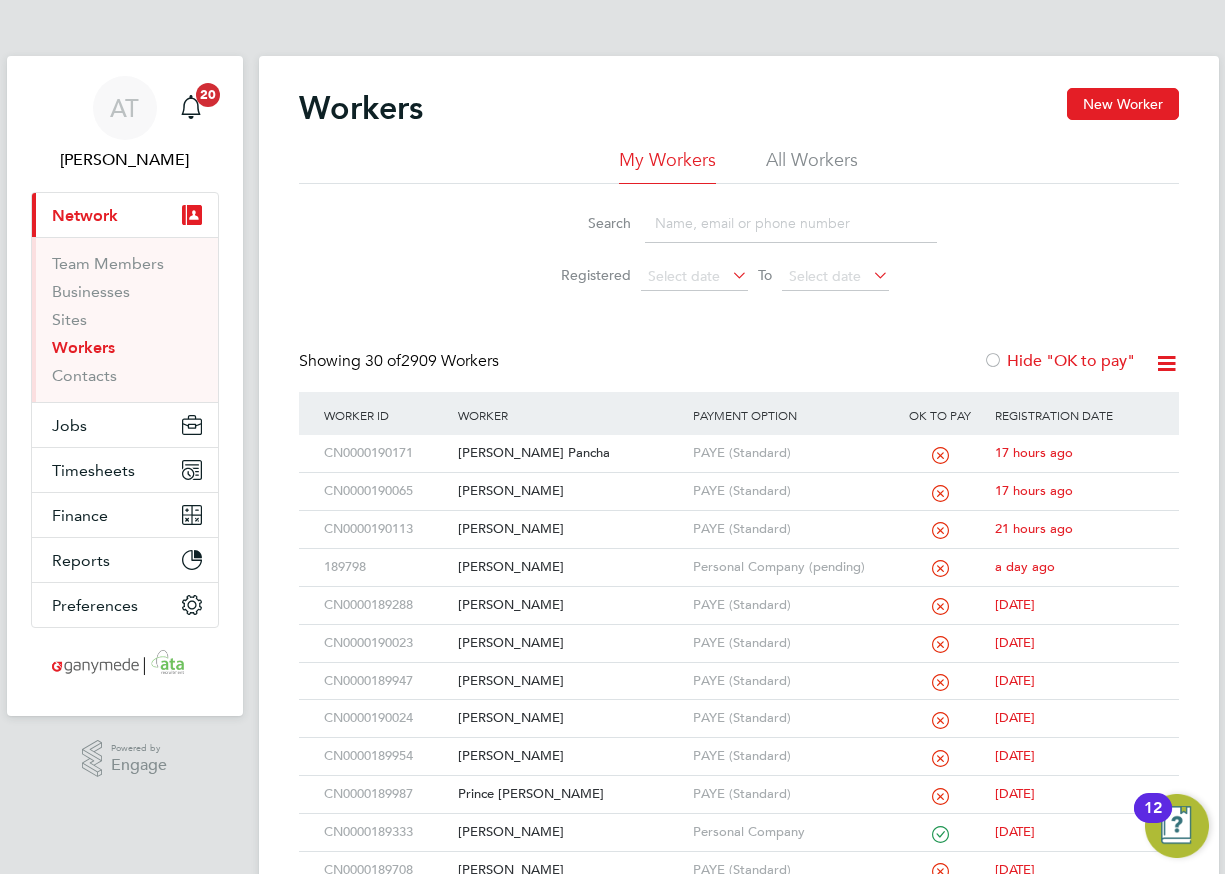 drag, startPoint x: 1122, startPoint y: 104, endPoint x: 1052, endPoint y: 102, distance: 70.028564 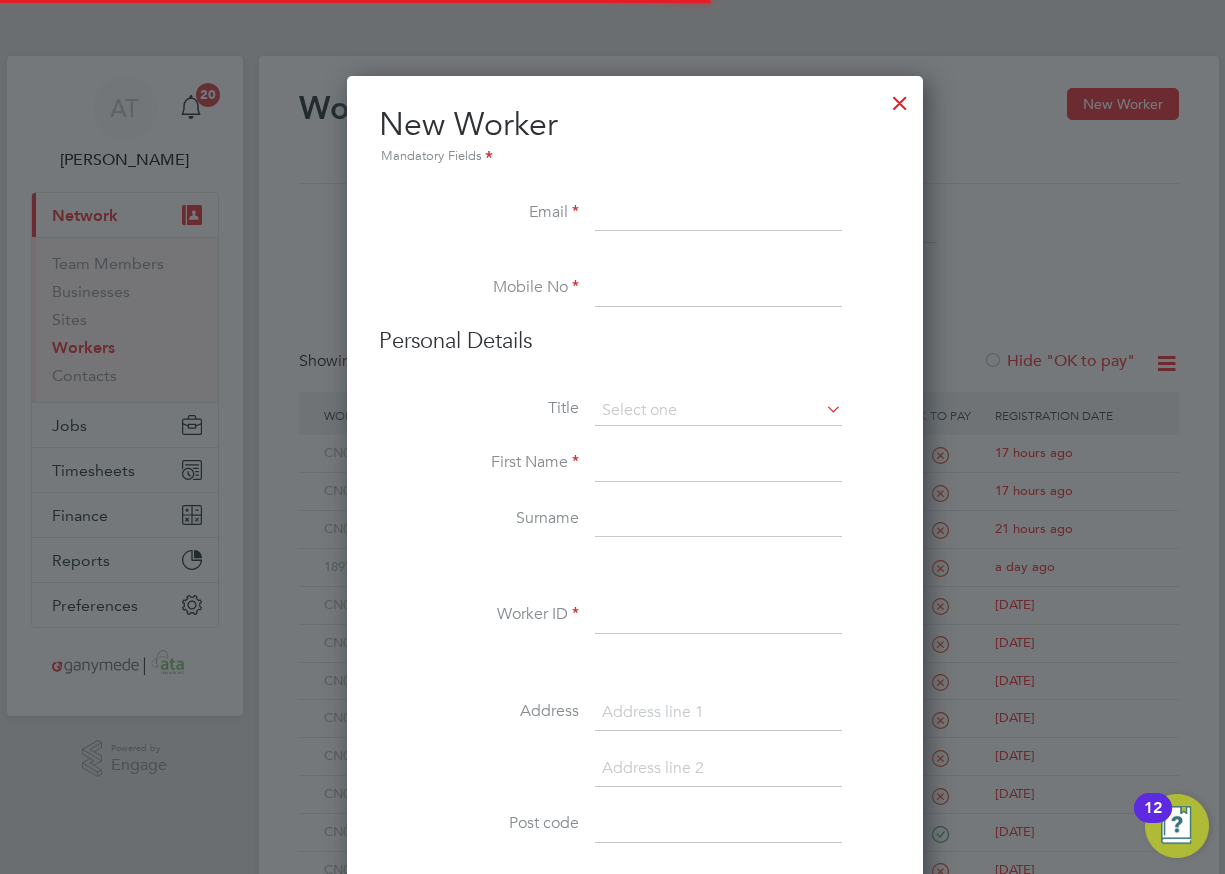 scroll, scrollTop: 10, scrollLeft: 10, axis: both 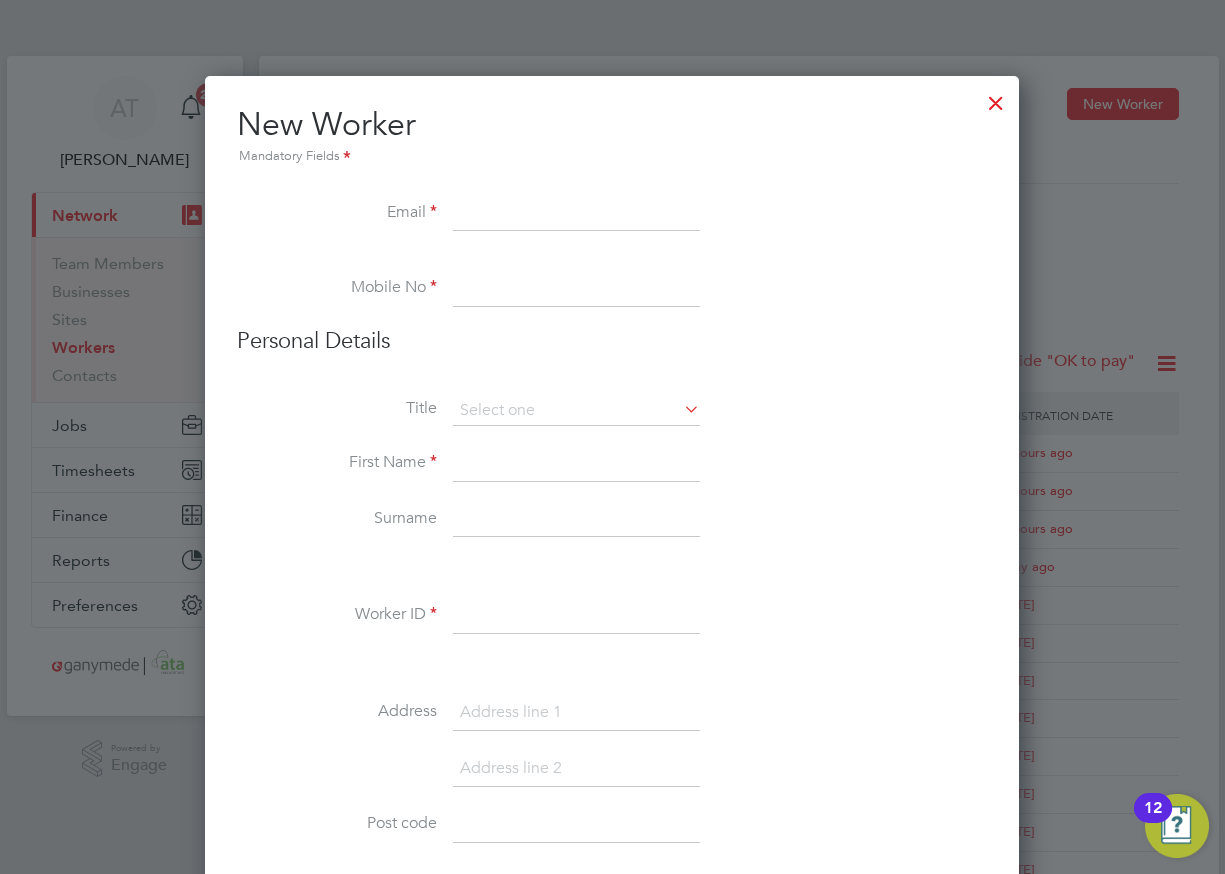click at bounding box center [576, 214] 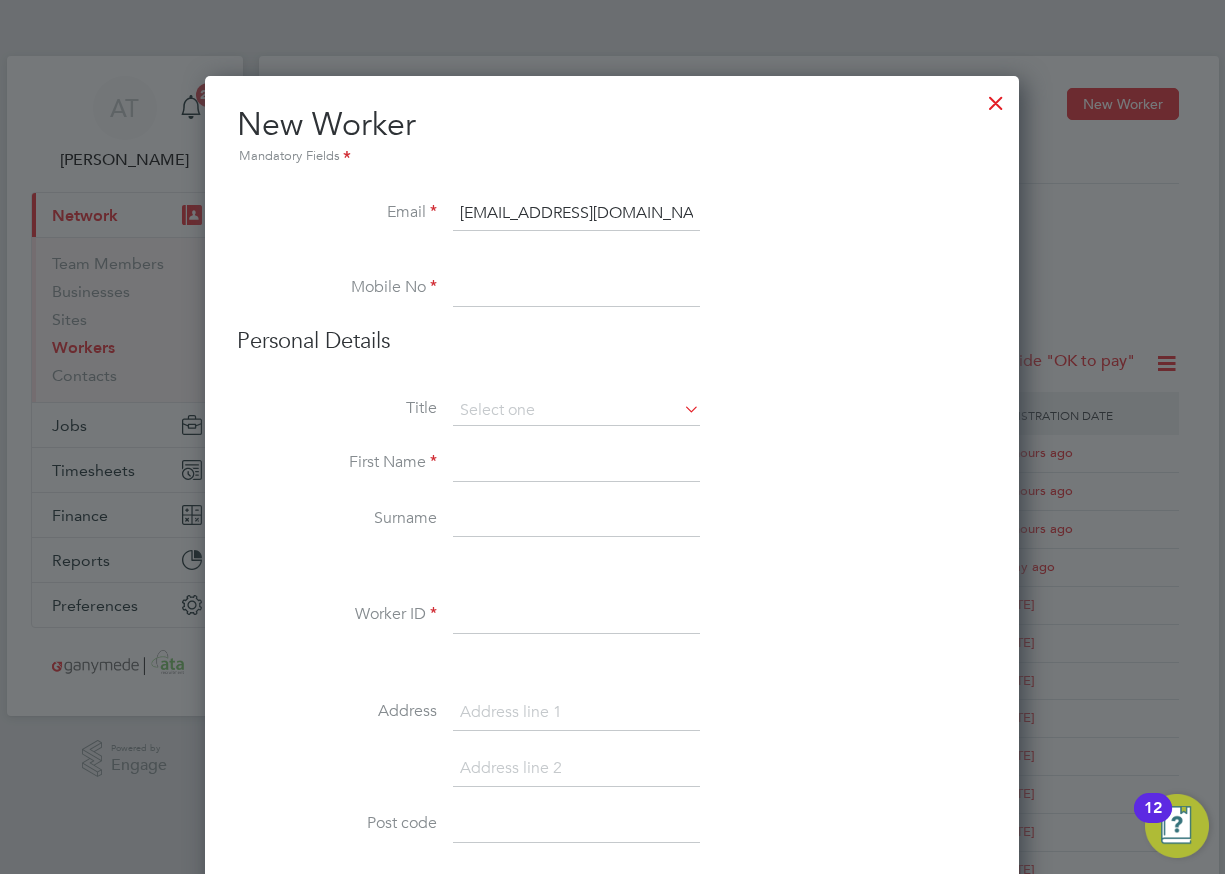 type on "[EMAIL_ADDRESS][DOMAIN_NAME]" 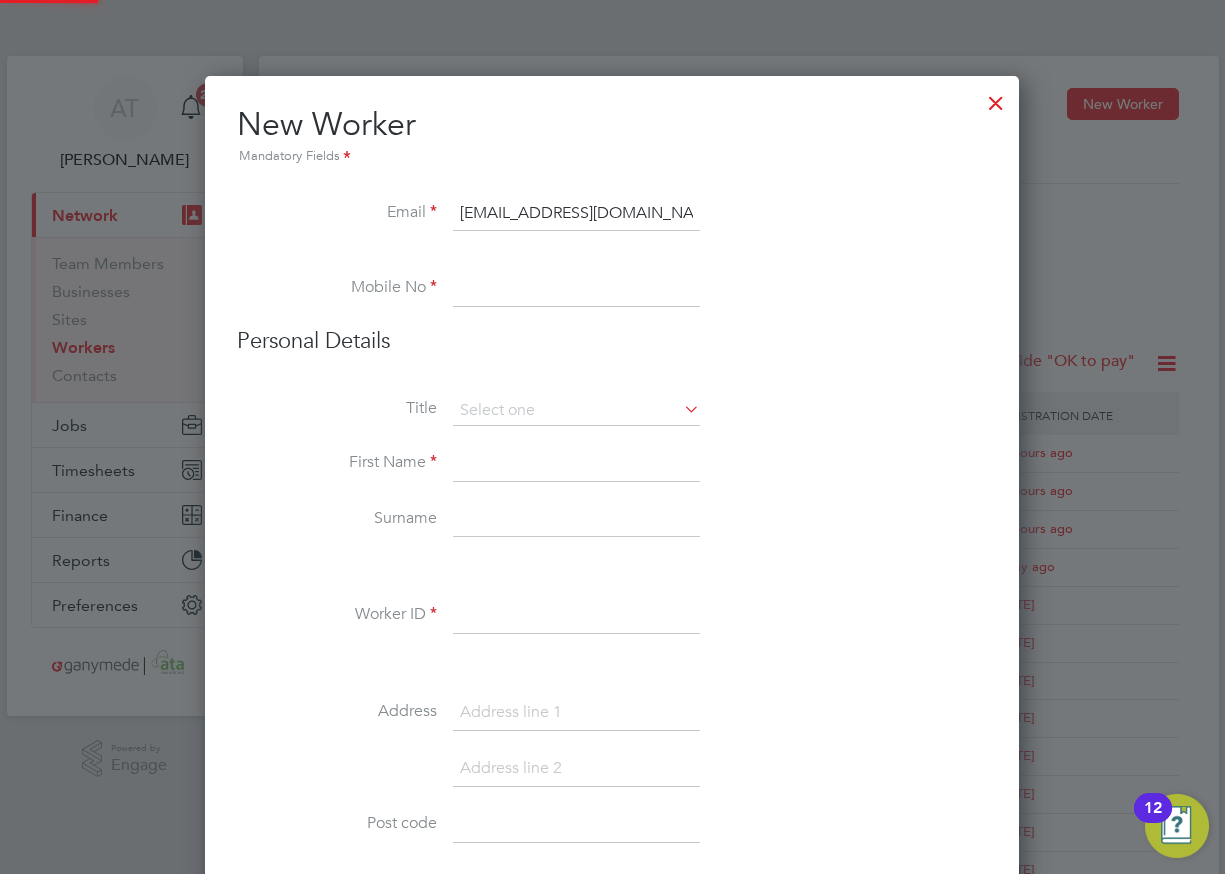 click at bounding box center [576, 289] 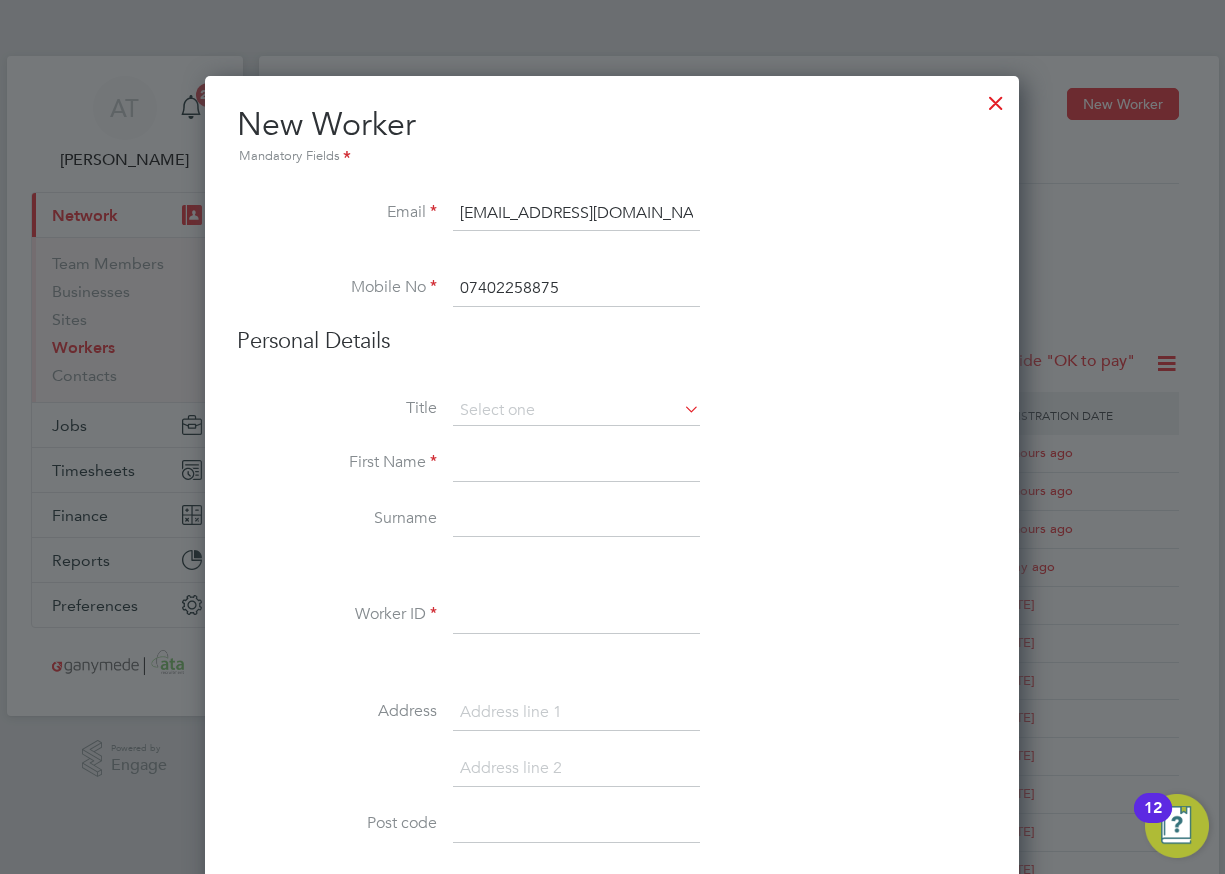 type on "07402258875" 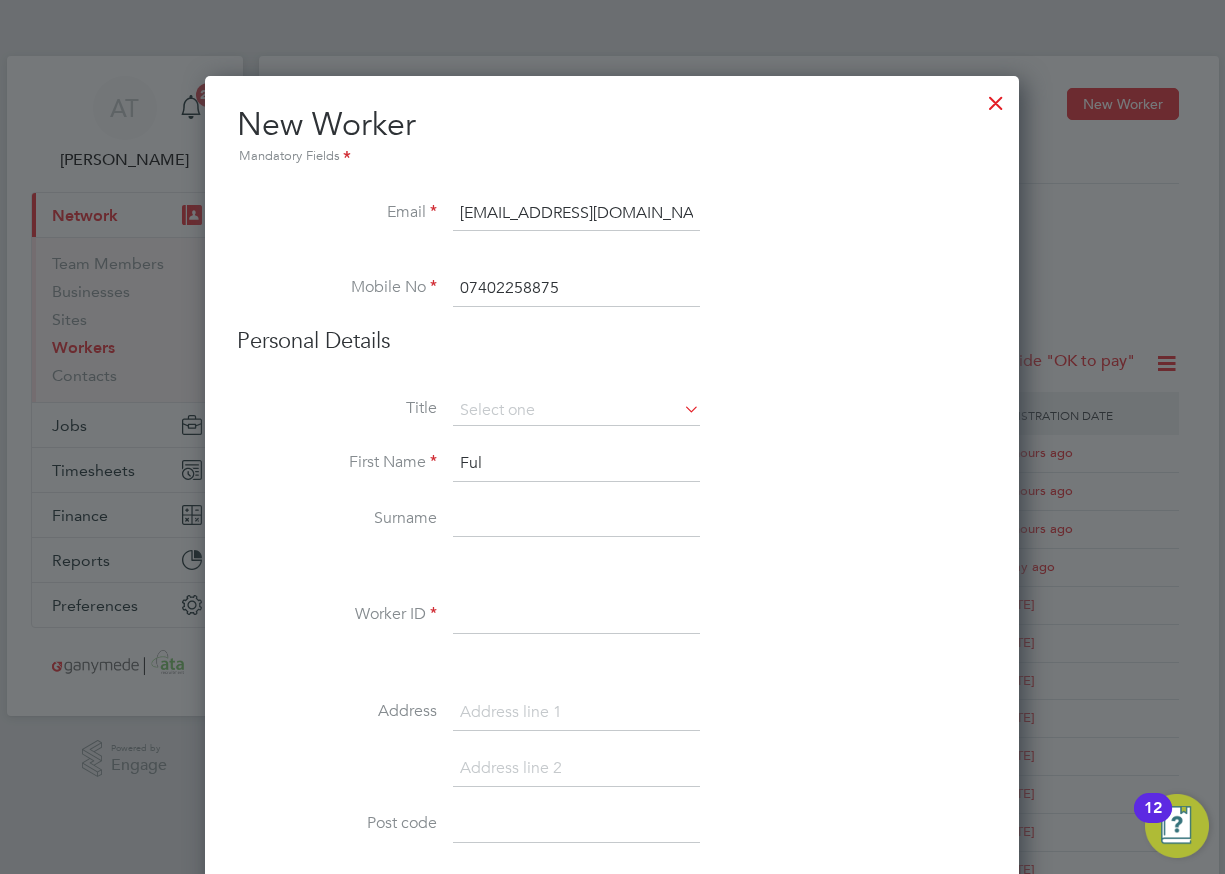 type on "Ful" 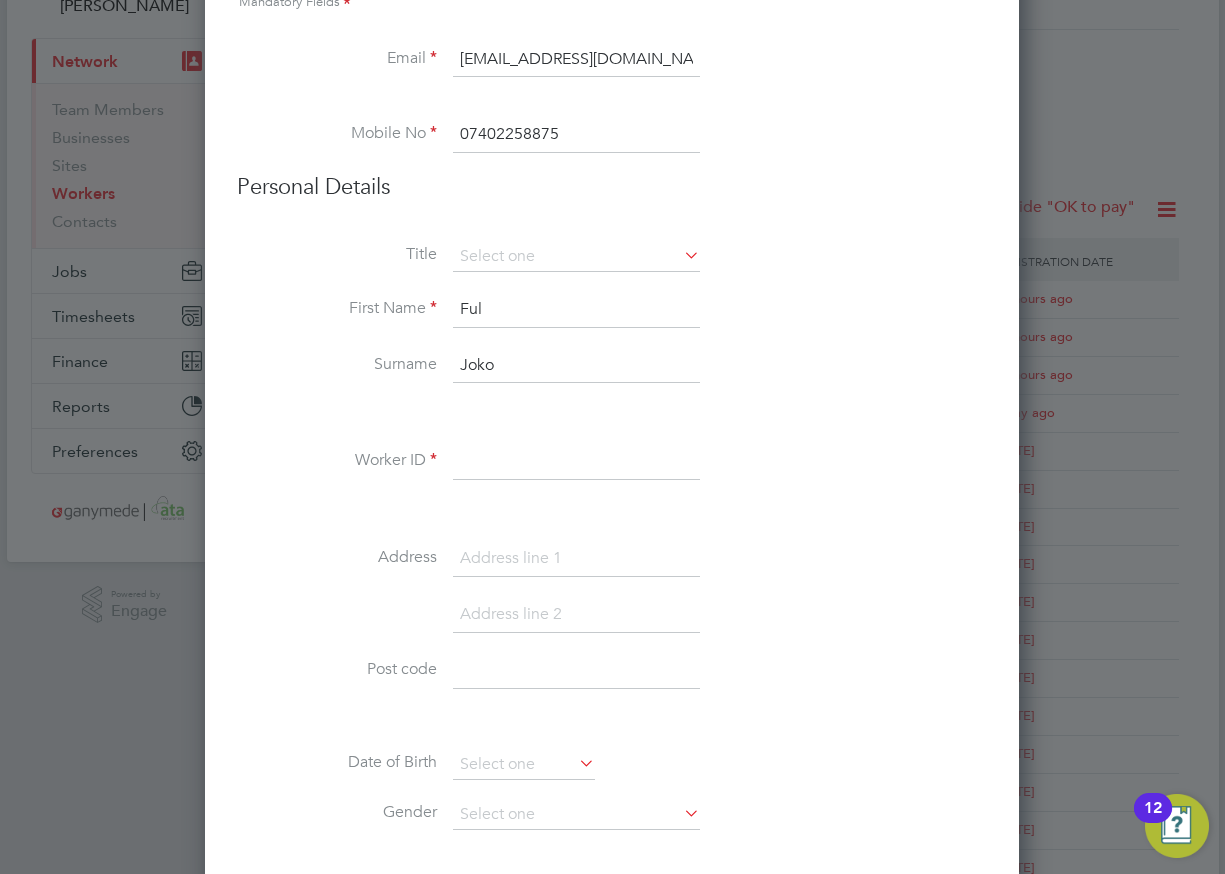 scroll, scrollTop: 300, scrollLeft: 0, axis: vertical 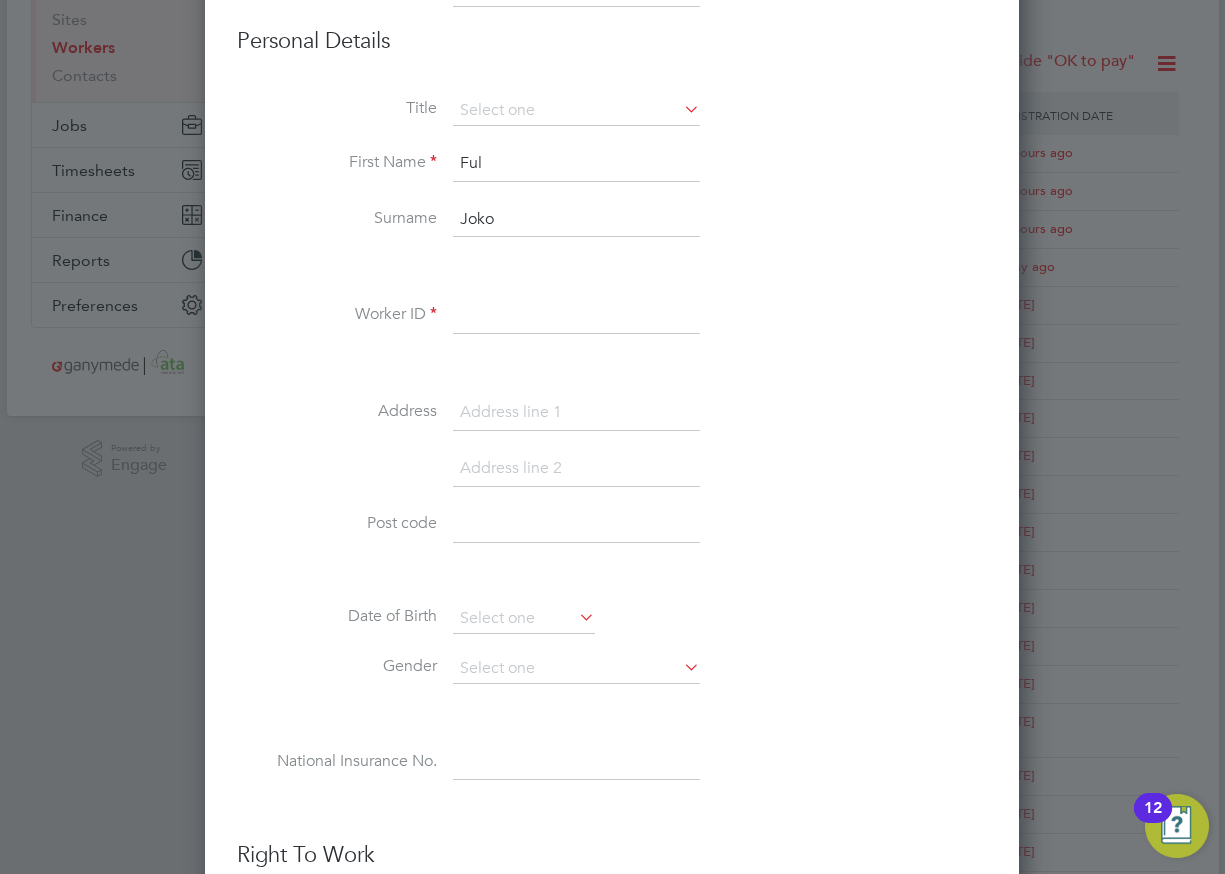 type on "Joko" 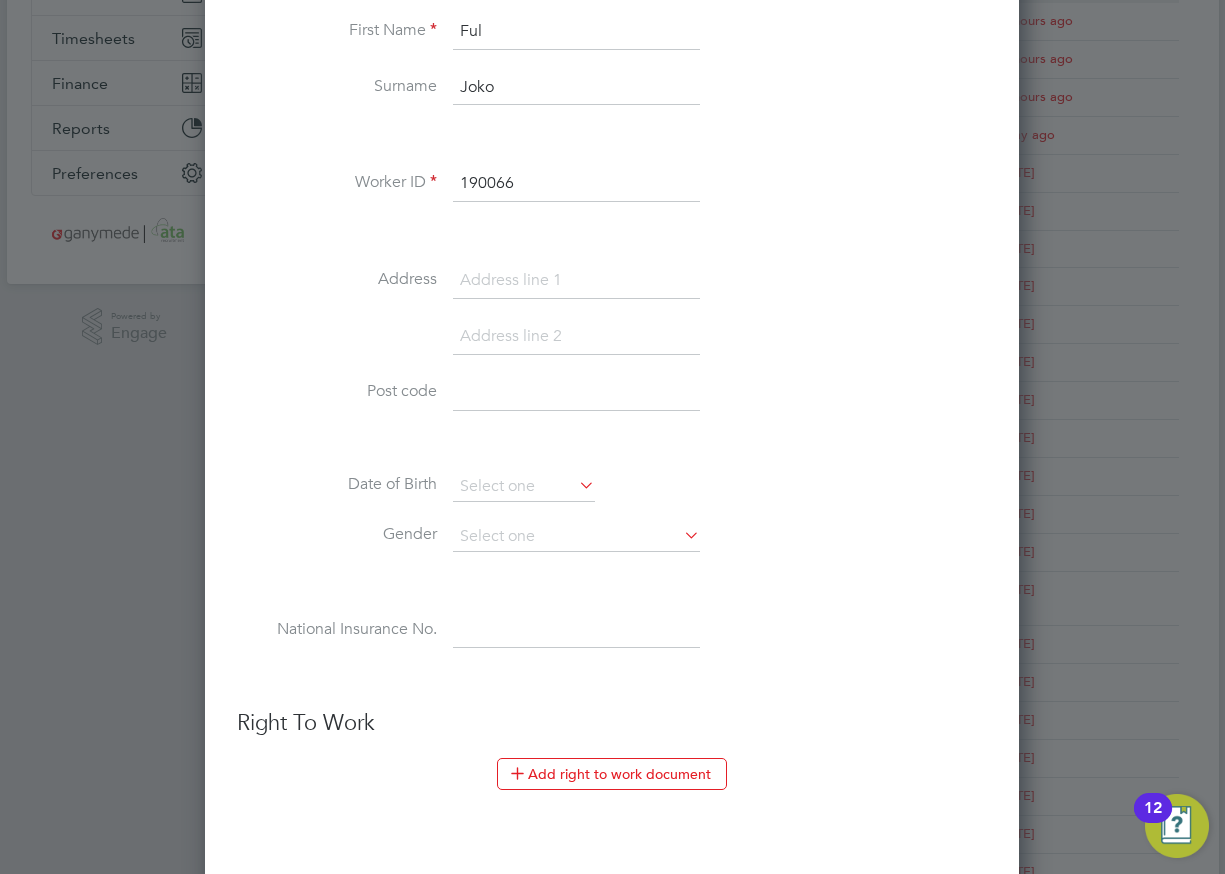 scroll, scrollTop: 700, scrollLeft: 0, axis: vertical 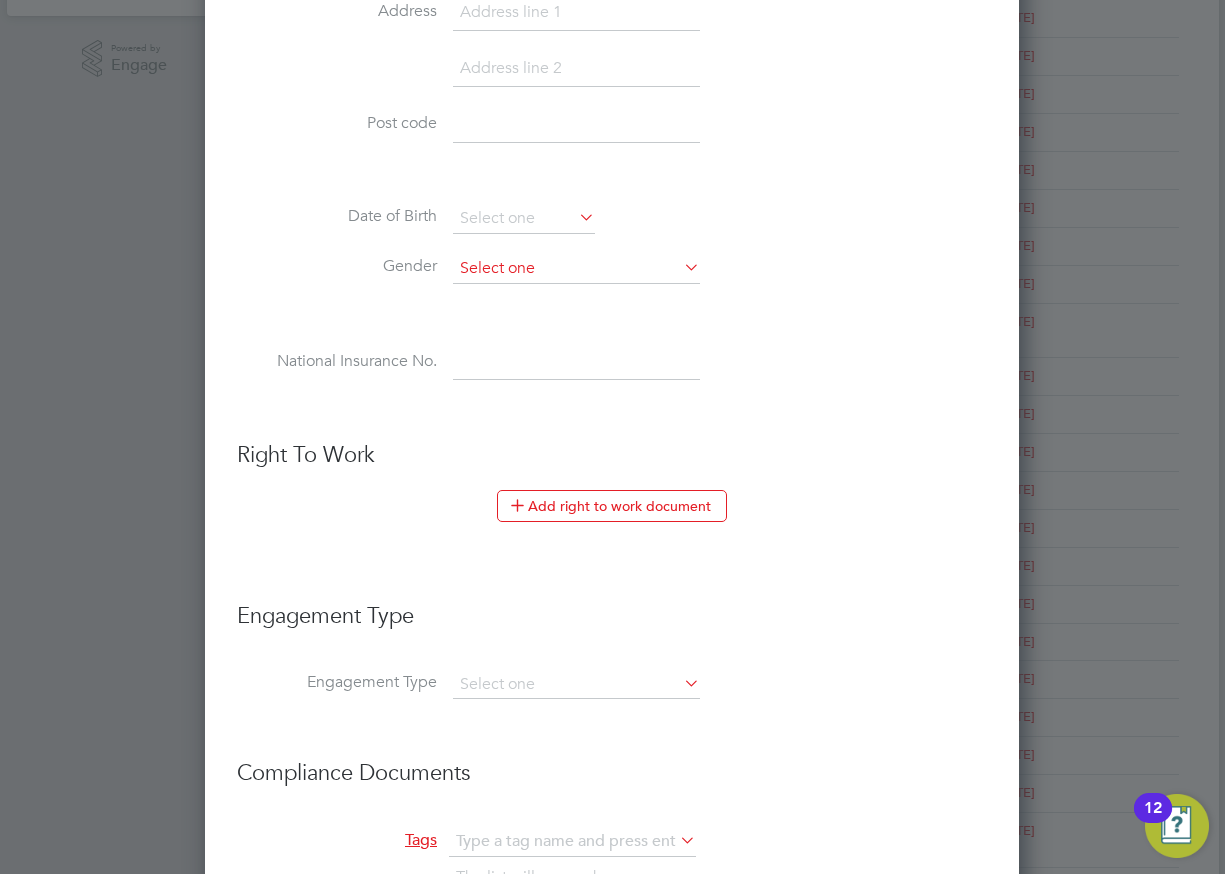type on "190066" 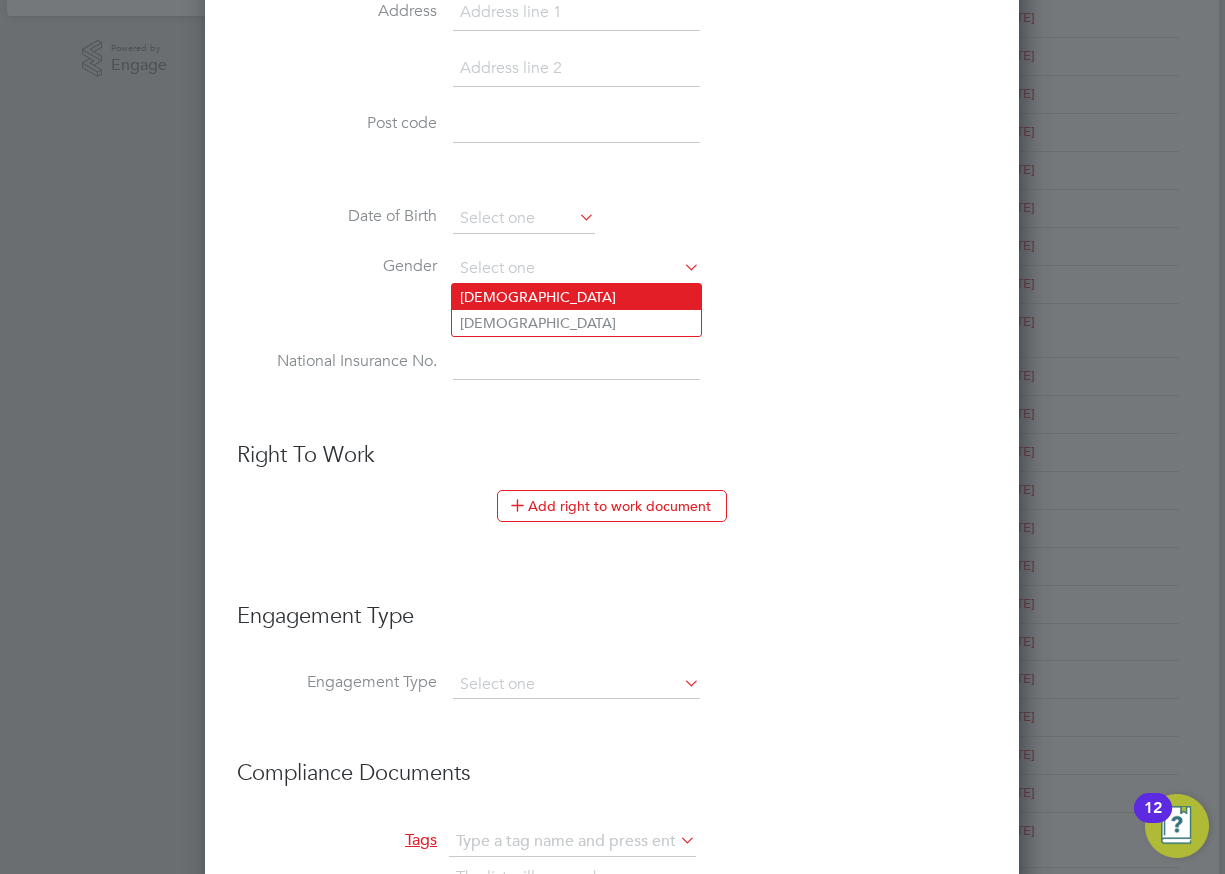 click on "[DEMOGRAPHIC_DATA]" 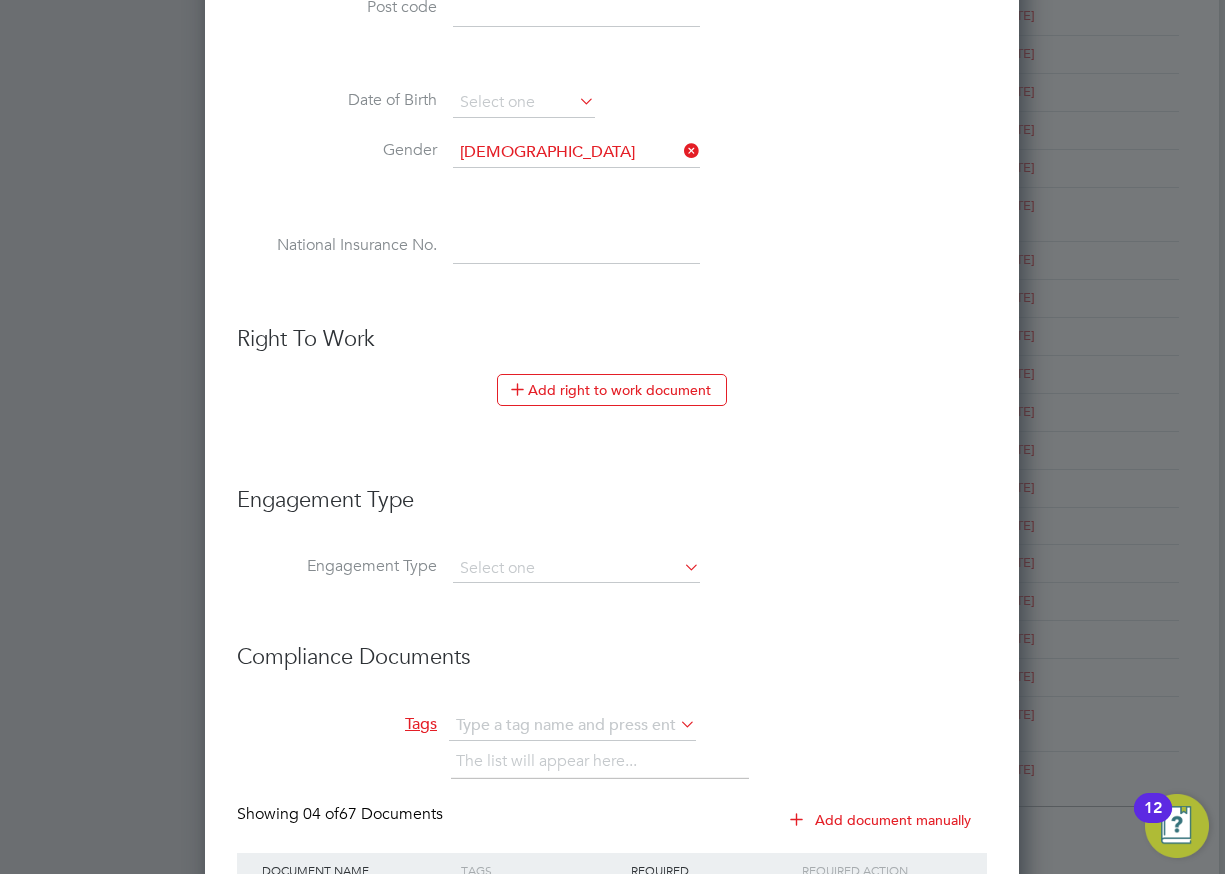scroll, scrollTop: 1000, scrollLeft: 0, axis: vertical 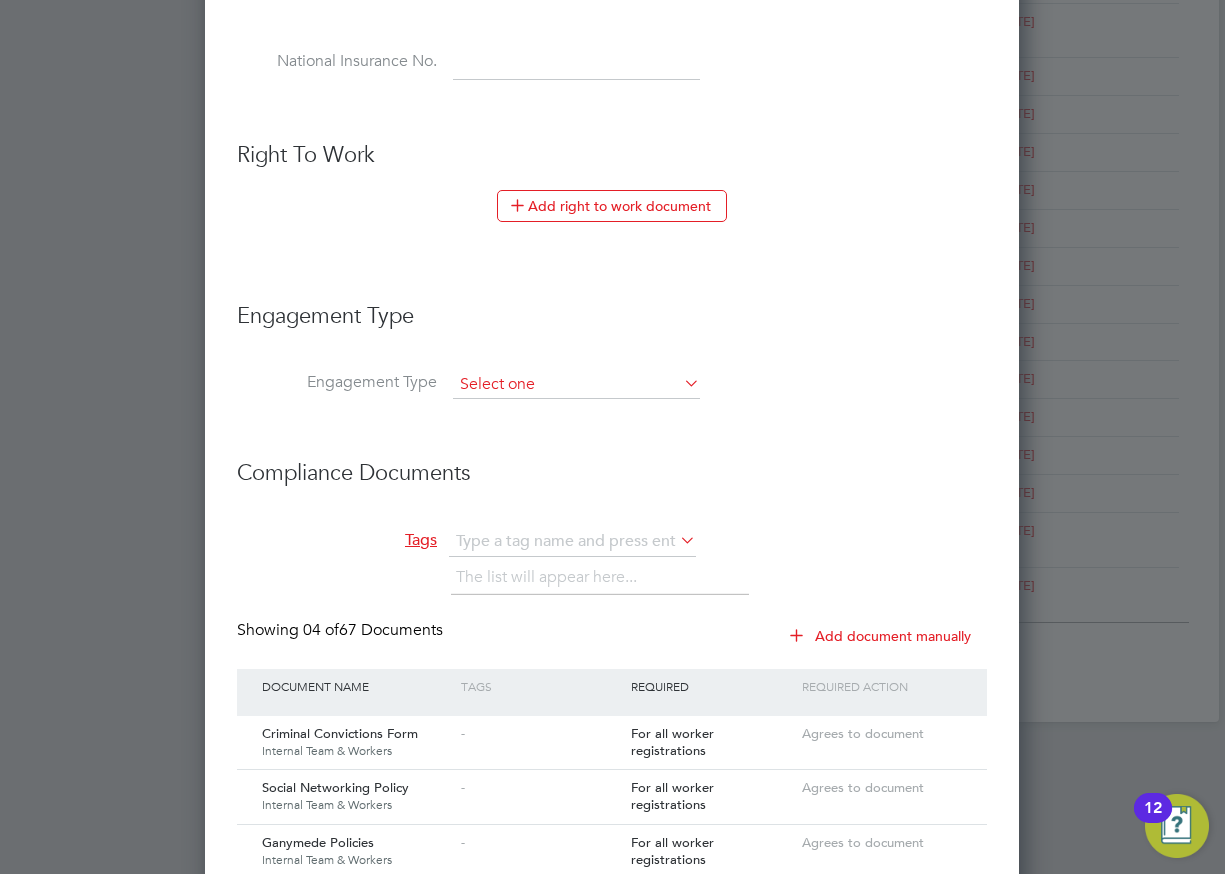 click at bounding box center [576, 385] 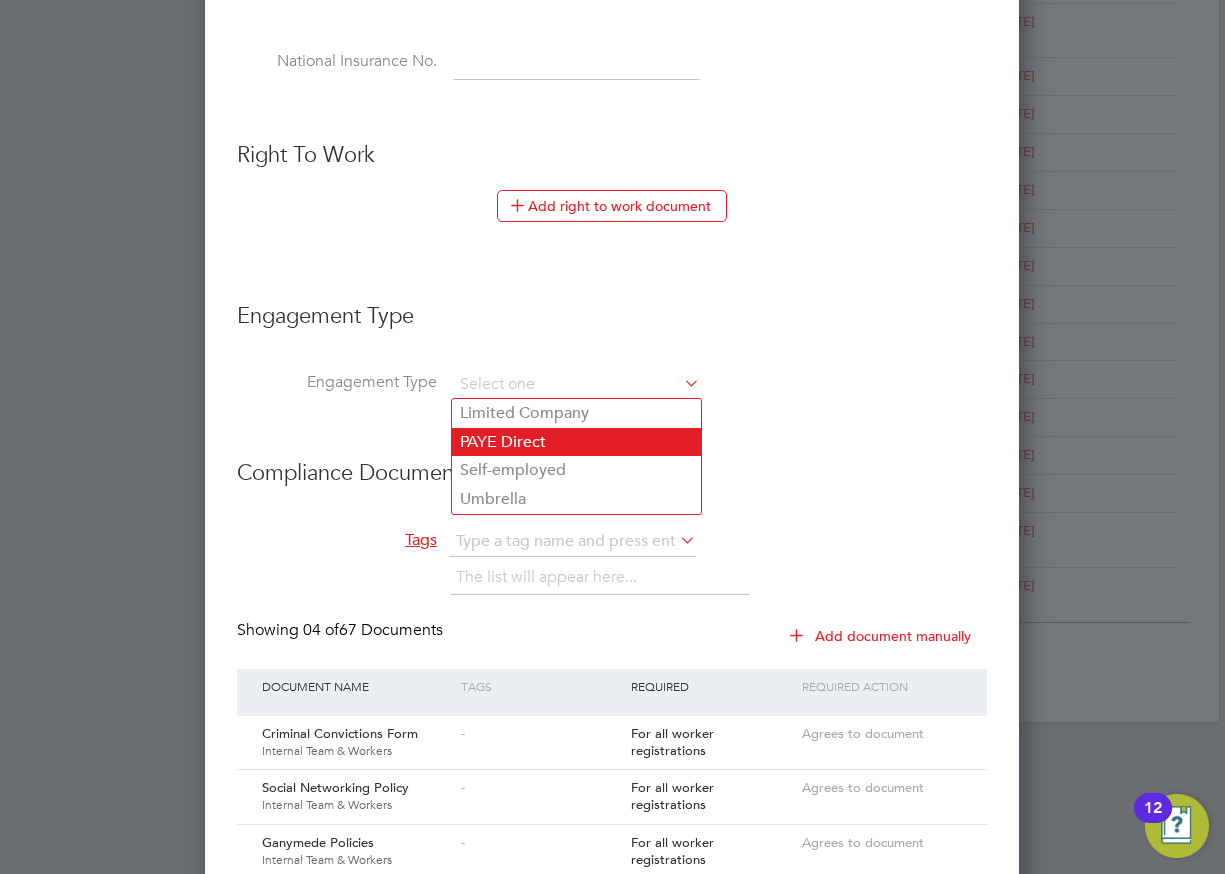 click on "PAYE Direct" 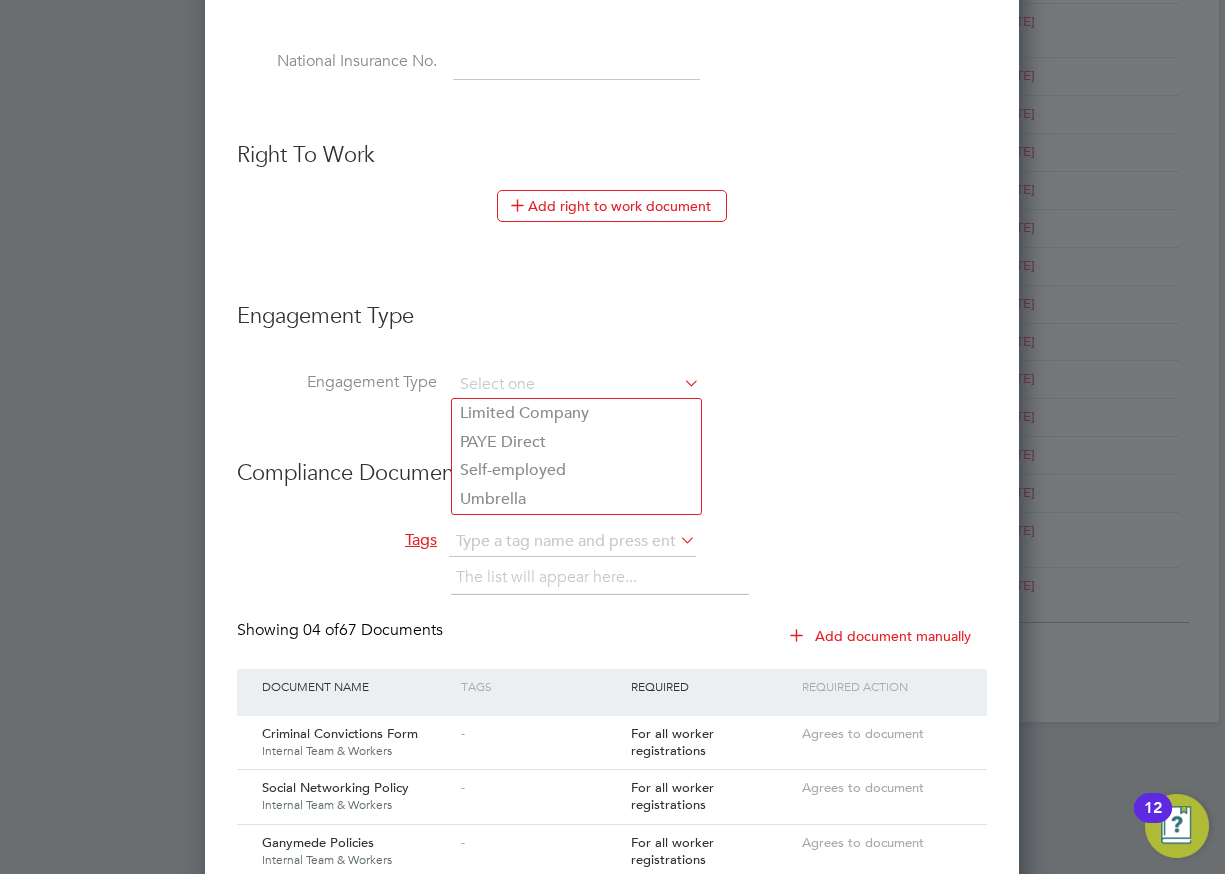 type on "PAYE Direct" 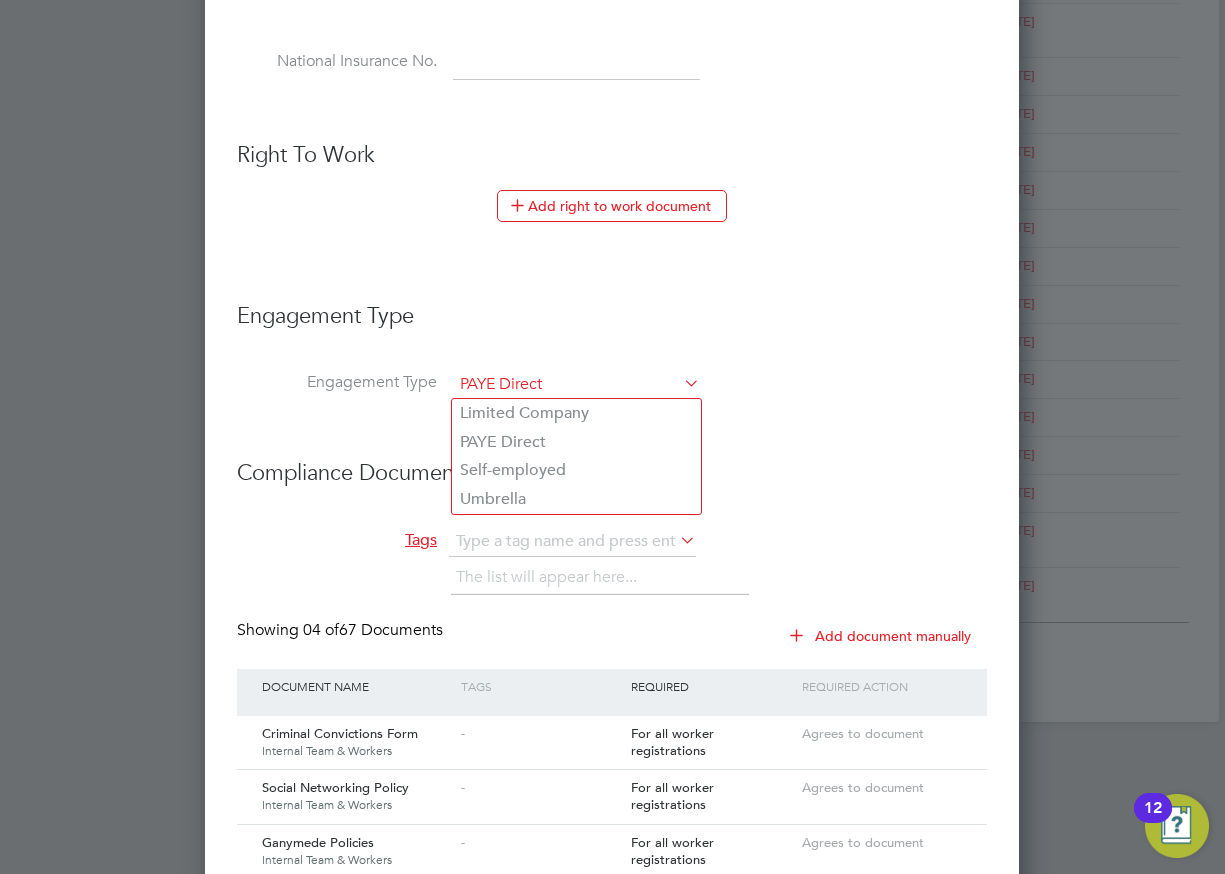 scroll, scrollTop: 10, scrollLeft: 10, axis: both 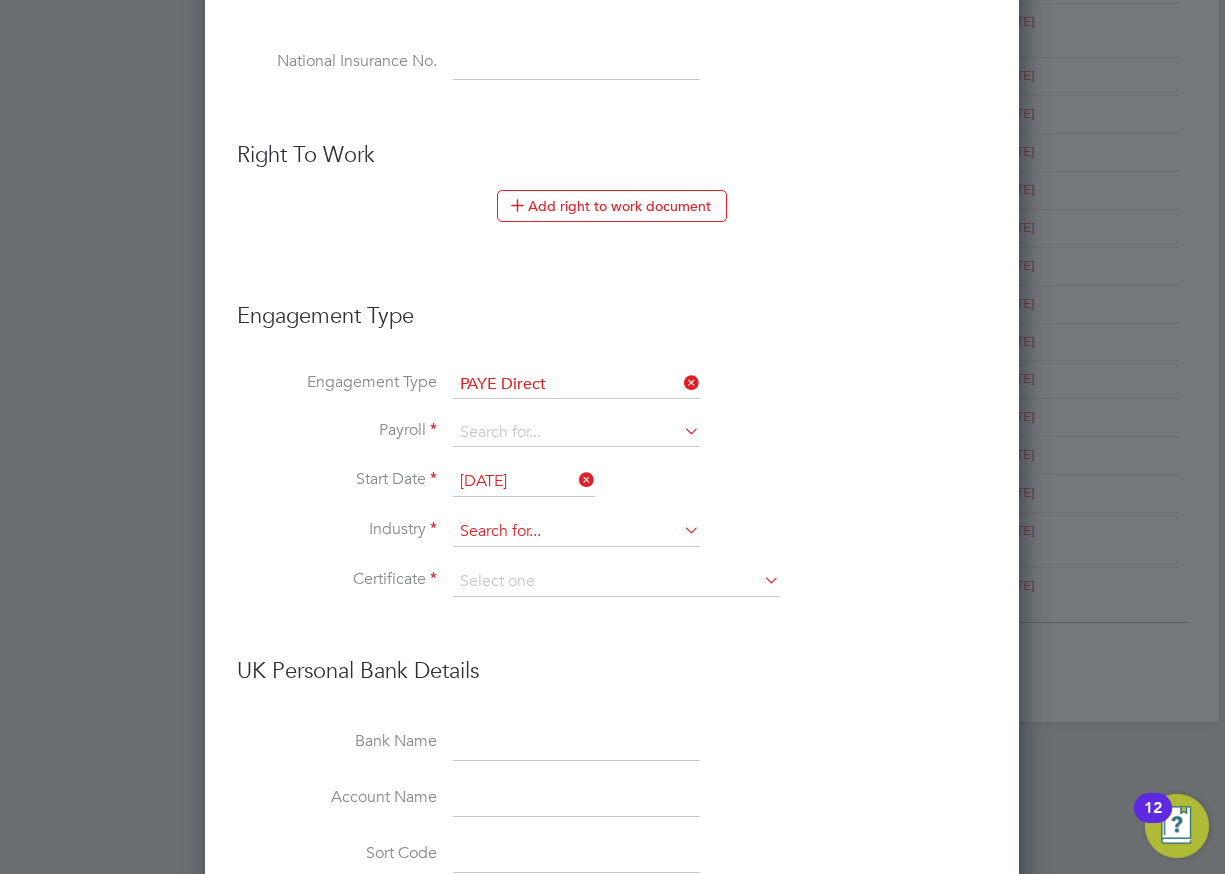 click at bounding box center [576, 532] 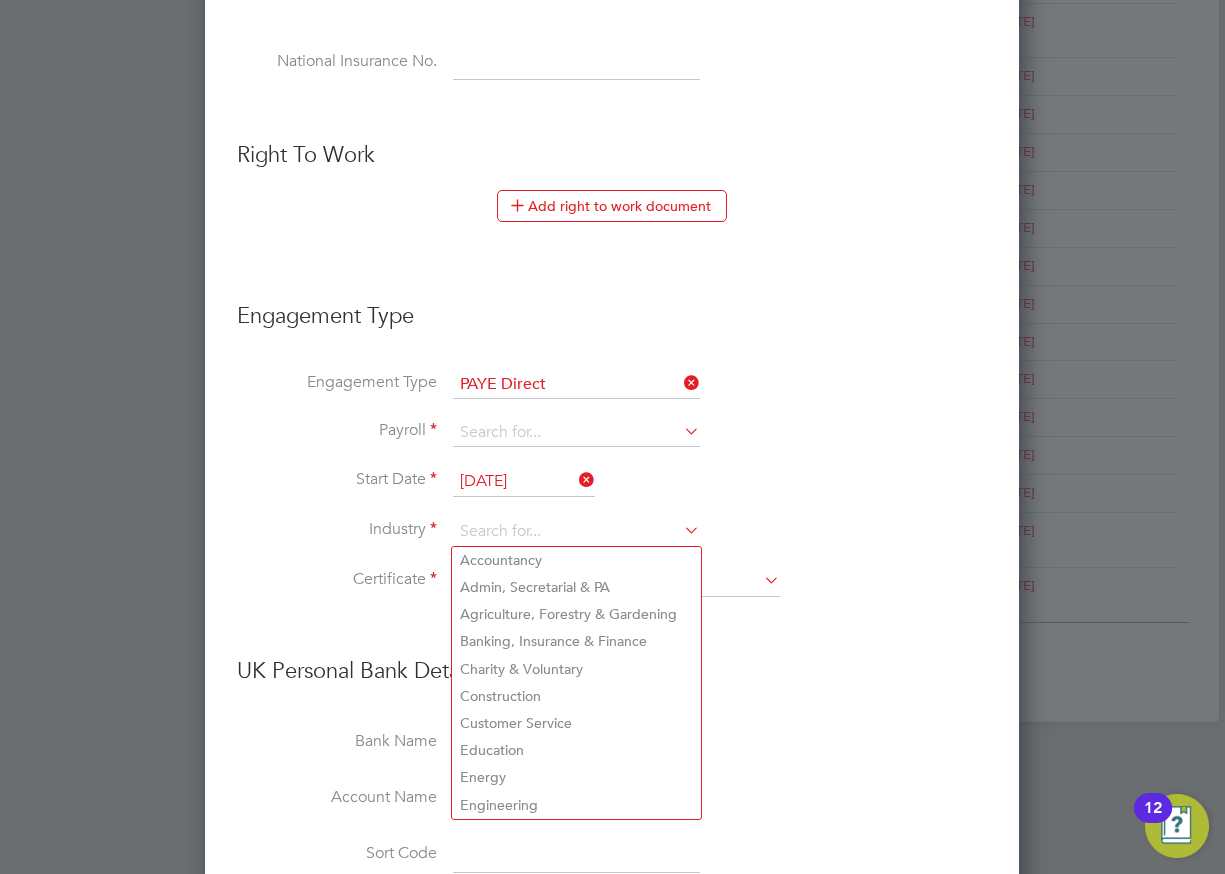 drag, startPoint x: 500, startPoint y: 795, endPoint x: 403, endPoint y: 623, distance: 197.46645 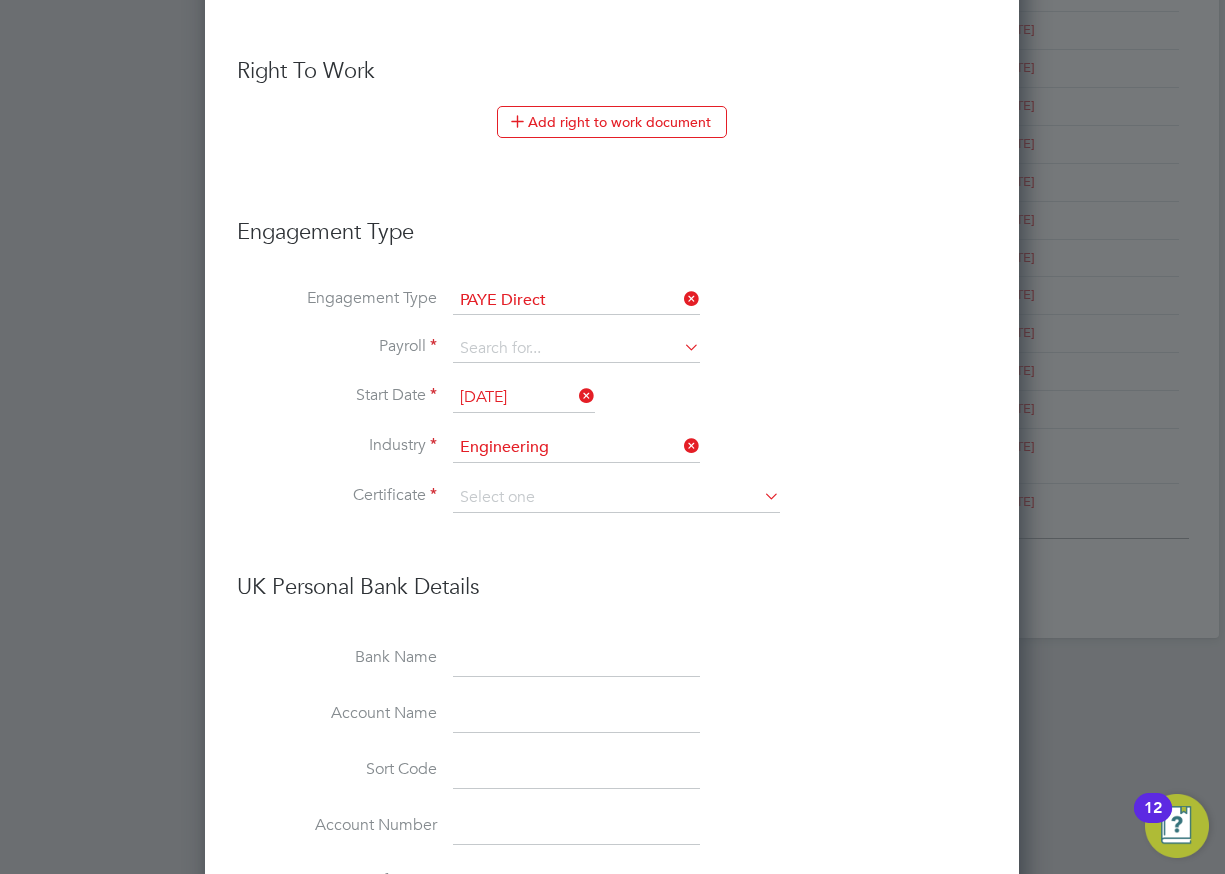 scroll, scrollTop: 1200, scrollLeft: 0, axis: vertical 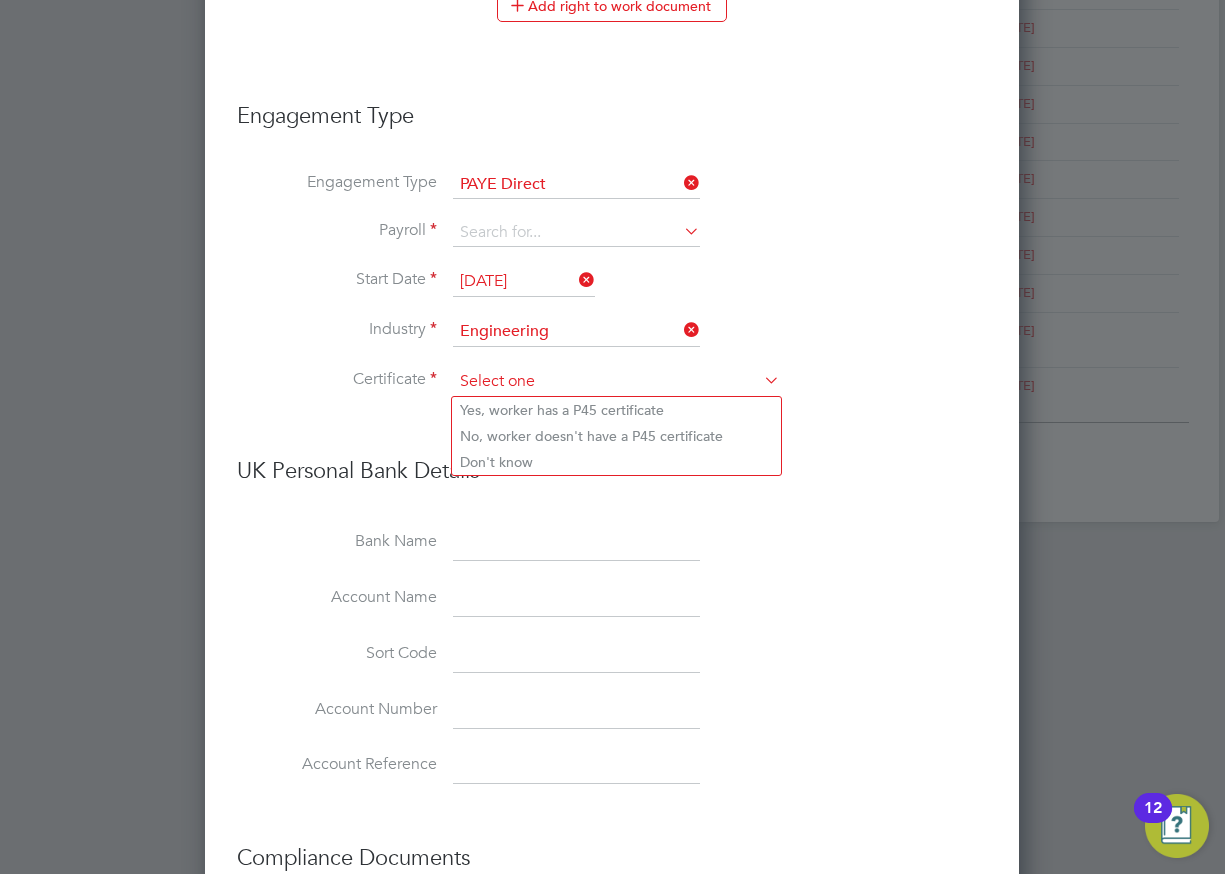 click at bounding box center (616, 382) 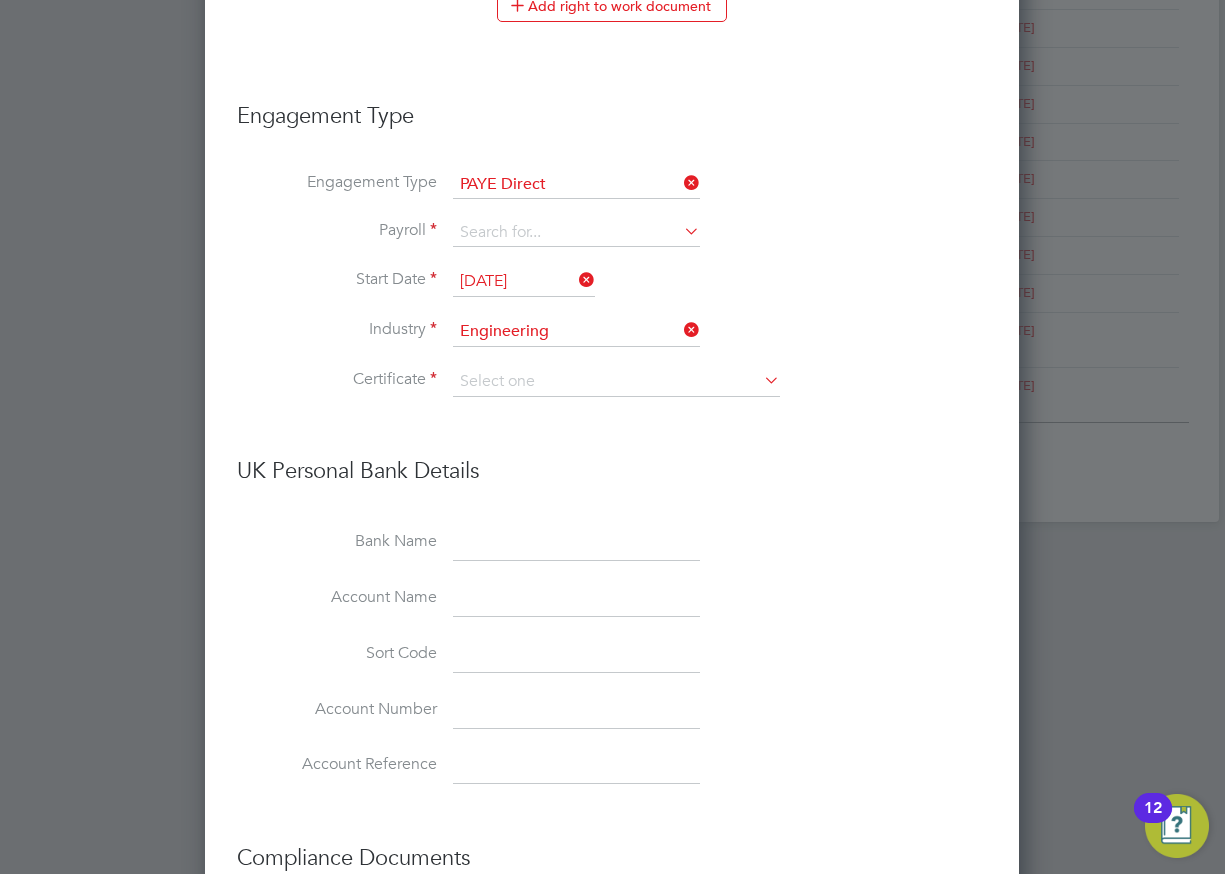 click on "Don't know" 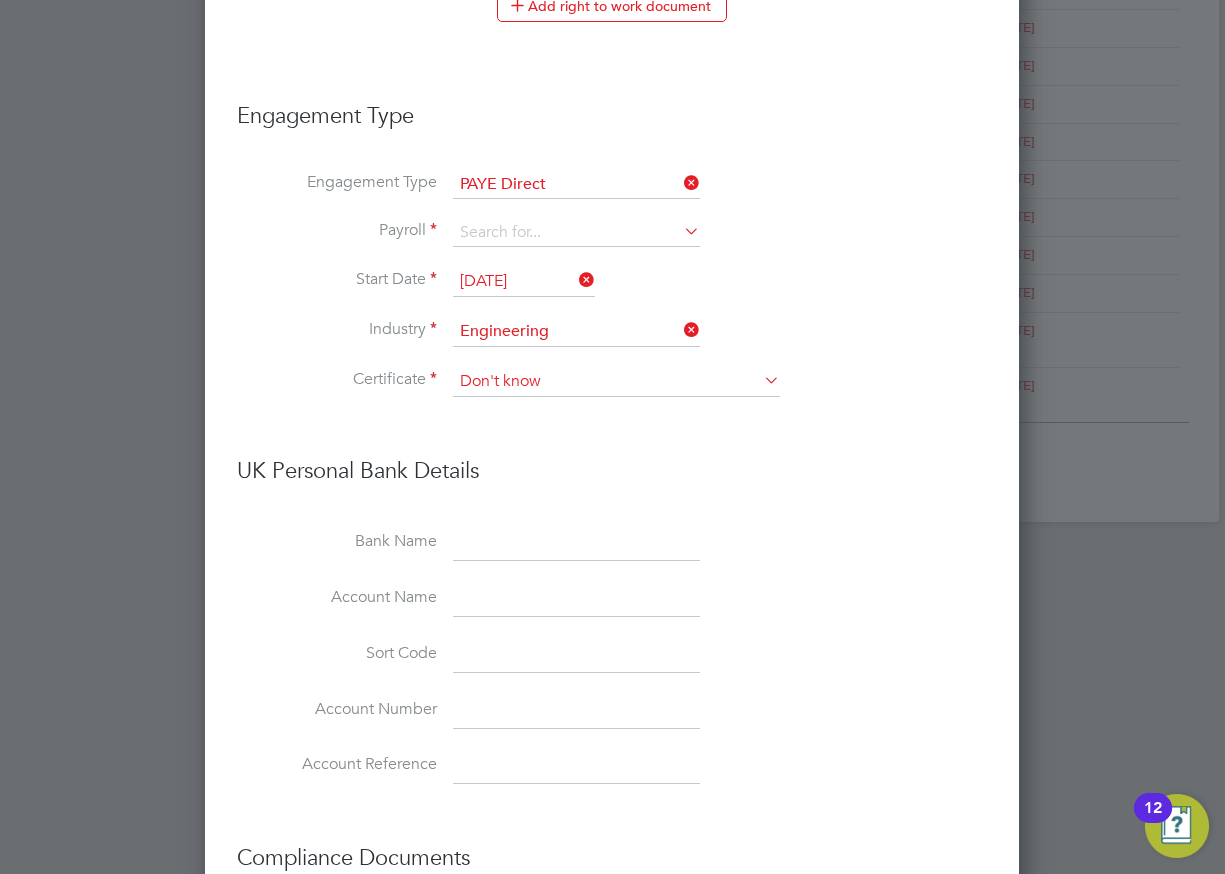 scroll, scrollTop: 10, scrollLeft: 10, axis: both 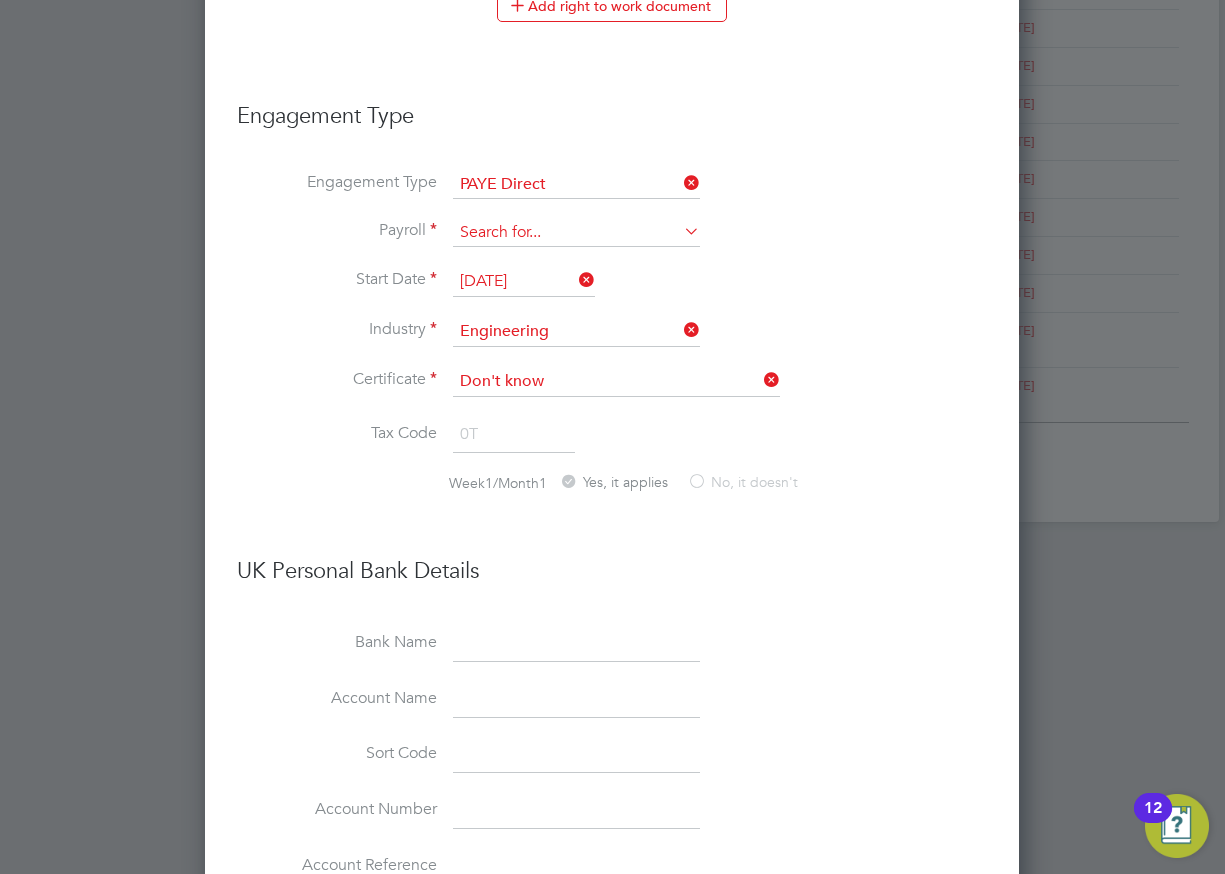 click at bounding box center (576, 233) 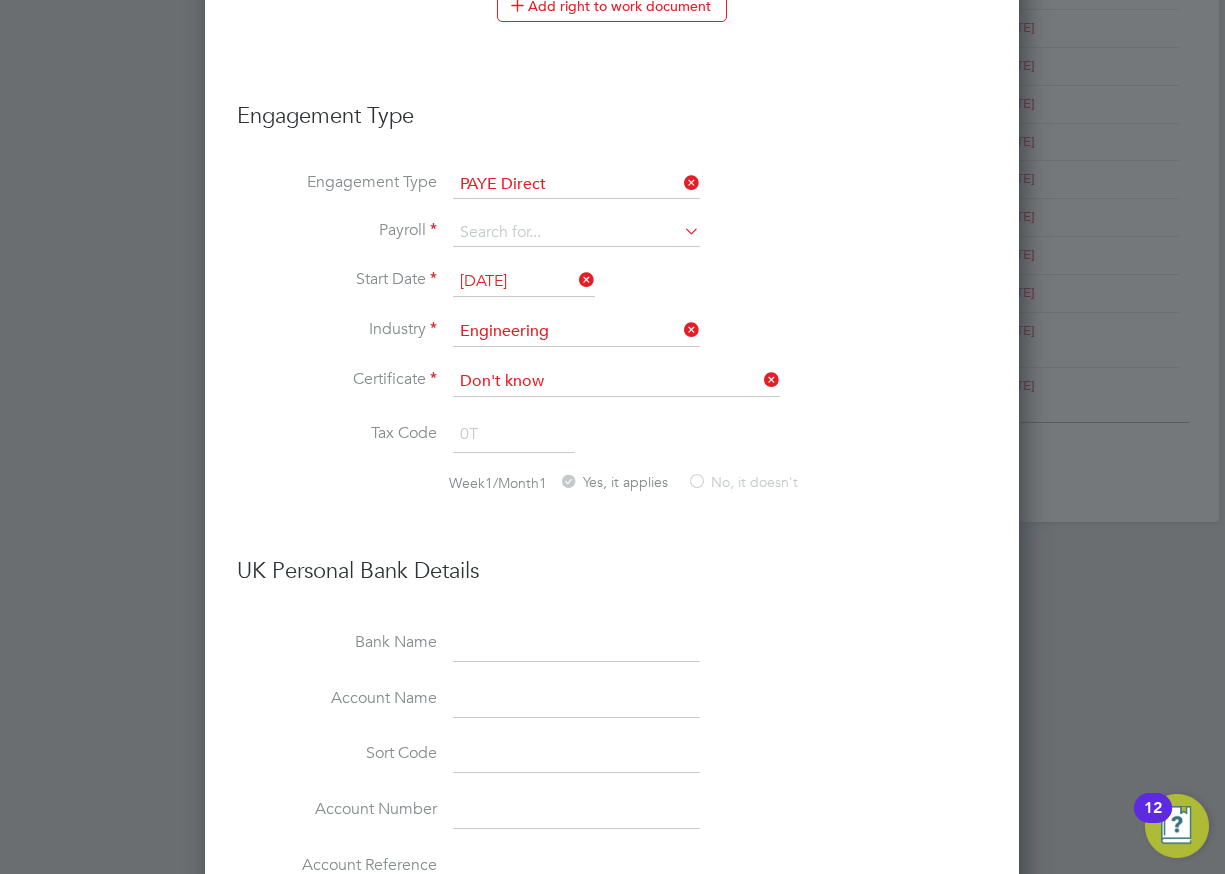 click on "PAYE (Standard)" 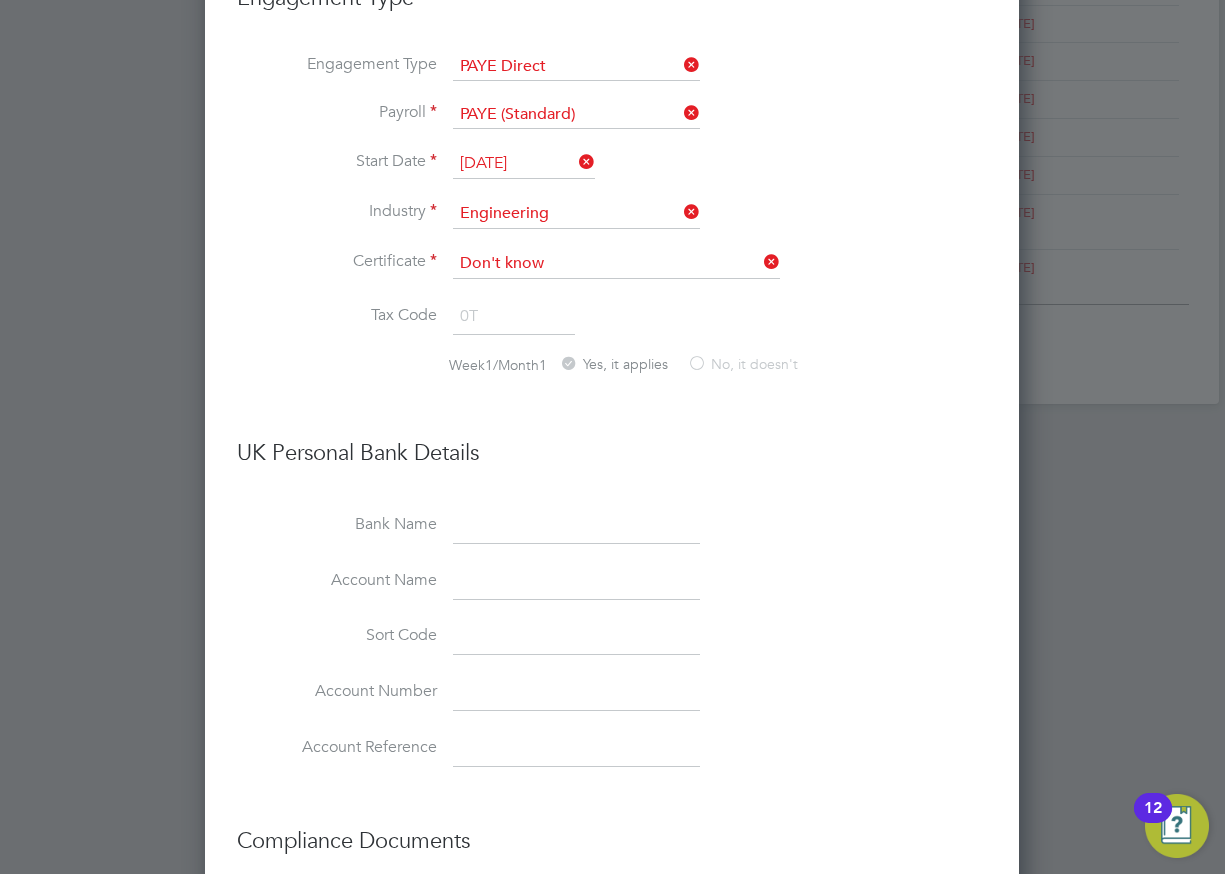 scroll, scrollTop: 1800, scrollLeft: 0, axis: vertical 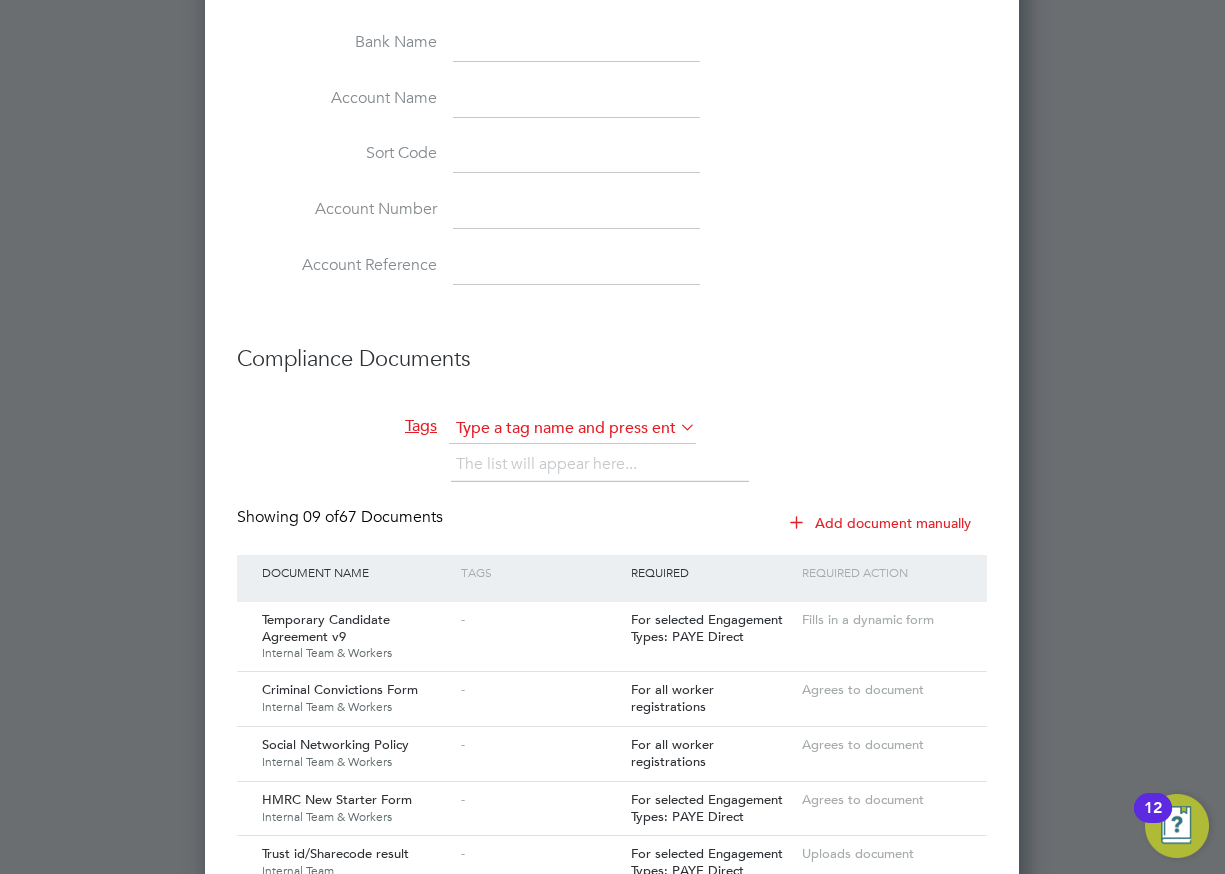 click at bounding box center (572, 429) 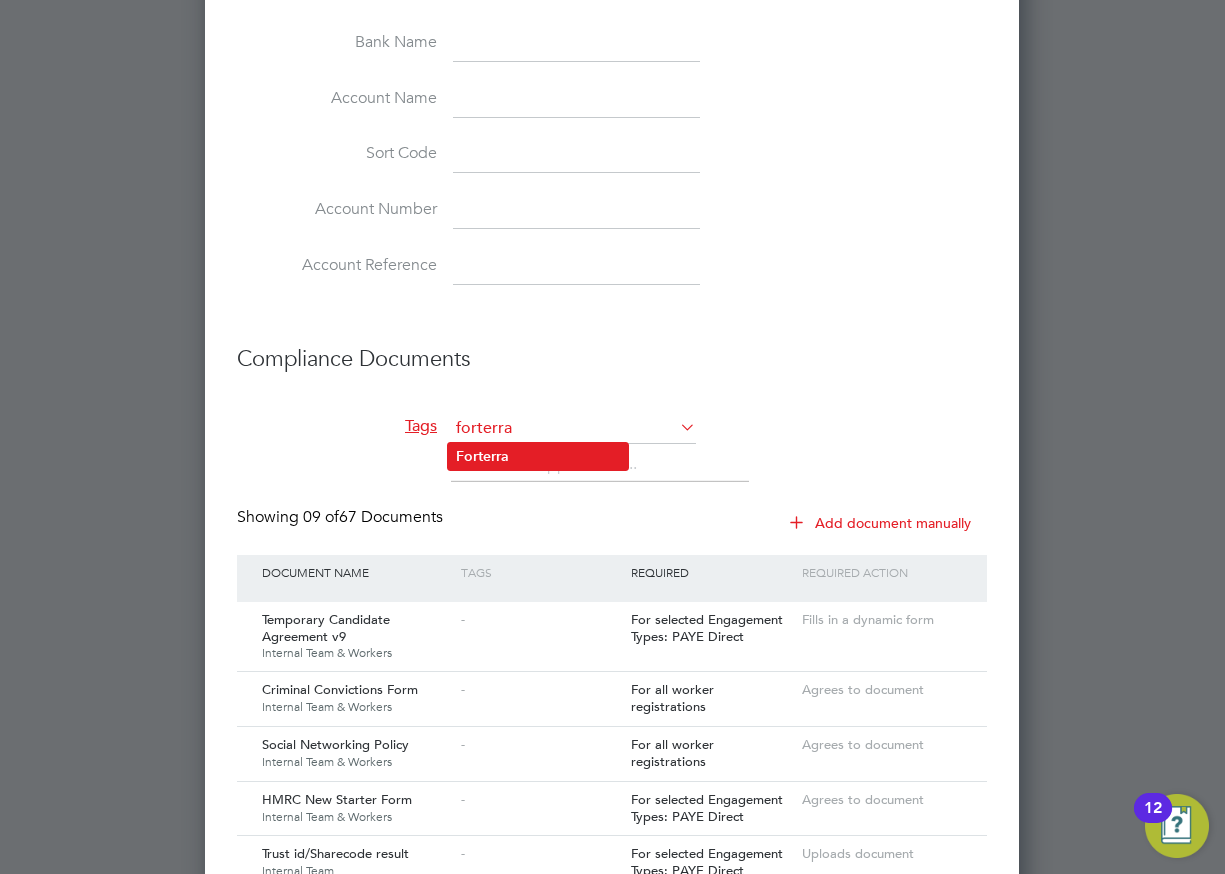 click on "Forterra" 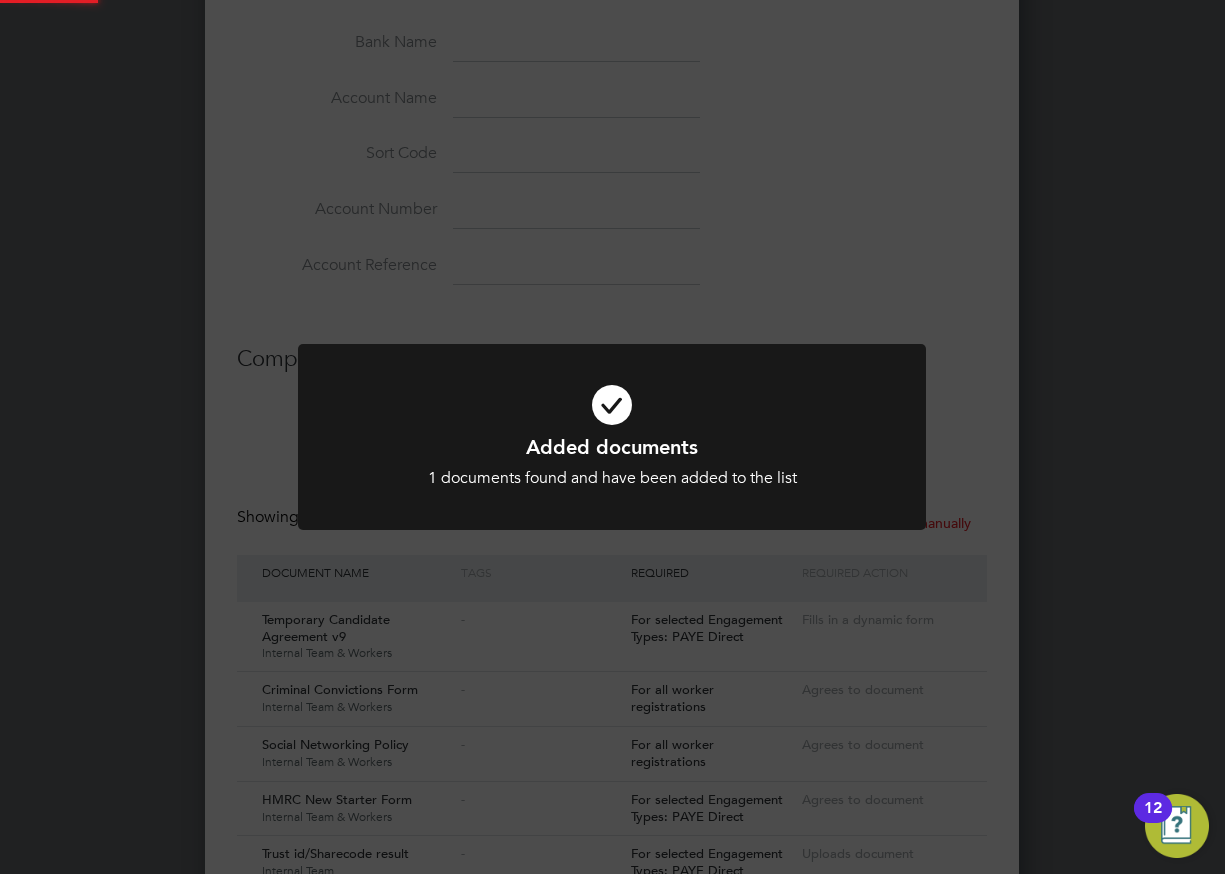 scroll, scrollTop: 10, scrollLeft: 10, axis: both 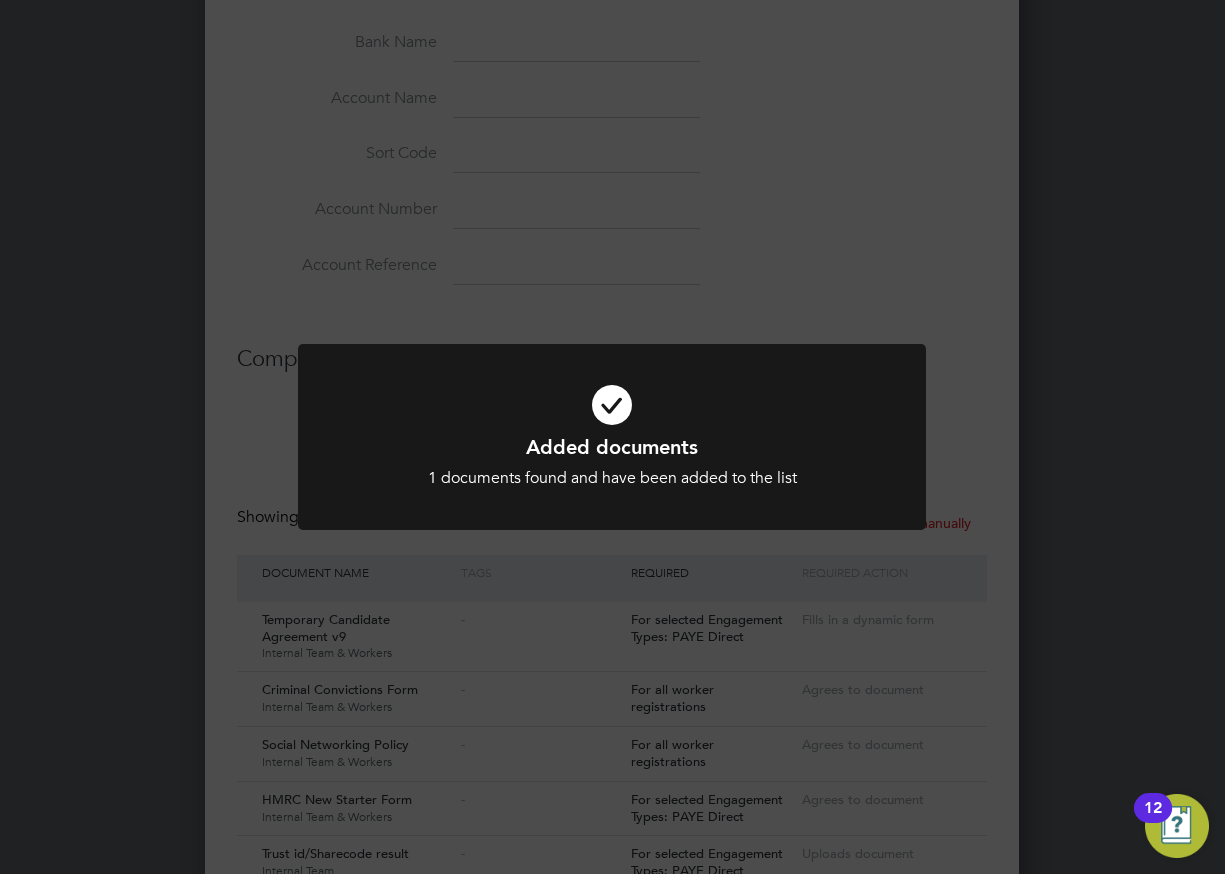 click on "Added documents 1 documents found and  have been added to the list Cancel Okay" 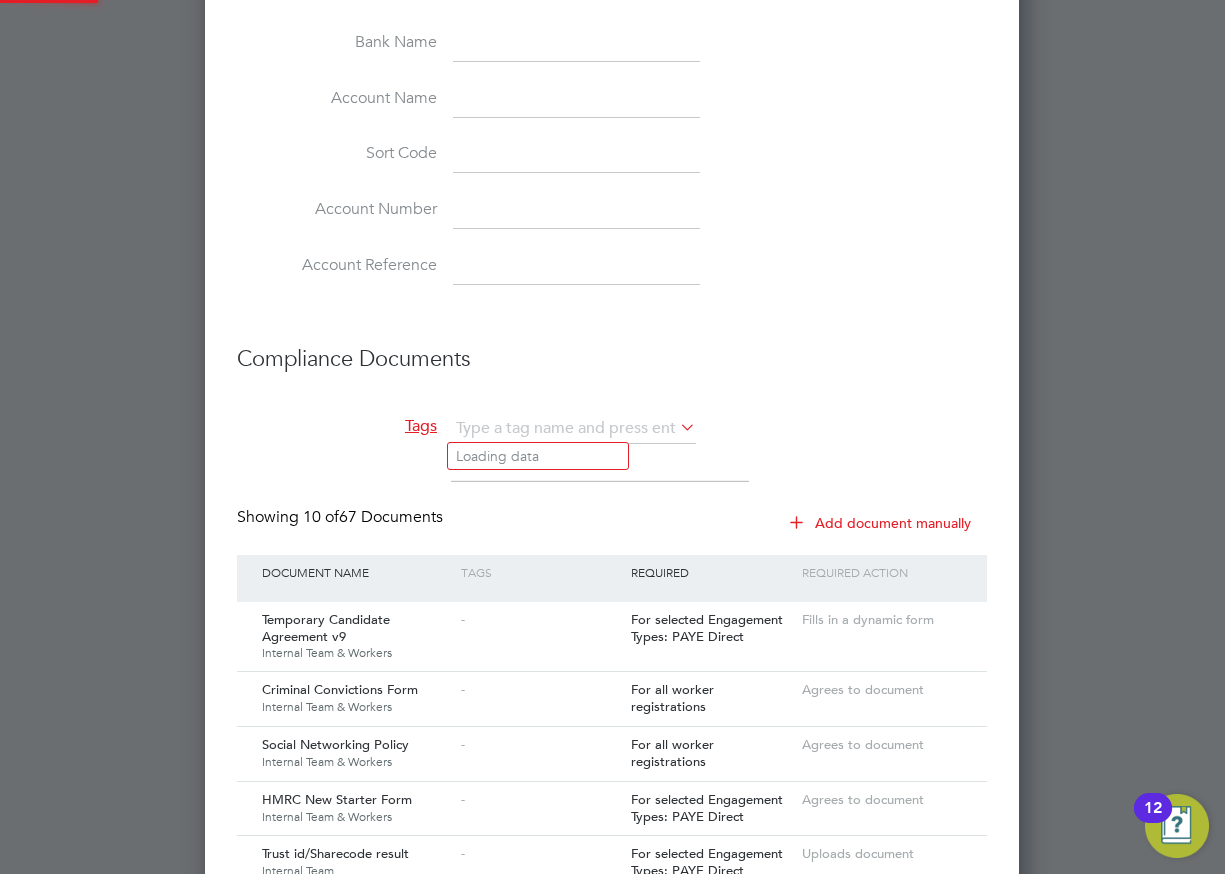 drag, startPoint x: 560, startPoint y: 430, endPoint x: 303, endPoint y: 422, distance: 257.12448 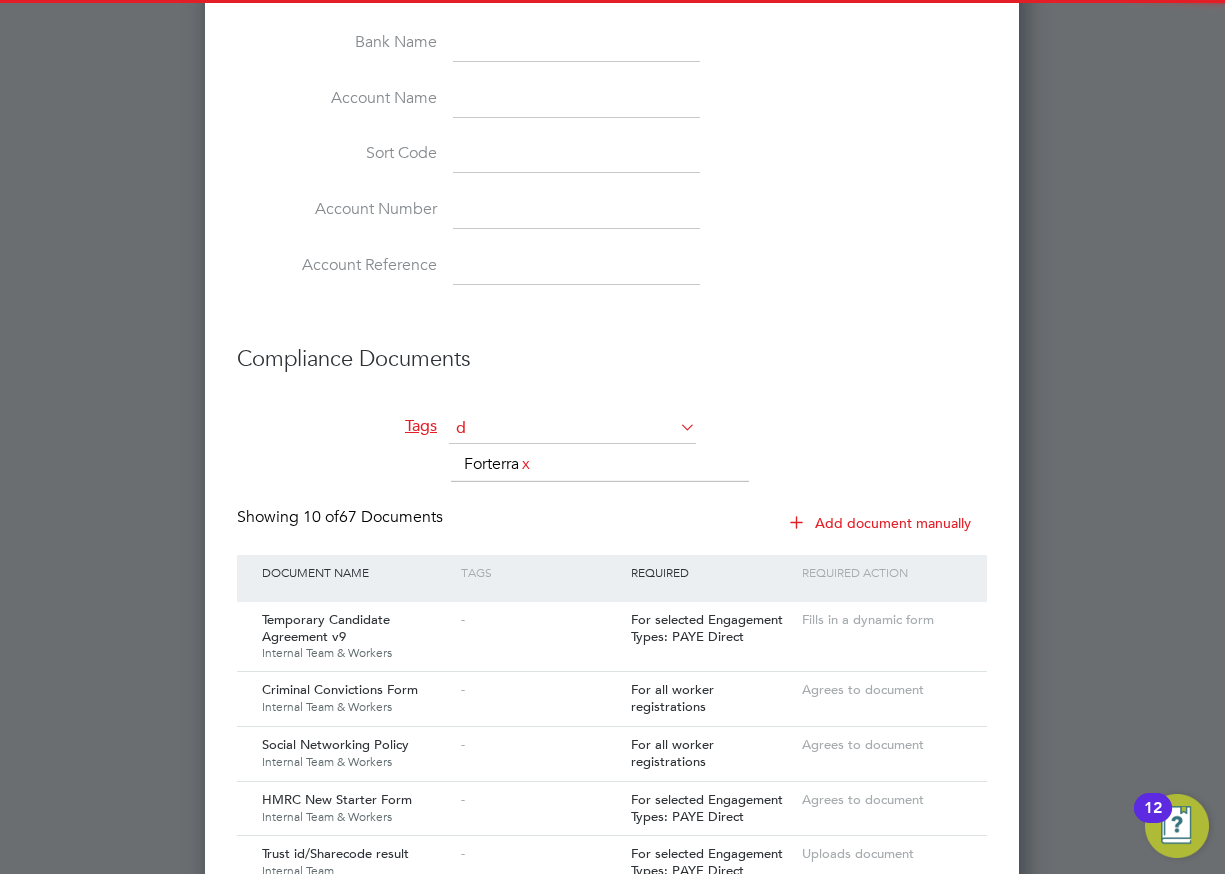 drag, startPoint x: 467, startPoint y: 463, endPoint x: 280, endPoint y: 415, distance: 193.06216 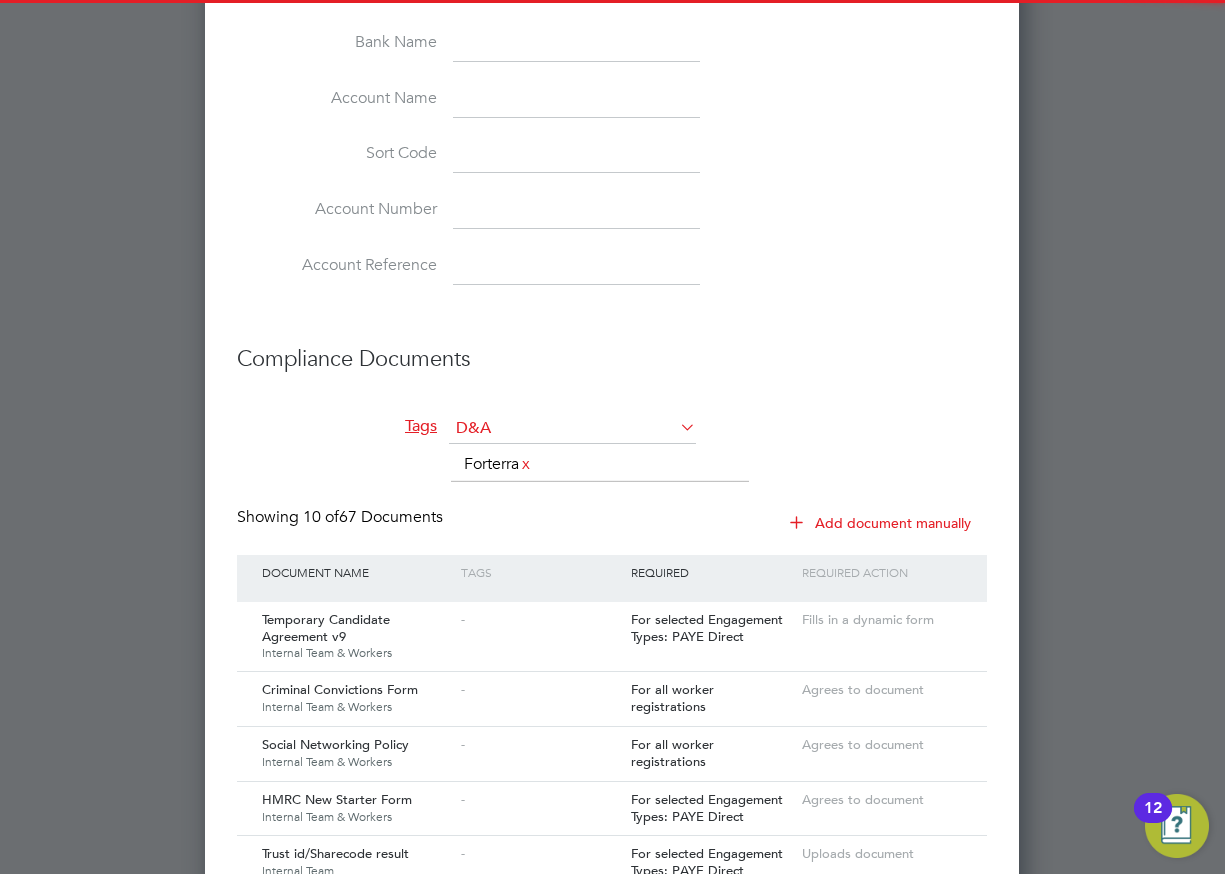type 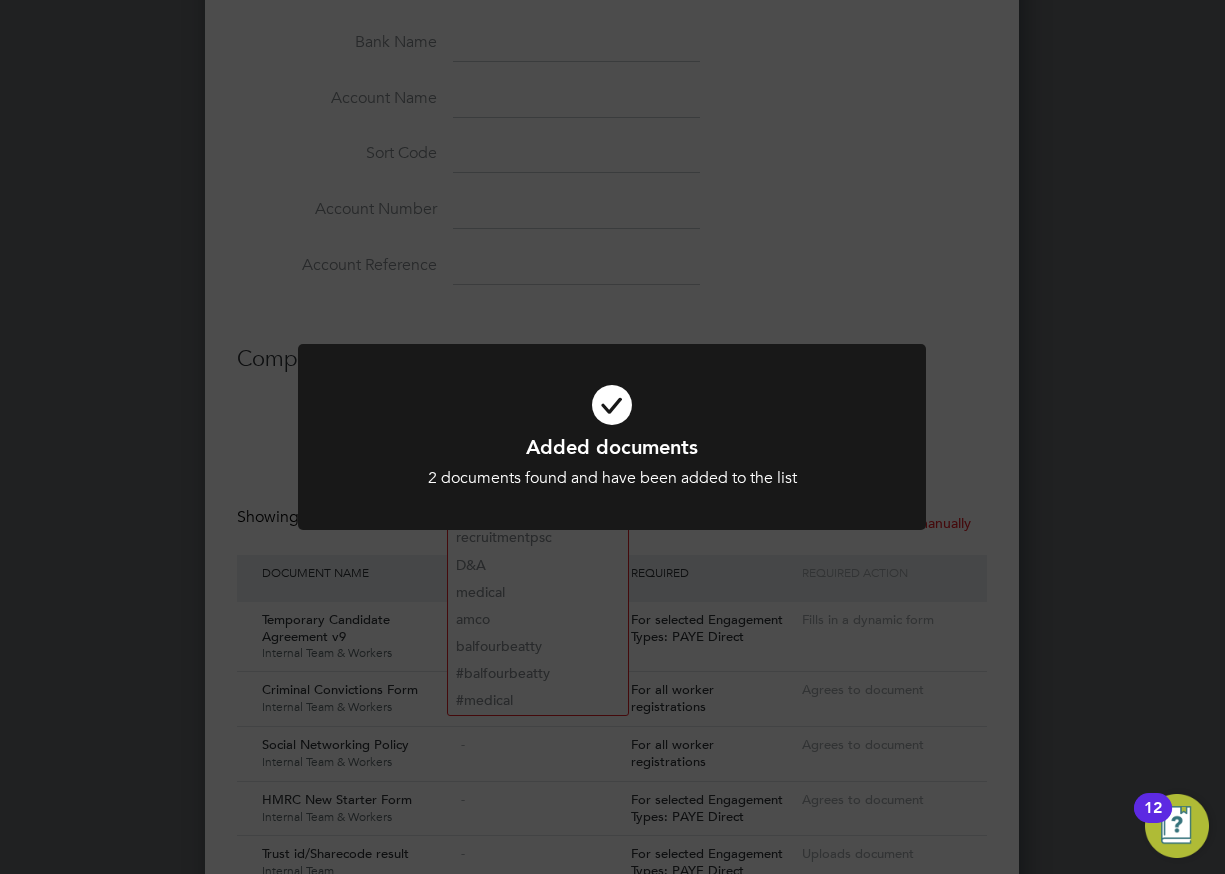scroll, scrollTop: 10, scrollLeft: 10, axis: both 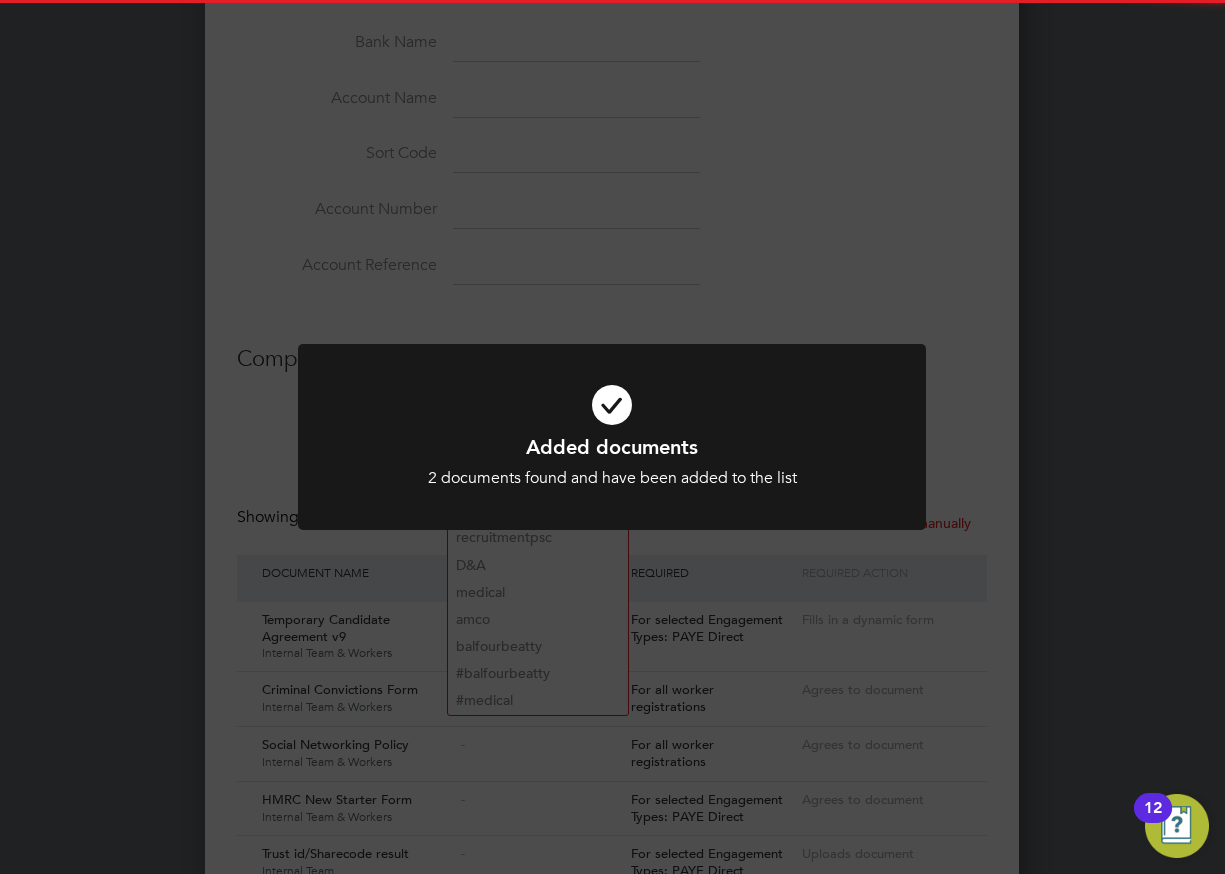 click on "Added documents 2 documents found and  have been added to the list Cancel Okay" 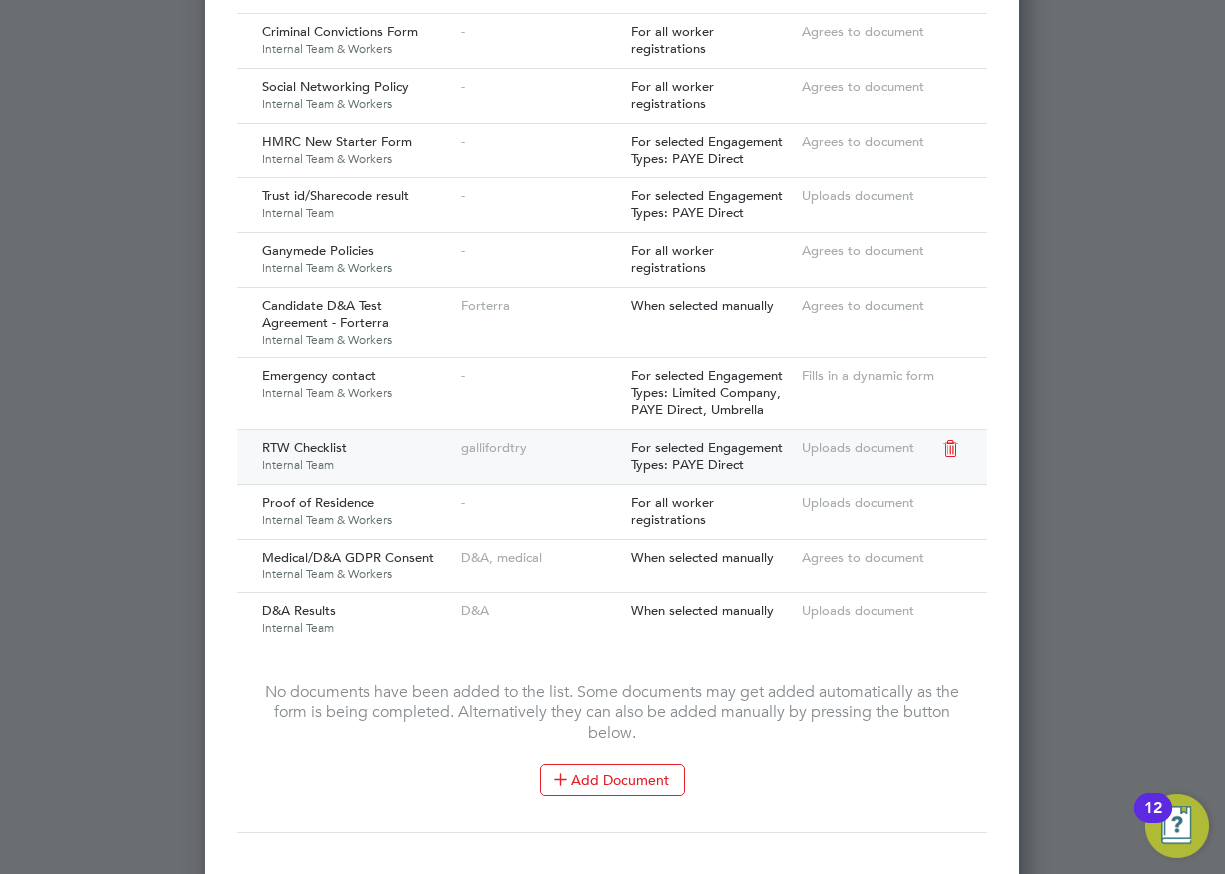 scroll, scrollTop: 2564, scrollLeft: 0, axis: vertical 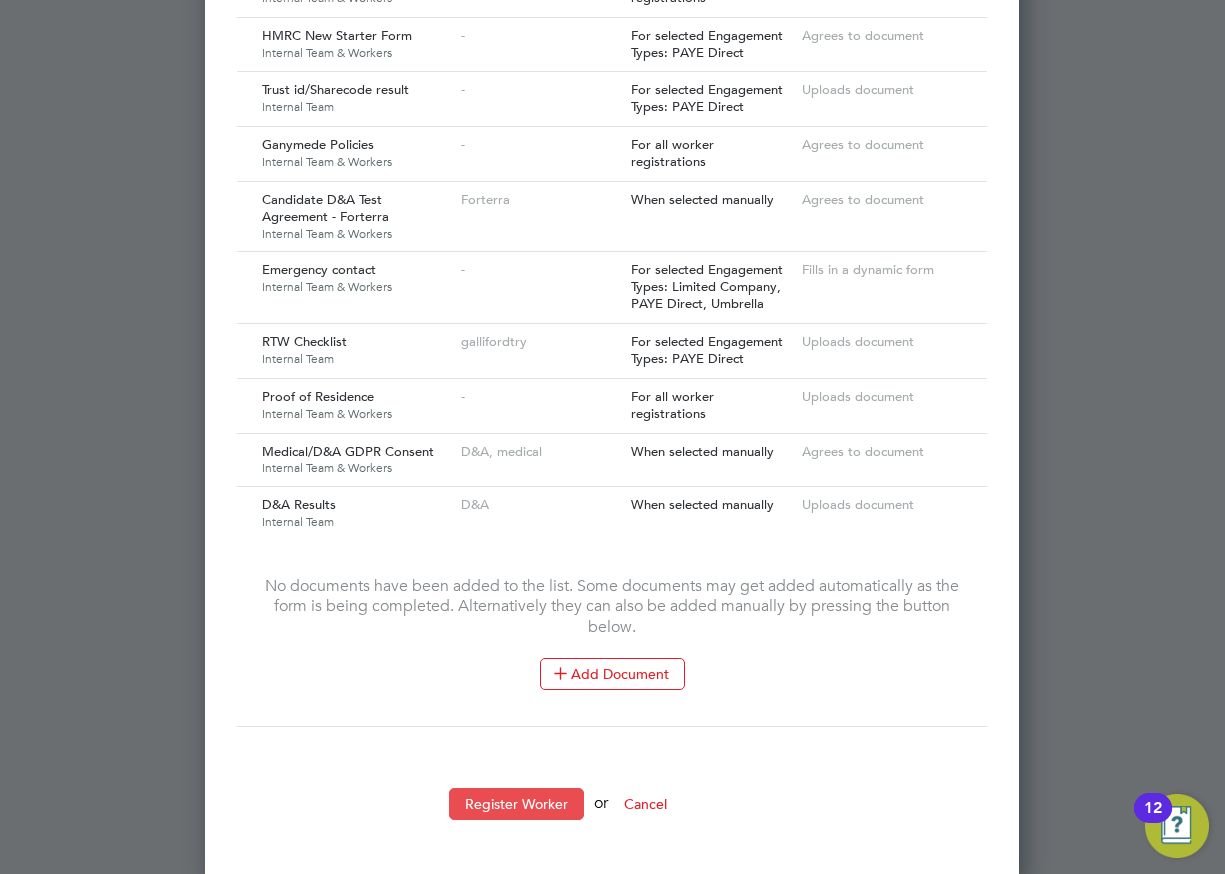click on "Register Worker" at bounding box center [516, 804] 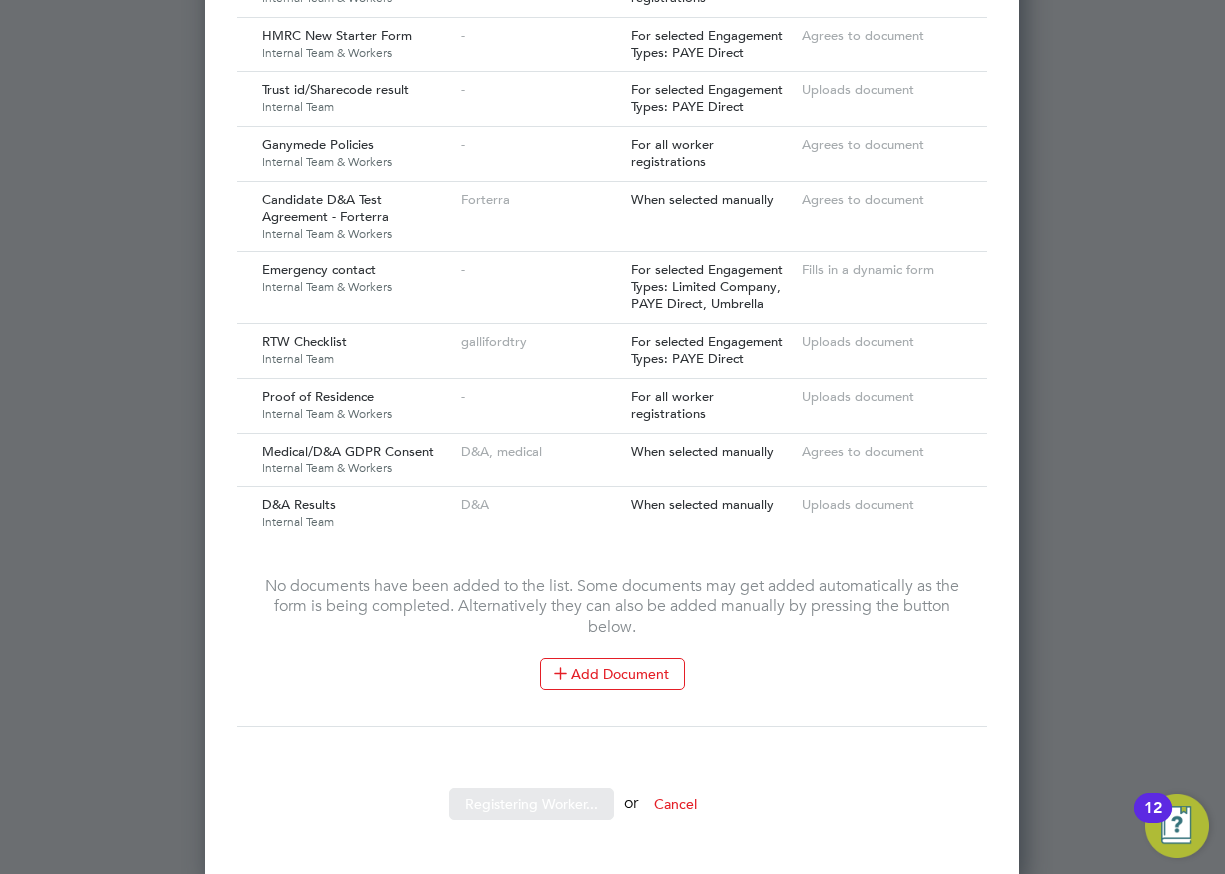 scroll, scrollTop: 0, scrollLeft: 0, axis: both 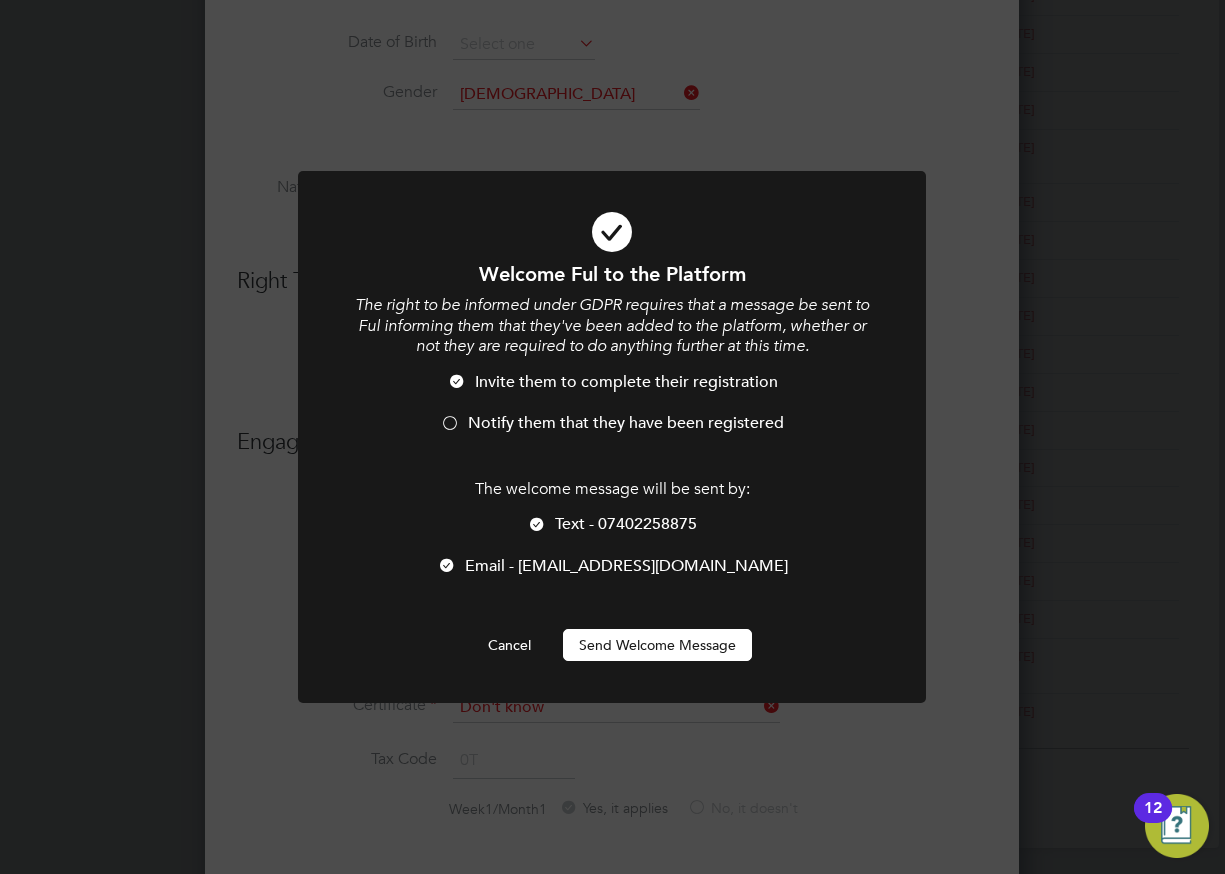 click on "Send Welcome Message" at bounding box center (657, 645) 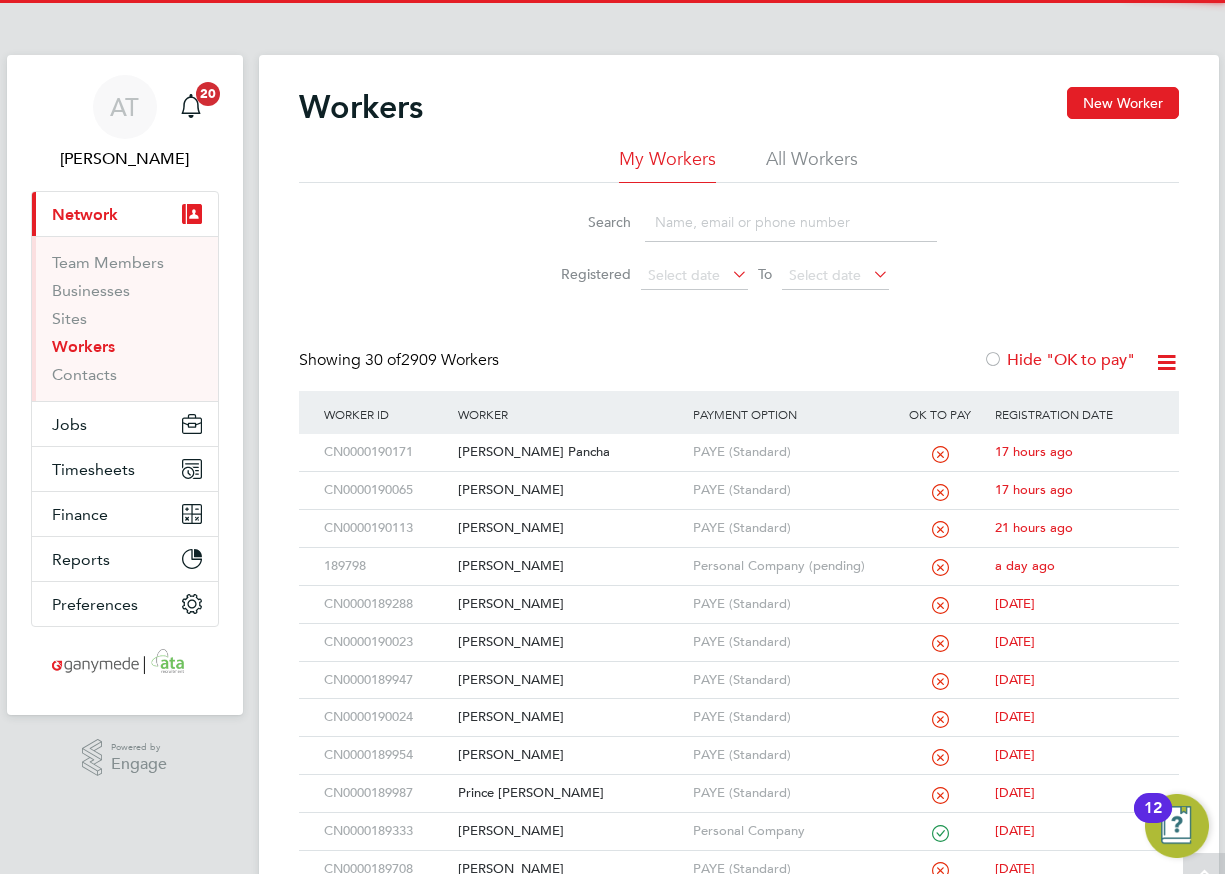 scroll, scrollTop: 0, scrollLeft: 0, axis: both 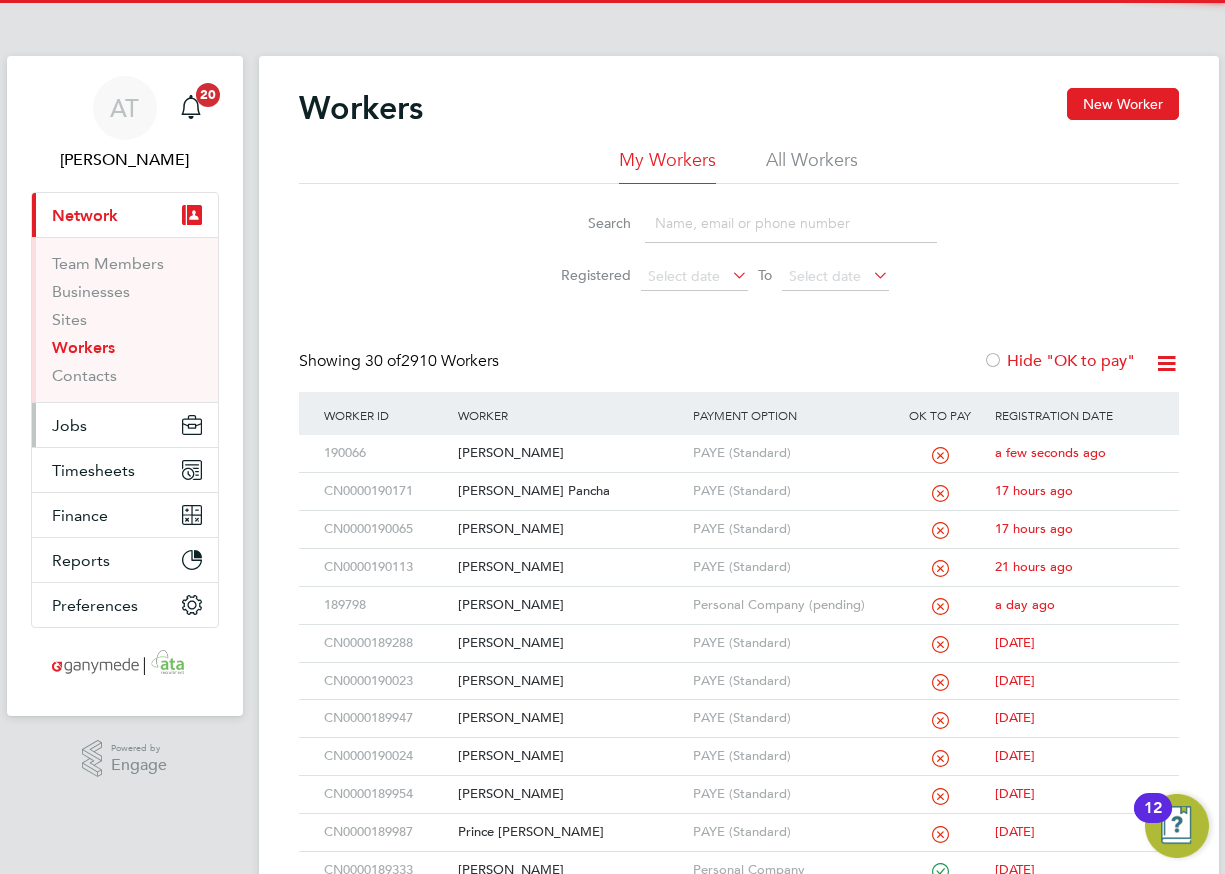 click on "Jobs" at bounding box center (69, 425) 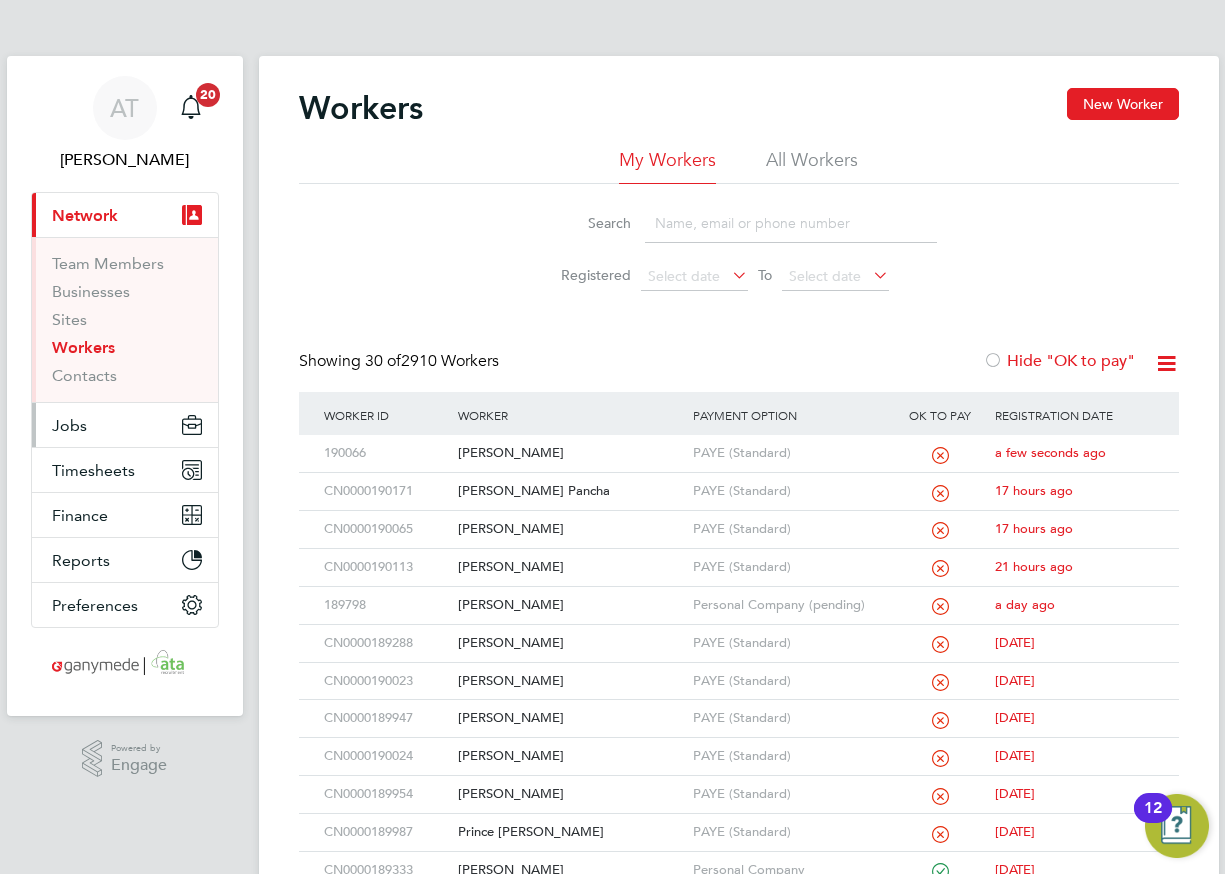 click on "Jobs" at bounding box center (69, 425) 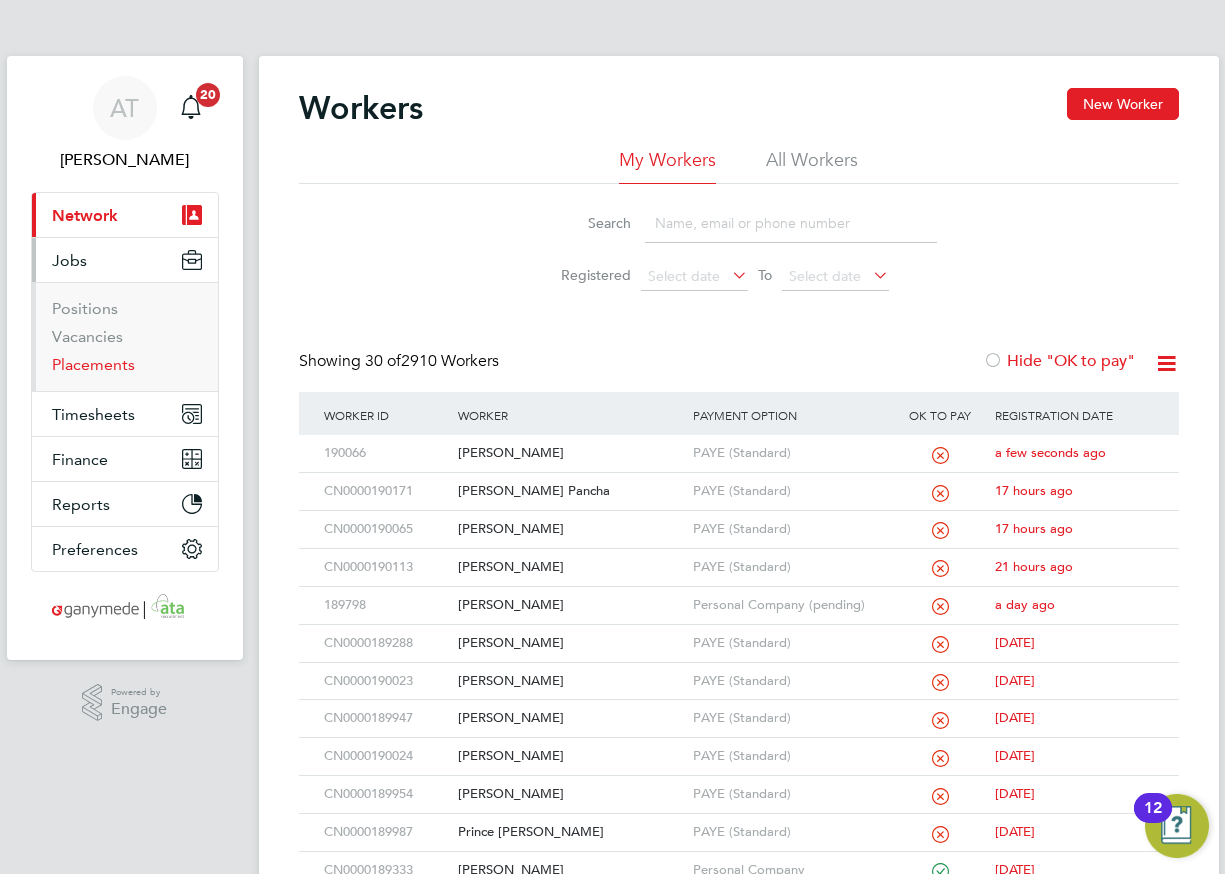 click on "Placements" at bounding box center [93, 364] 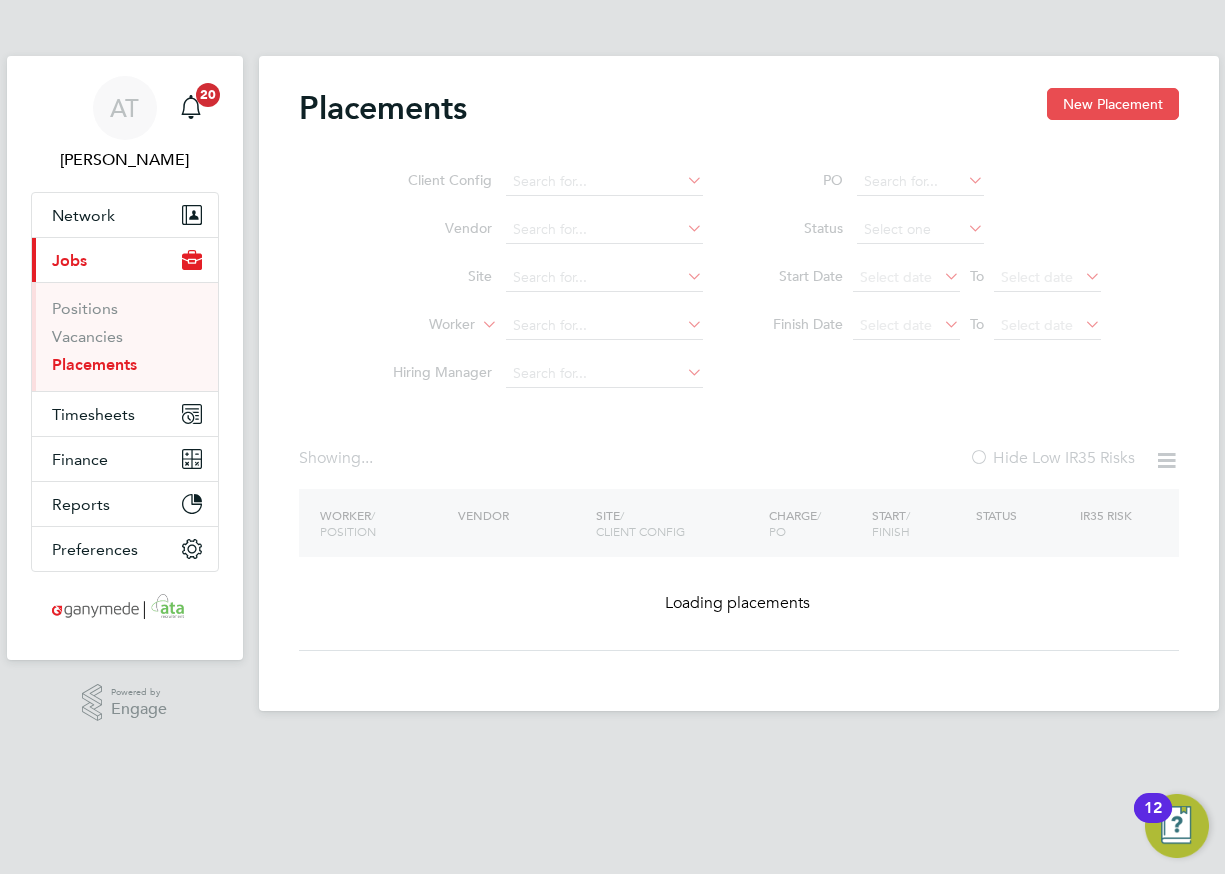 click on "New Placement" 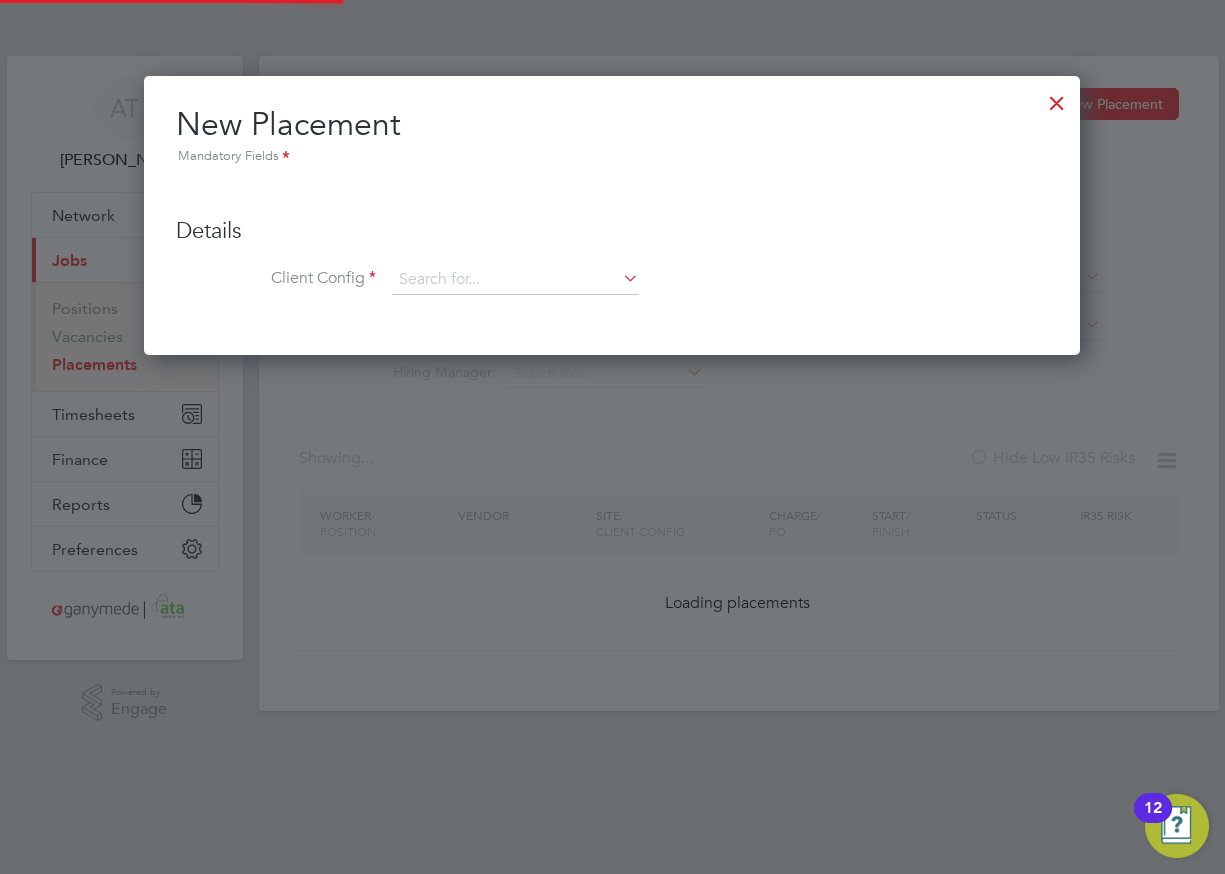 scroll, scrollTop: 10, scrollLeft: 10, axis: both 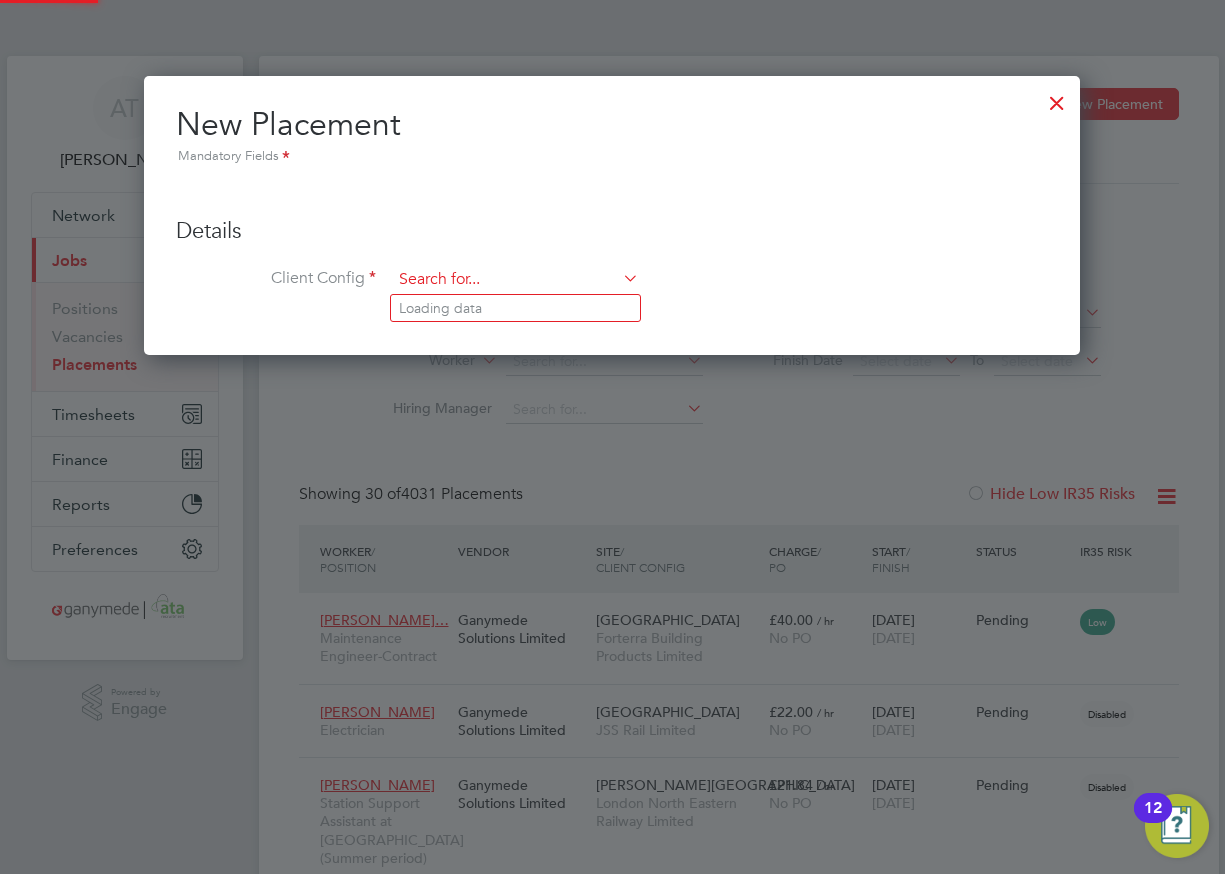 click at bounding box center [515, 280] 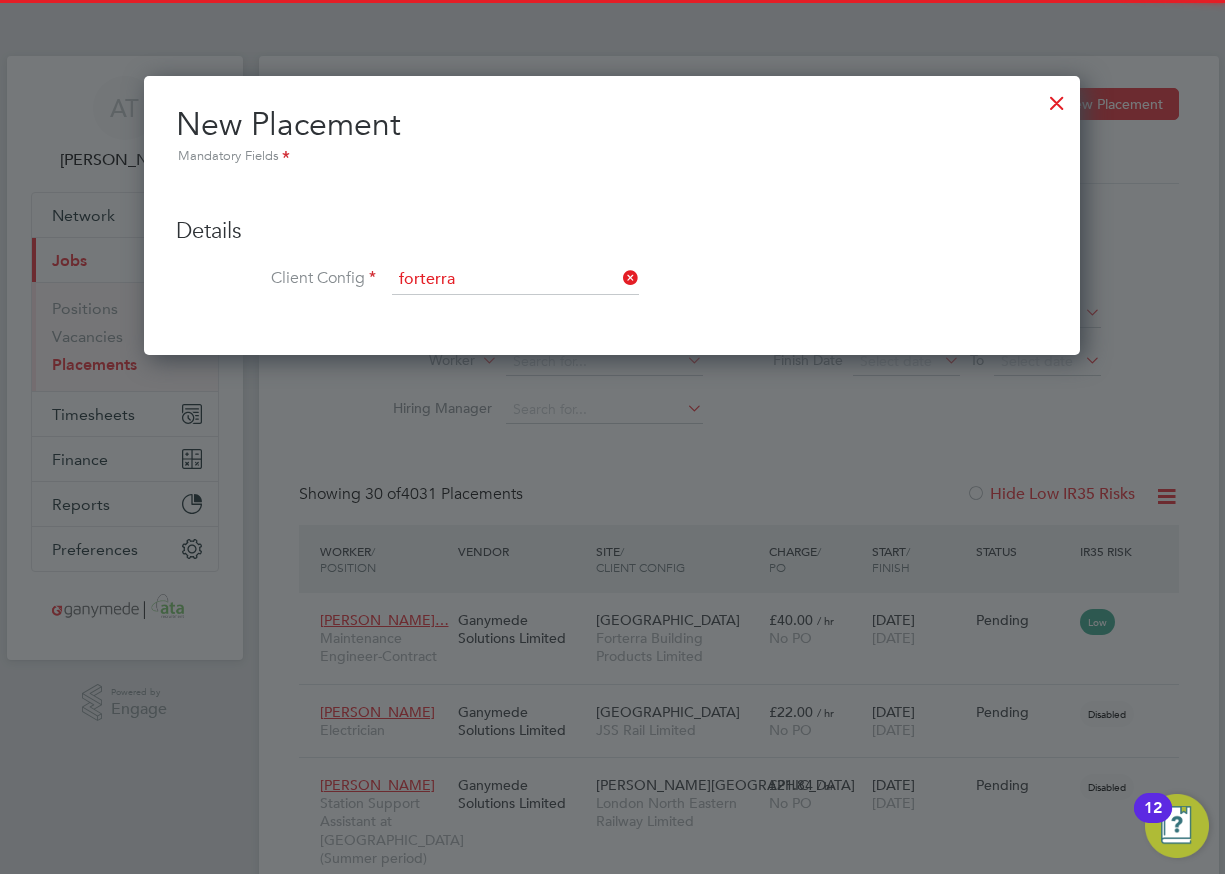 click on "Forterra  Building Products Limited" 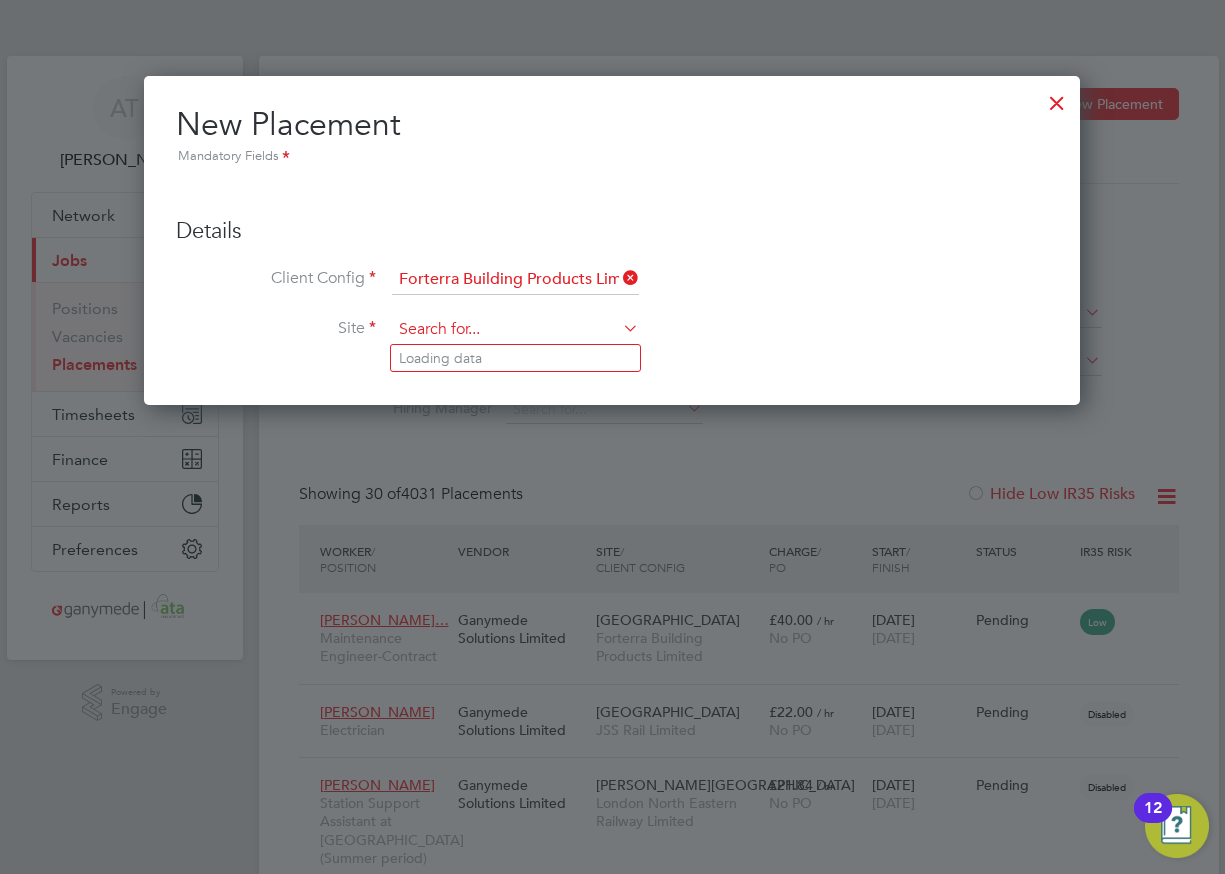 click at bounding box center [515, 330] 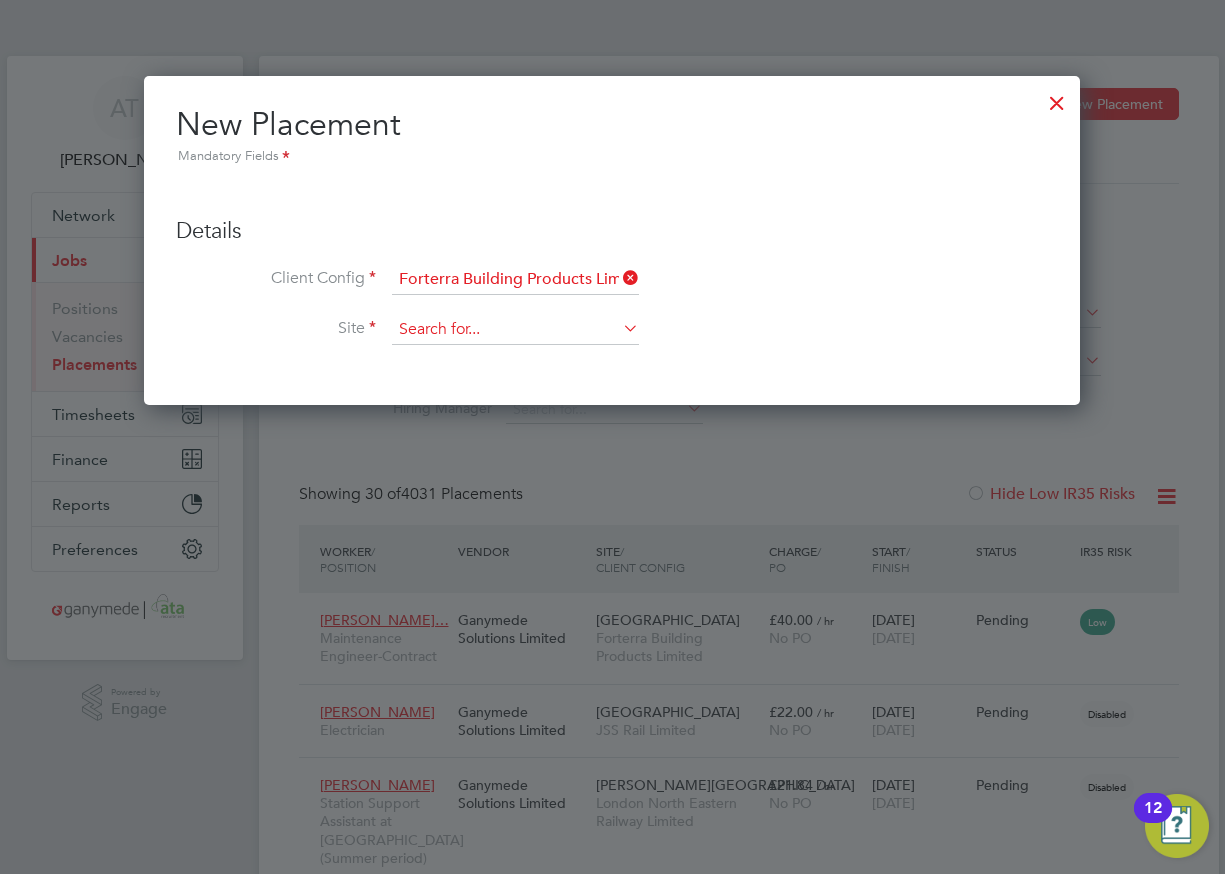 click at bounding box center (515, 330) 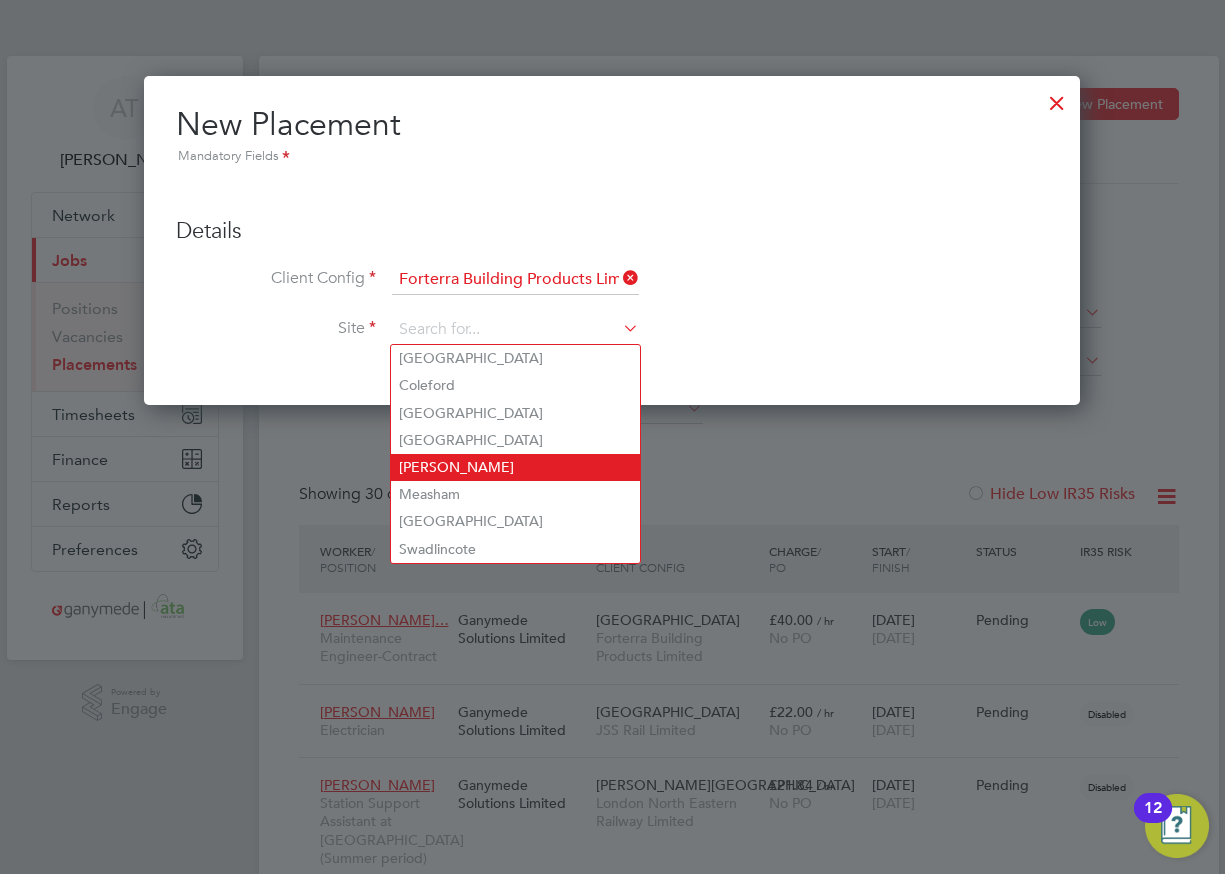 click on "[PERSON_NAME]" 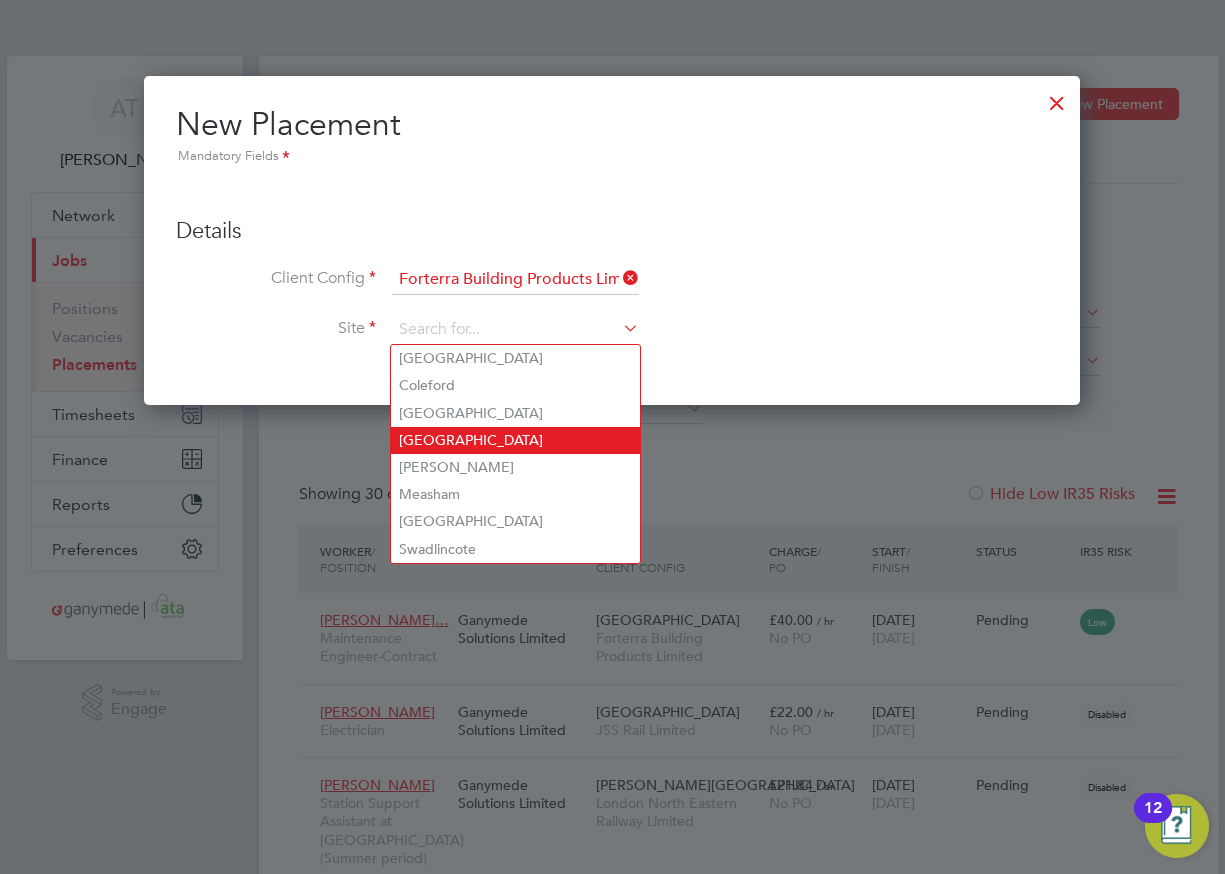 type on "[PERSON_NAME]" 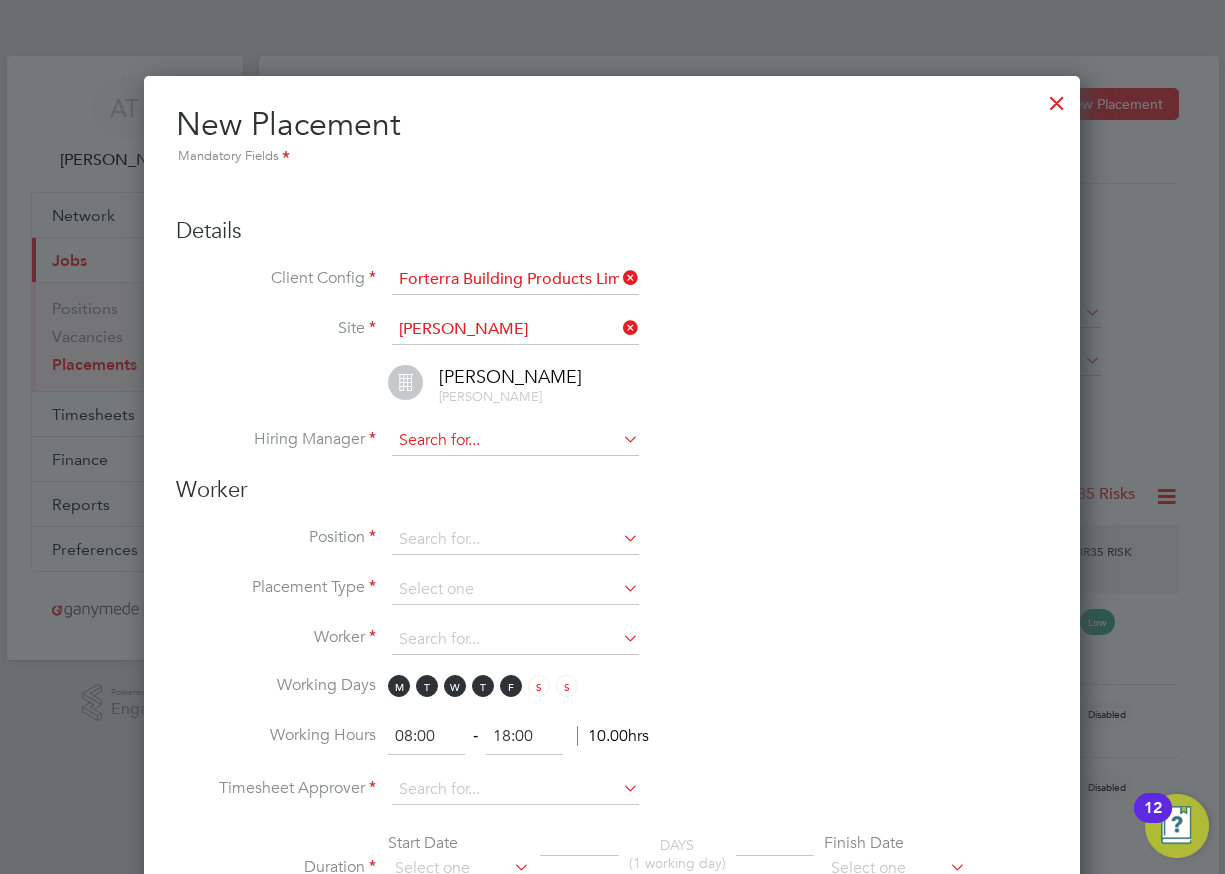click at bounding box center (515, 441) 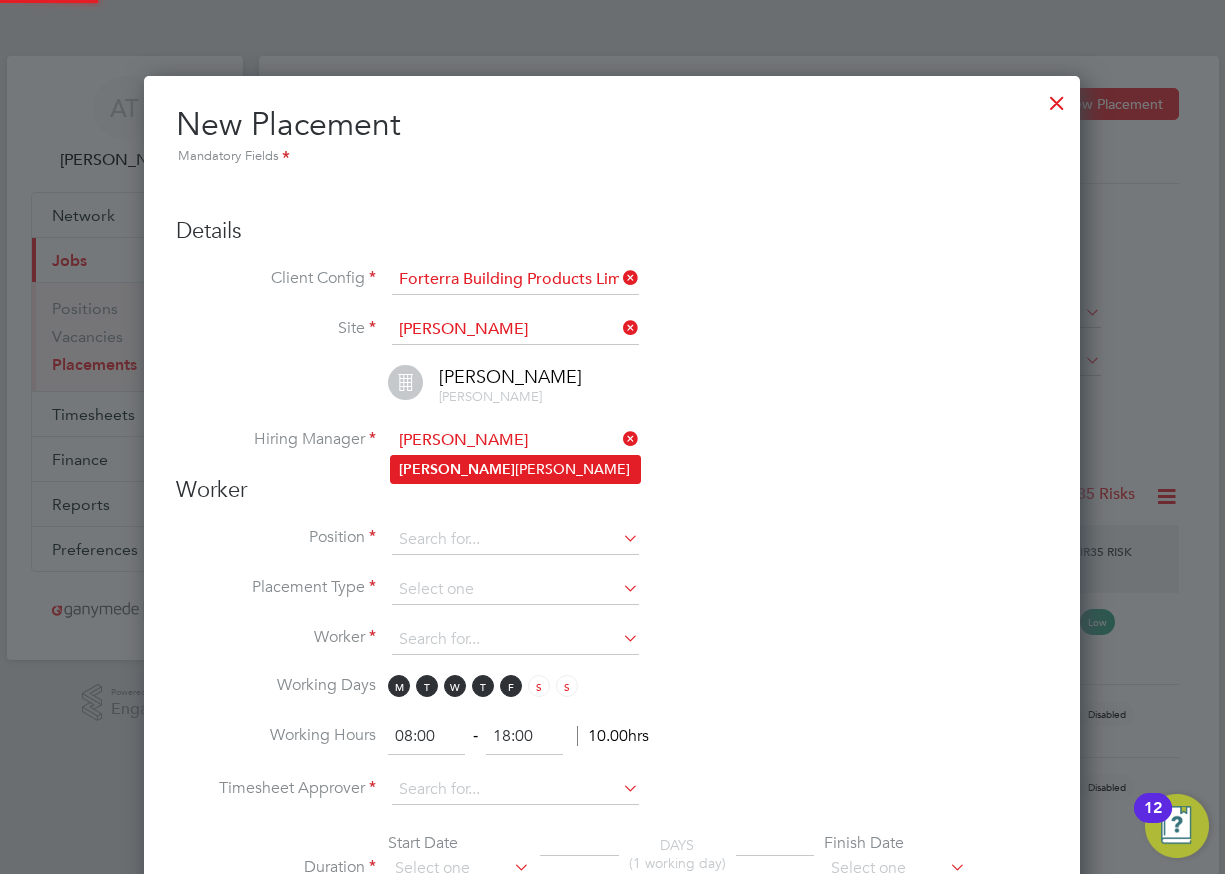 click on "[PERSON_NAME]" 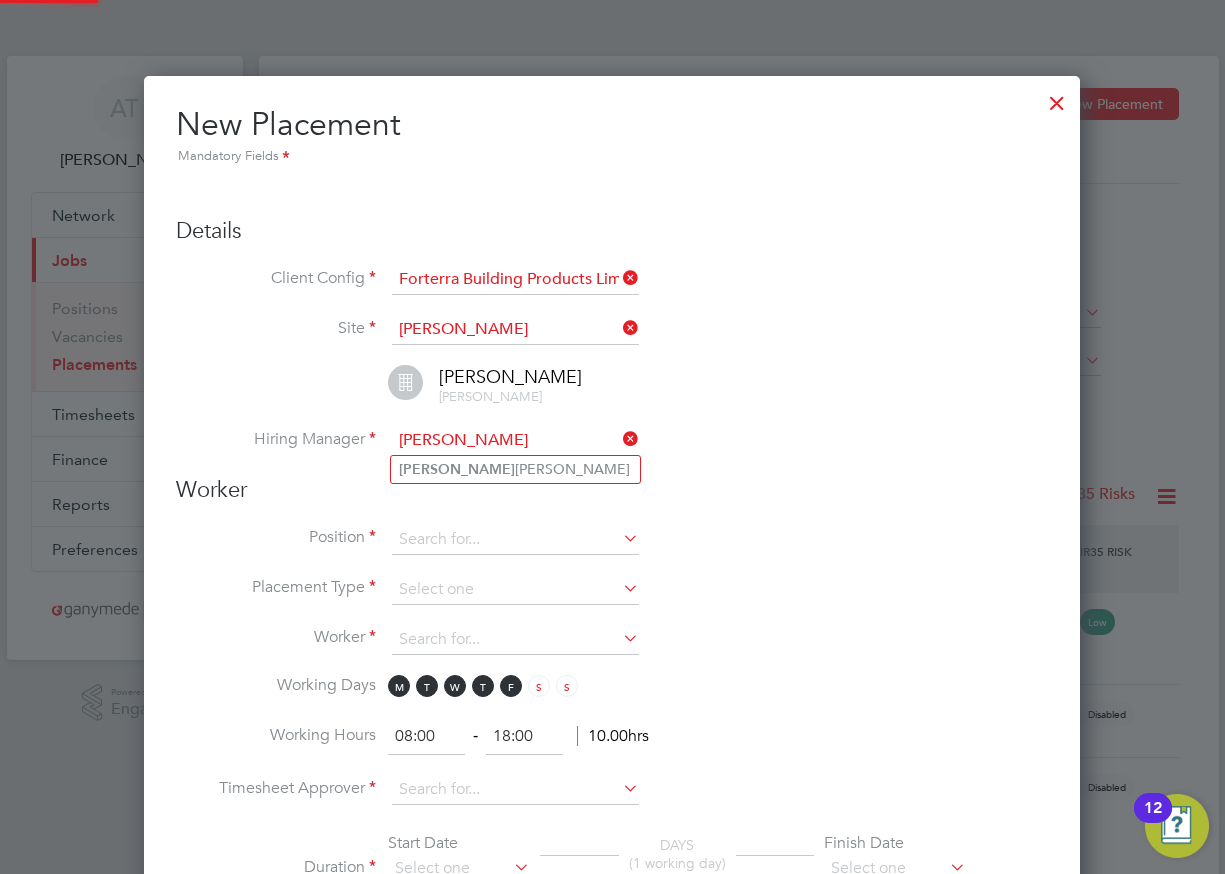 type on "[PERSON_NAME]" 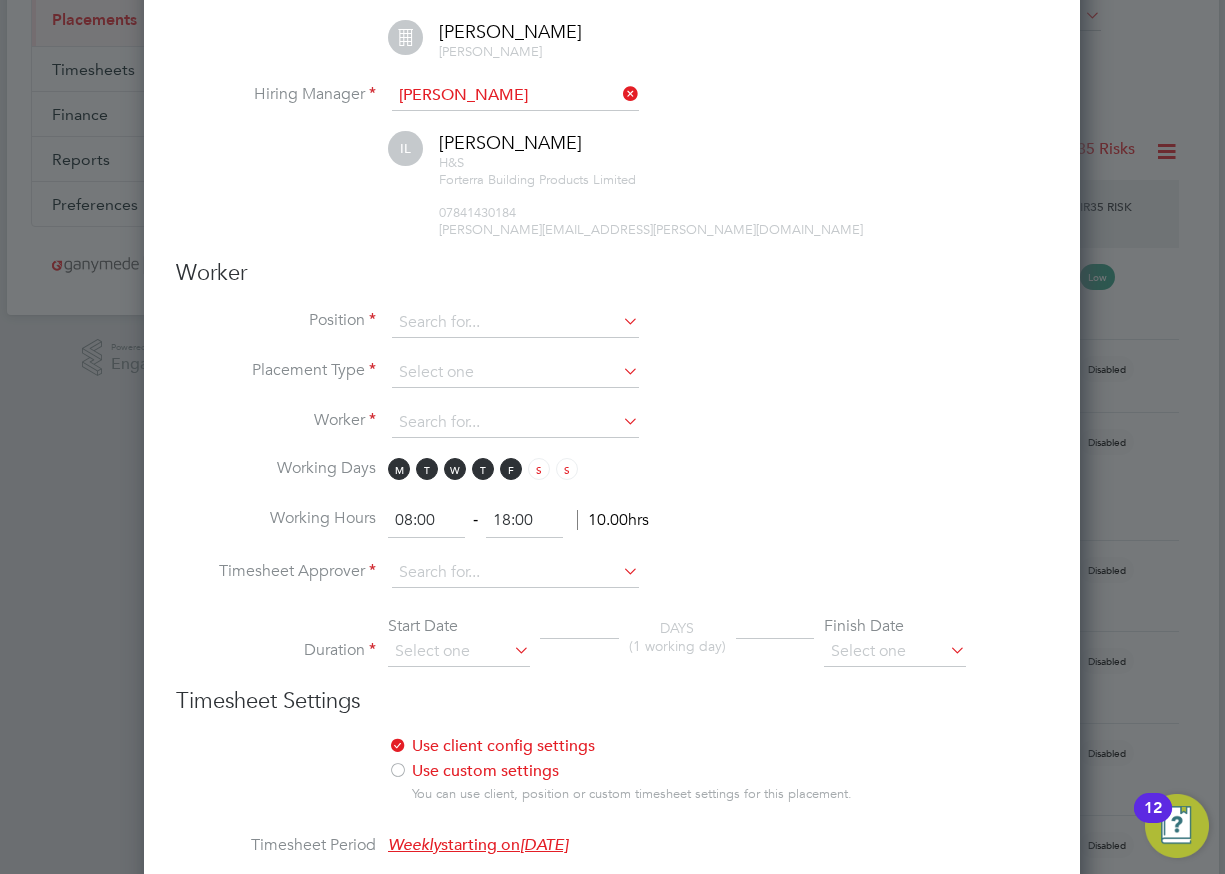 scroll, scrollTop: 400, scrollLeft: 0, axis: vertical 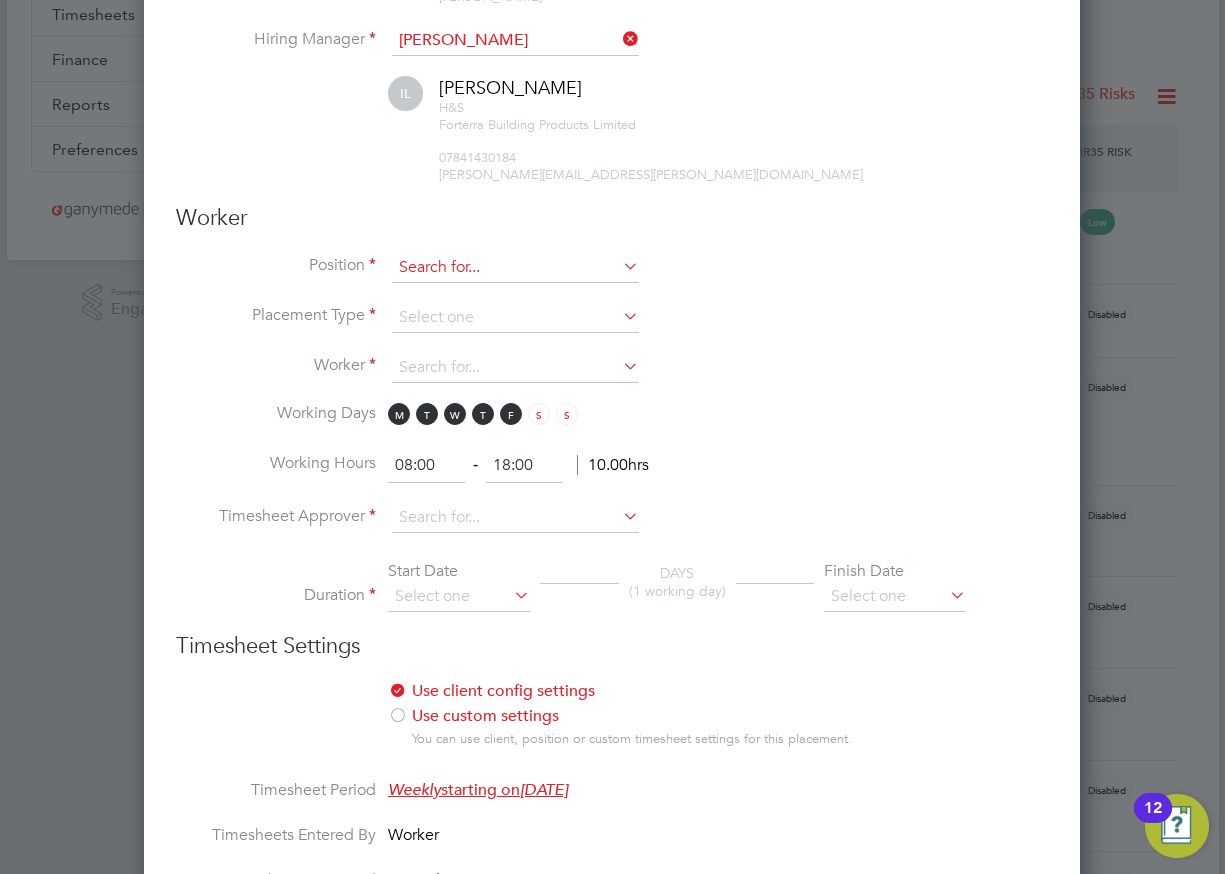 click at bounding box center (515, 268) 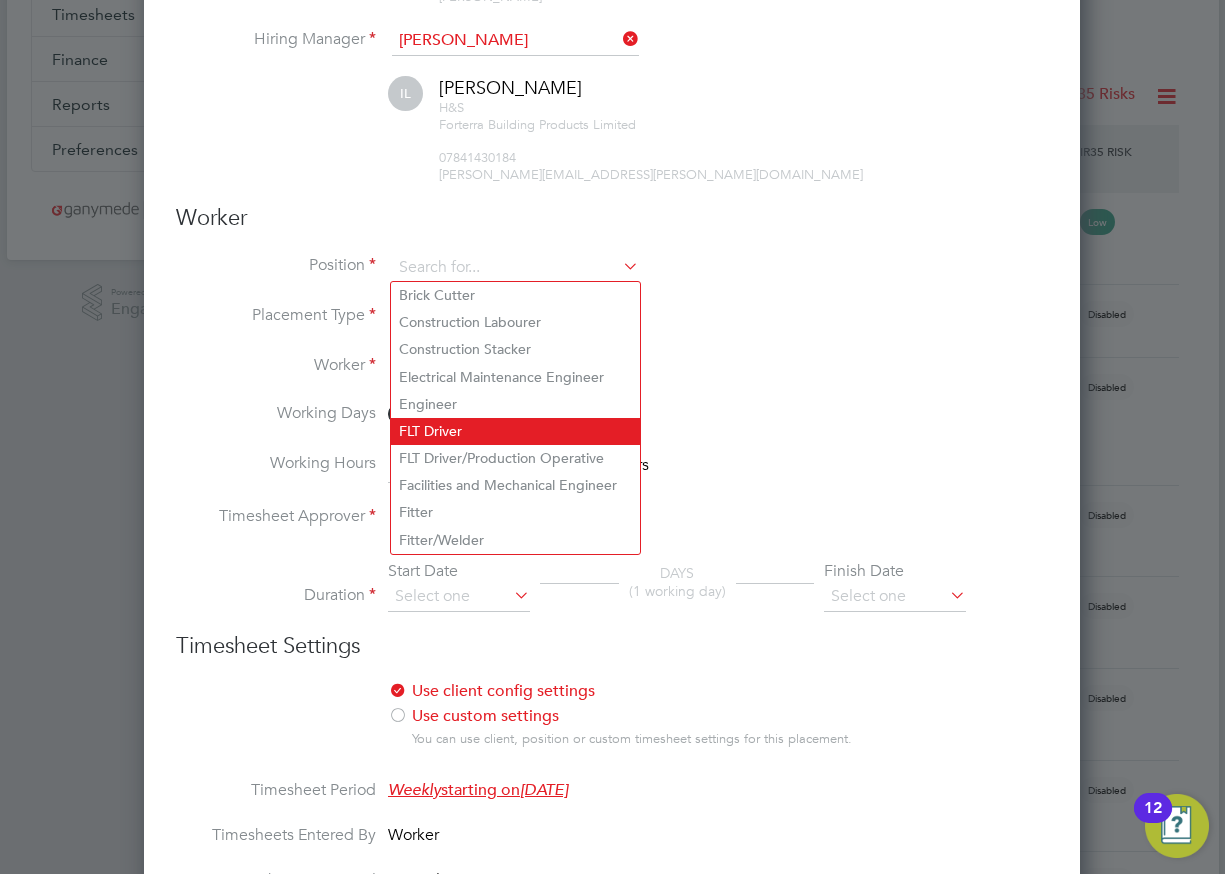 click on "FLT Driver" 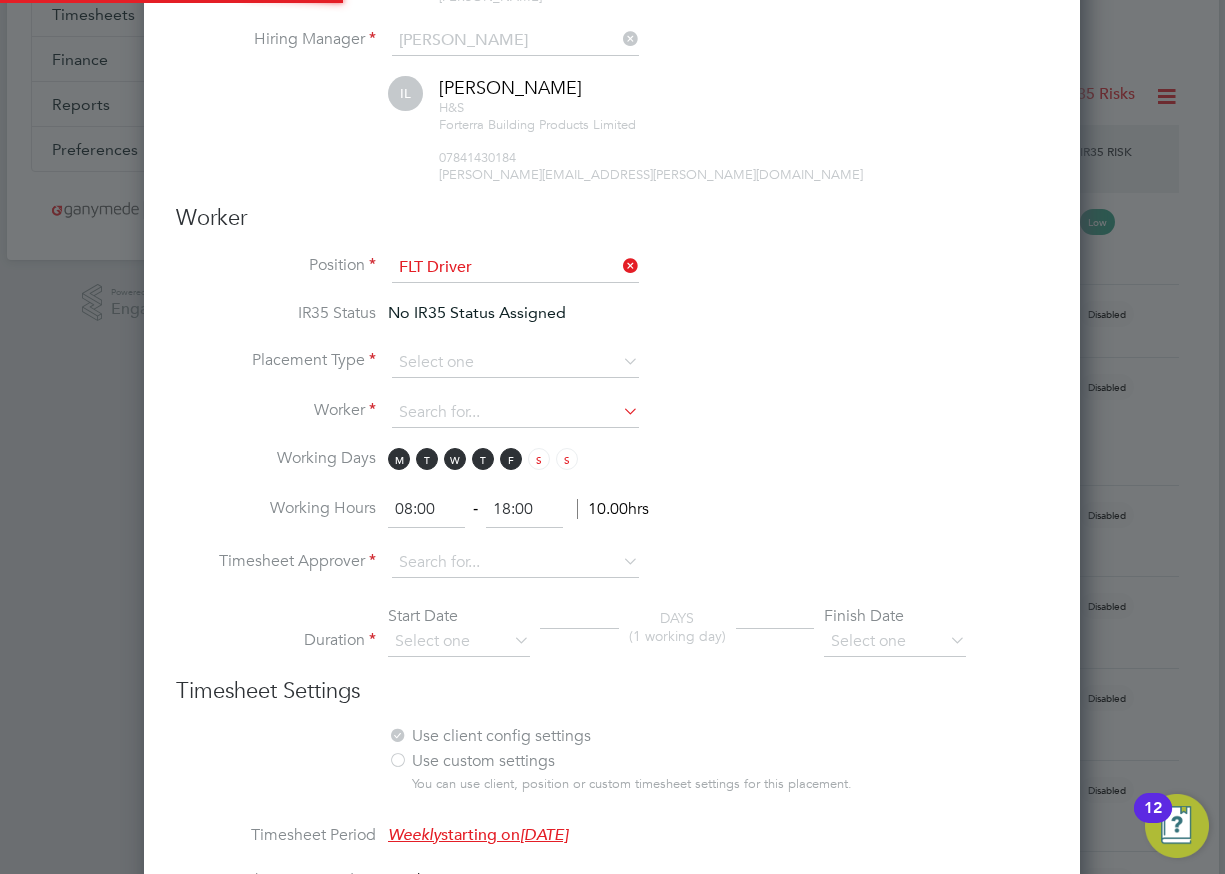 scroll, scrollTop: 10, scrollLeft: 10, axis: both 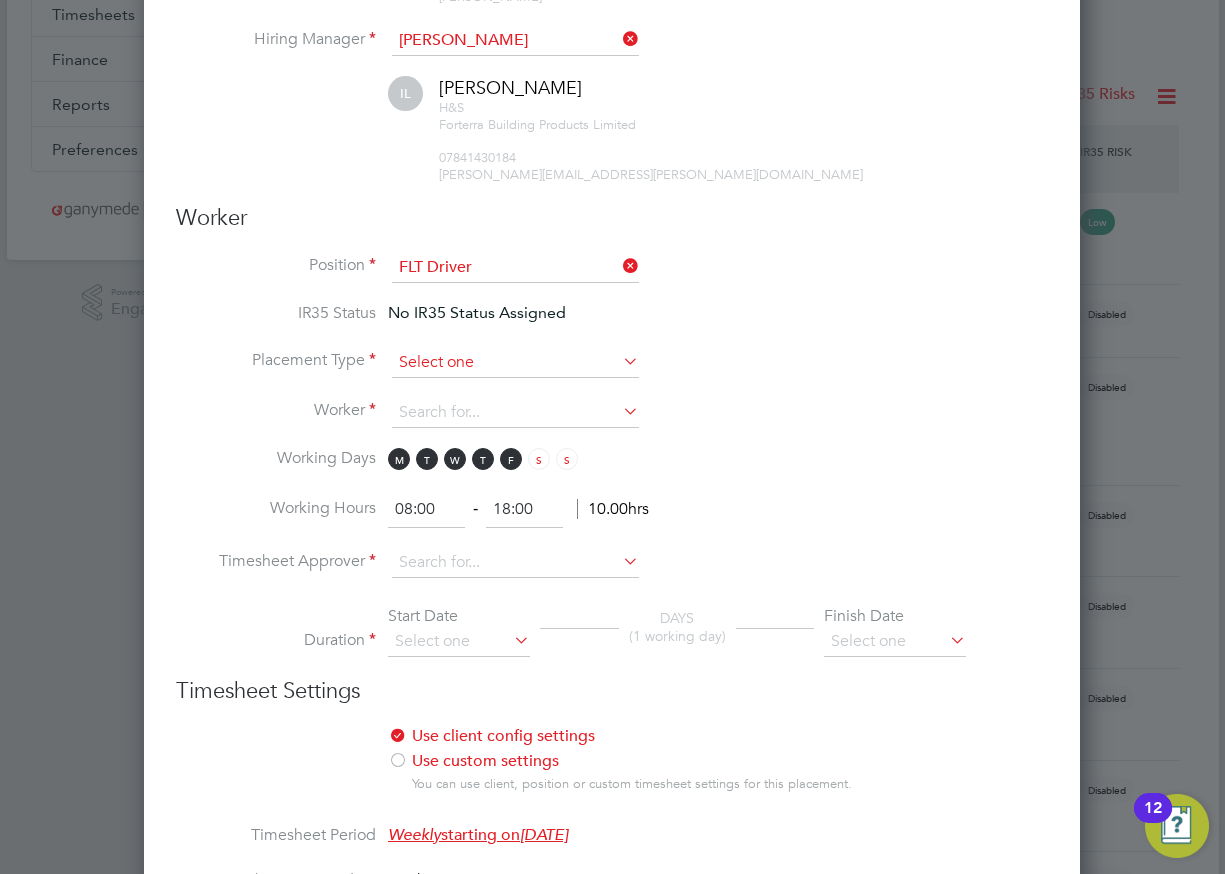 click at bounding box center (515, 363) 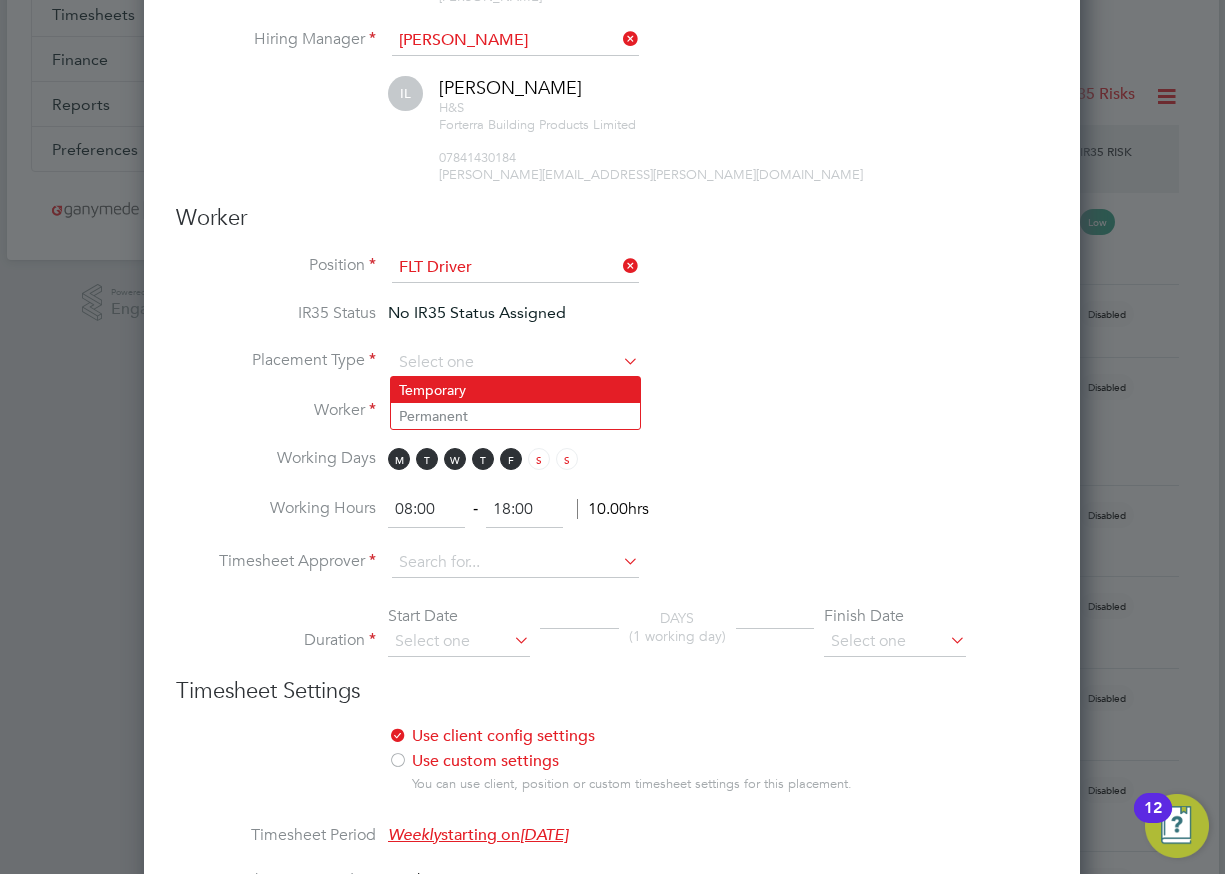 click on "Temporary" 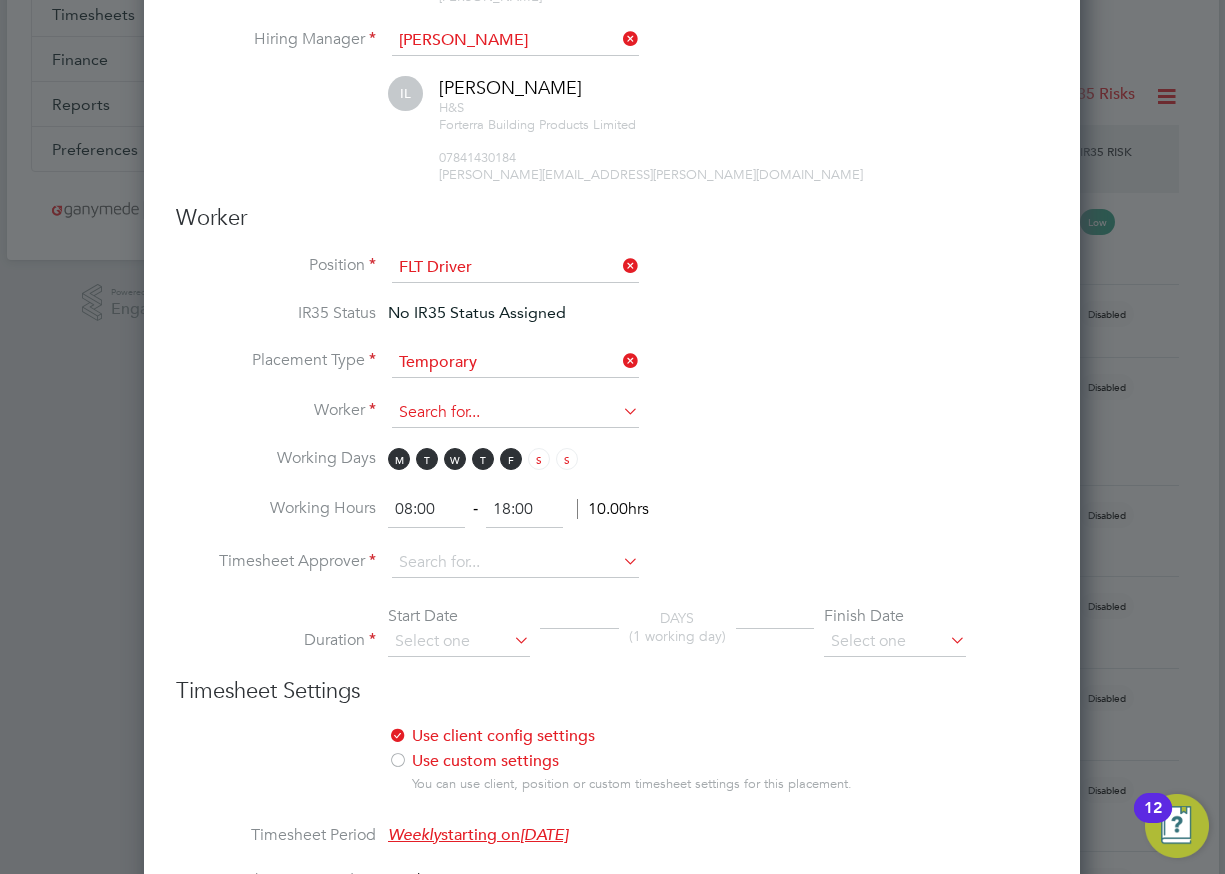 click at bounding box center [515, 413] 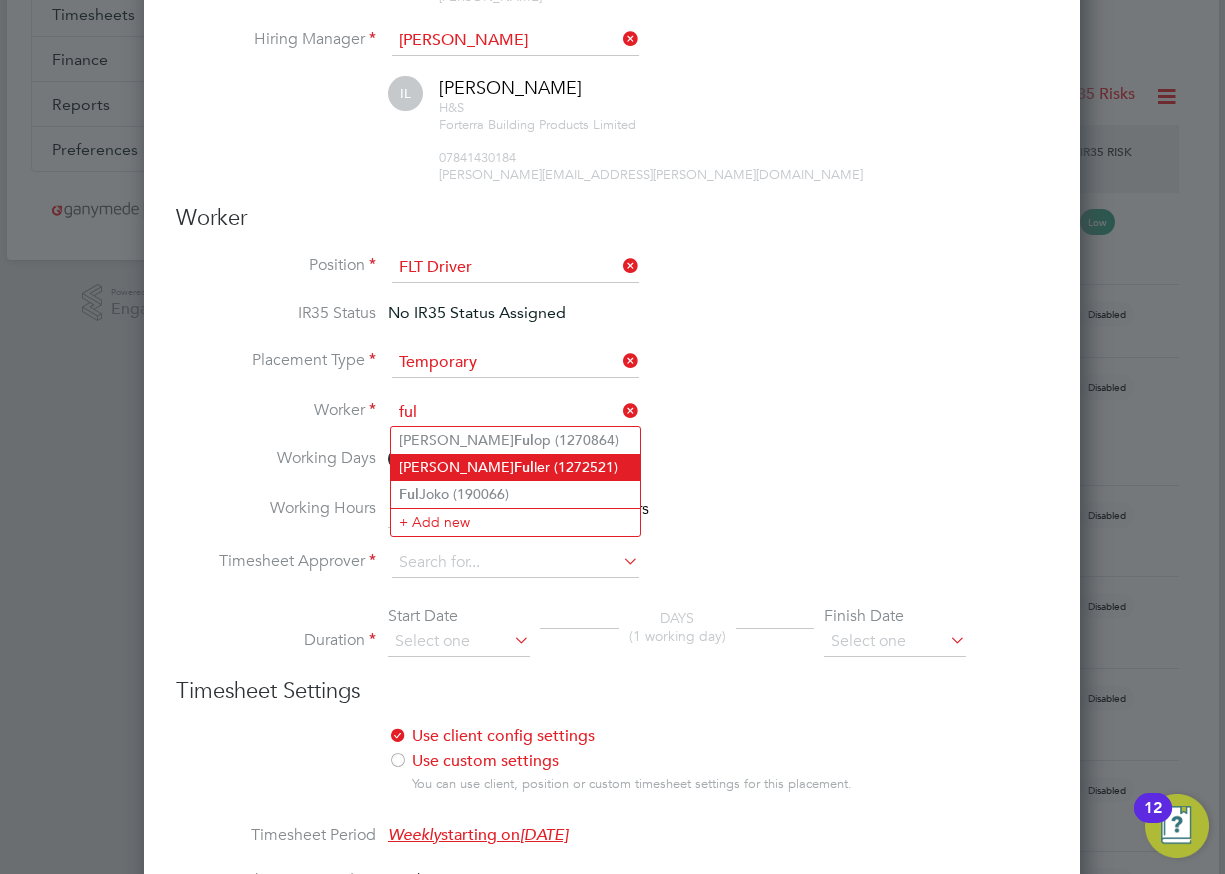 drag, startPoint x: 446, startPoint y: 494, endPoint x: 402, endPoint y: 475, distance: 47.92703 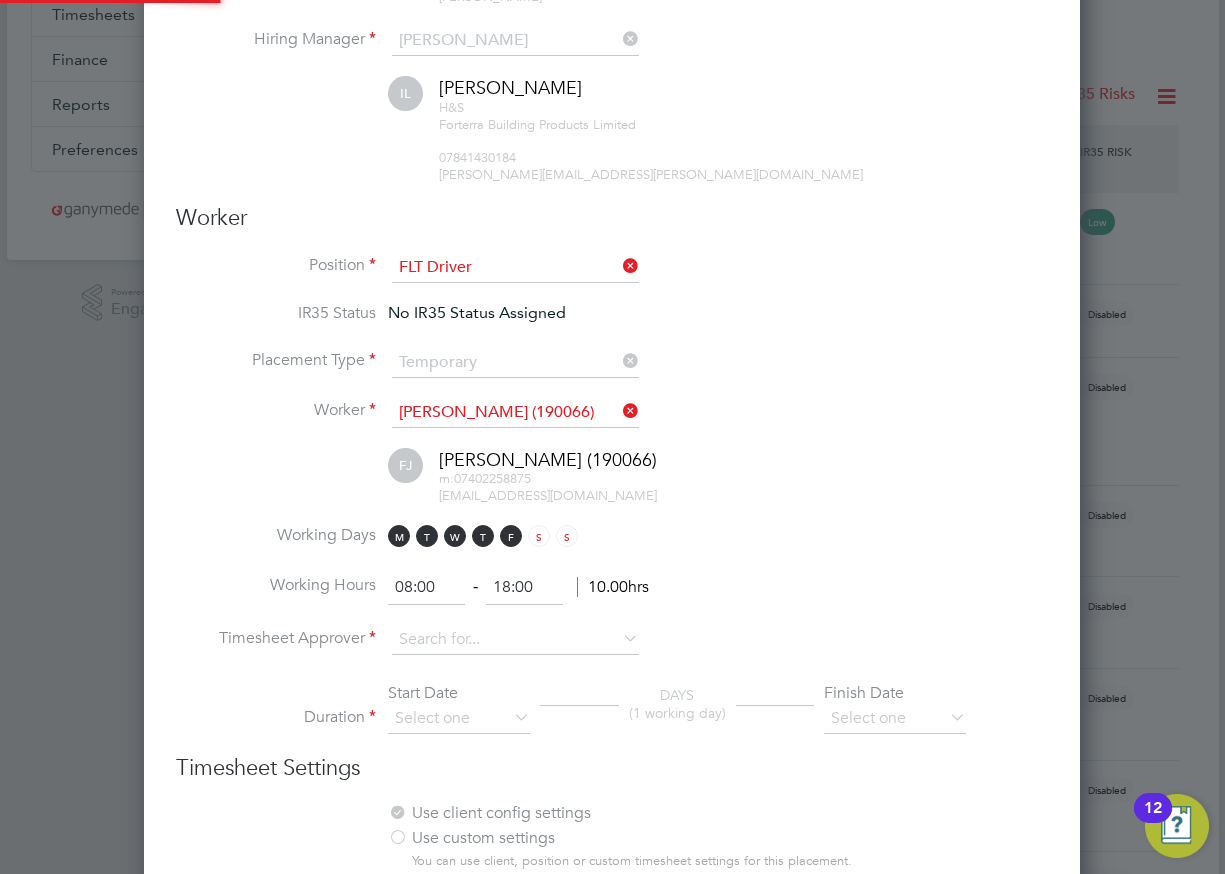 scroll, scrollTop: 10, scrollLeft: 10, axis: both 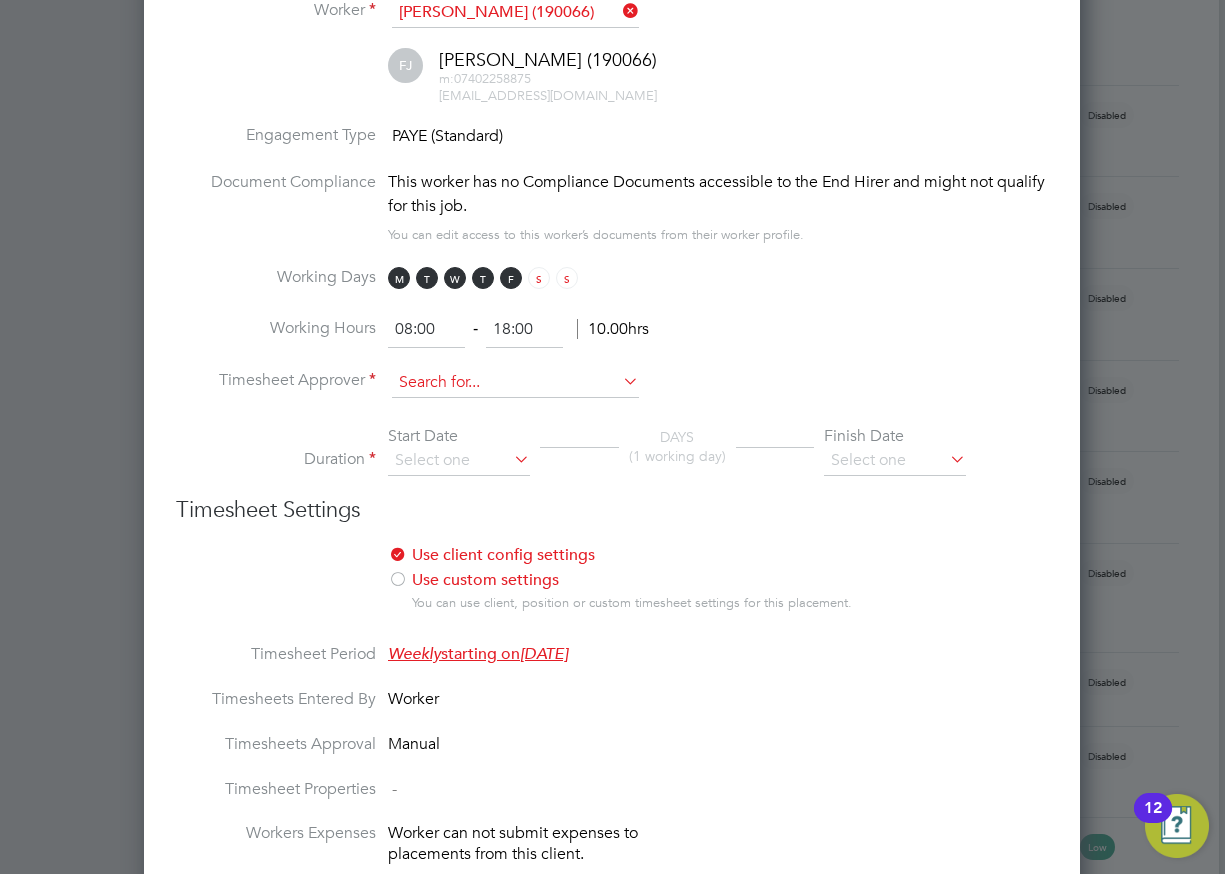 click at bounding box center [515, 383] 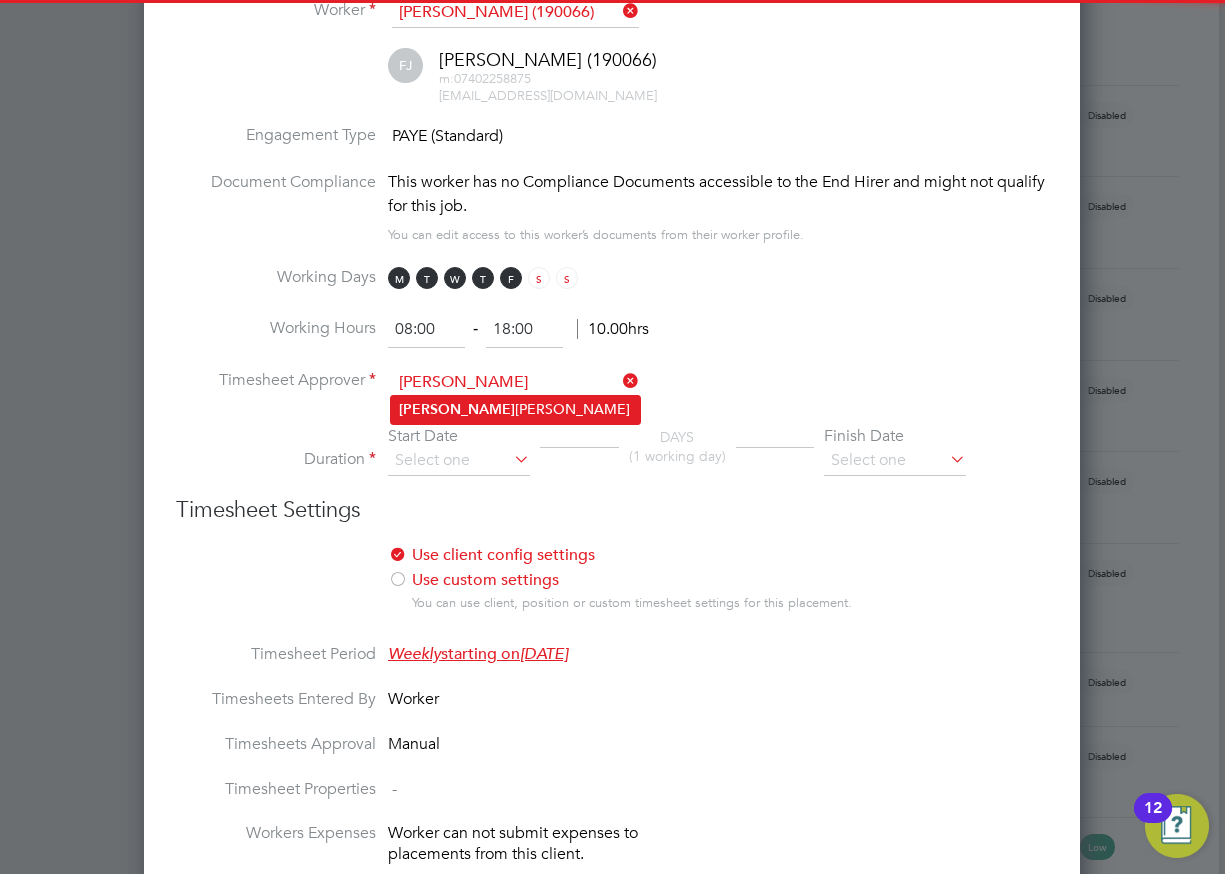 click on "[PERSON_NAME]" 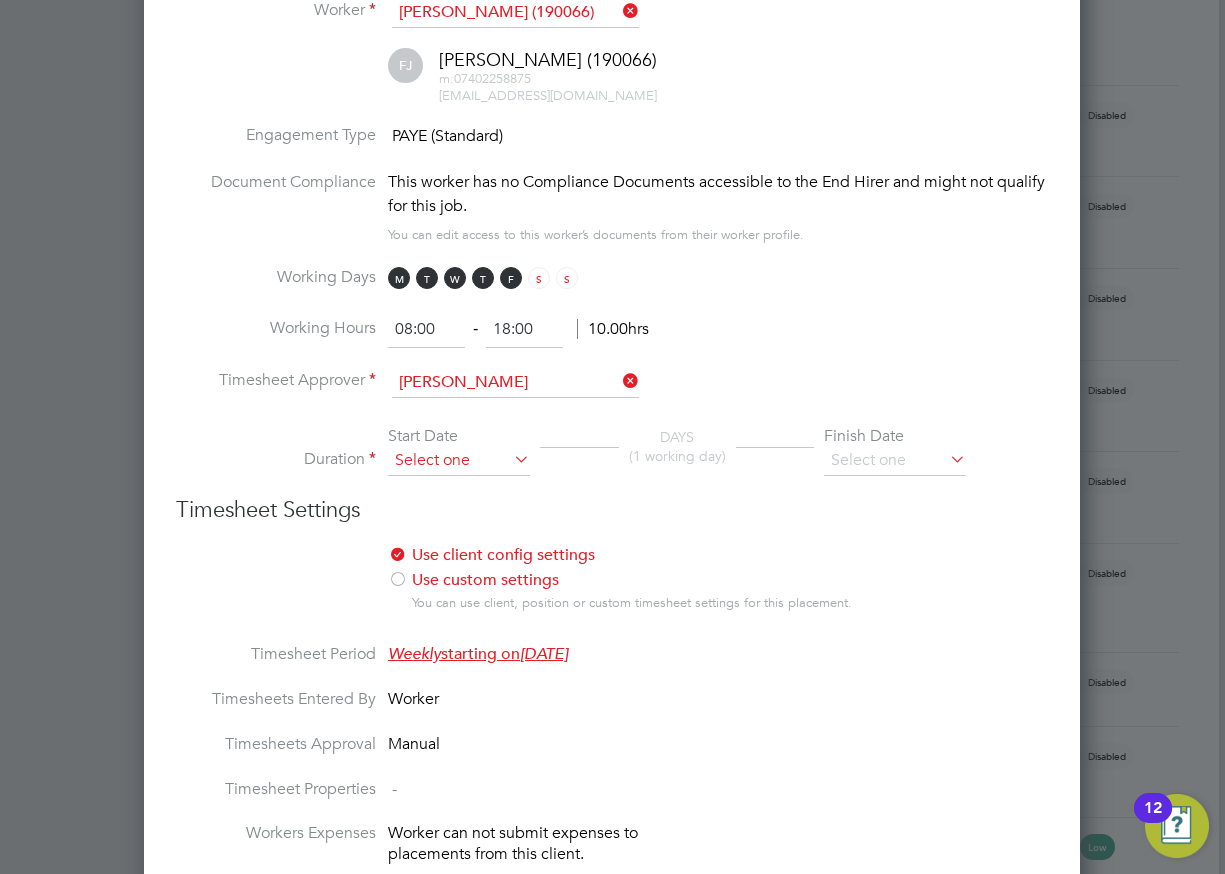 click at bounding box center [459, 461] 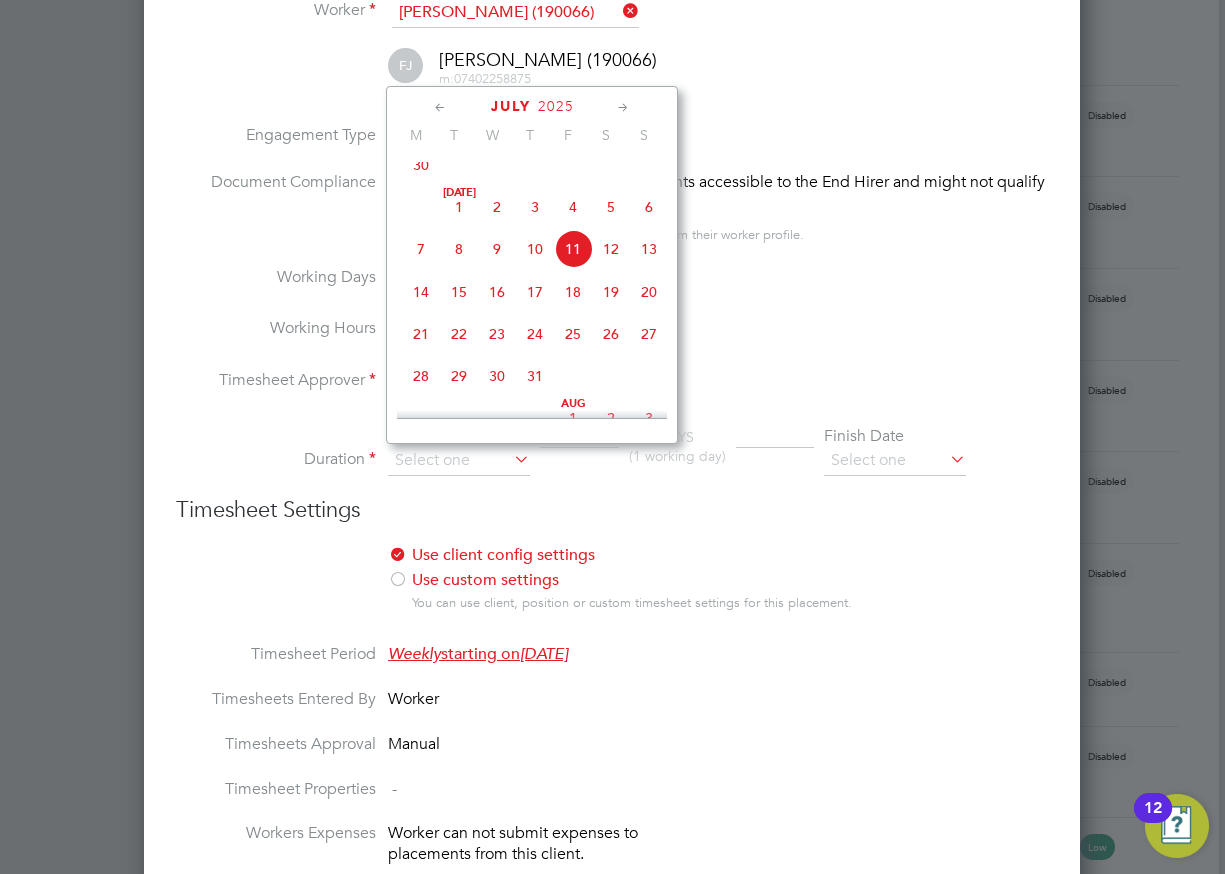 click on "17" 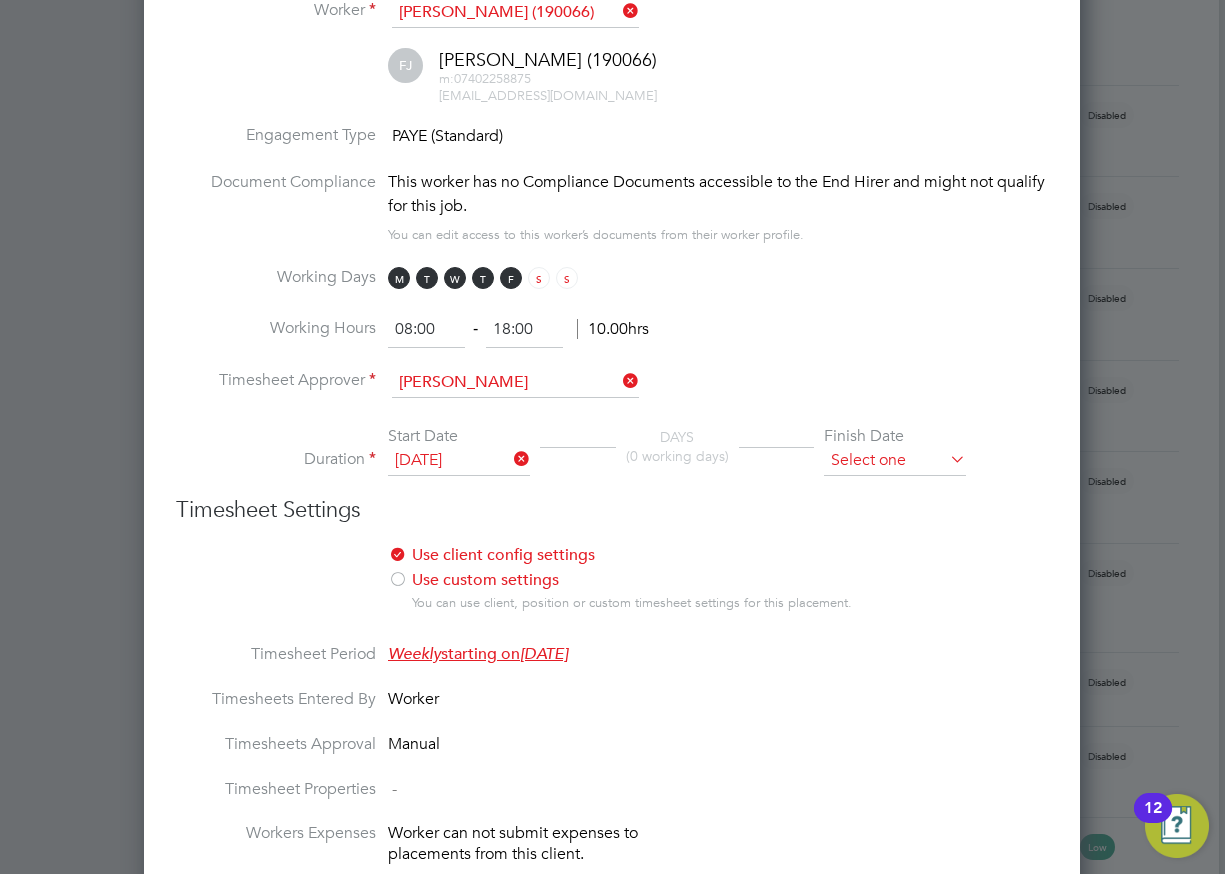 click at bounding box center [895, 461] 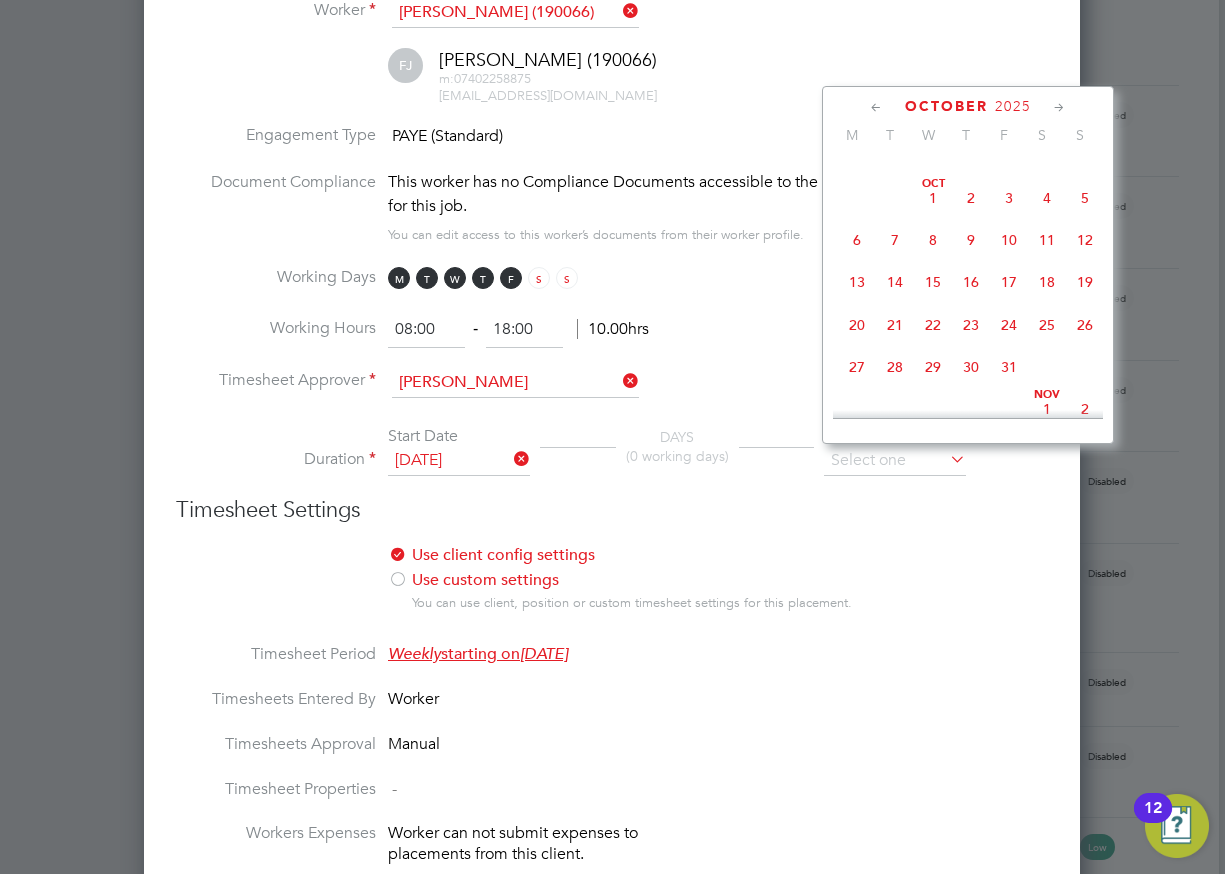 scroll, scrollTop: 1292, scrollLeft: 0, axis: vertical 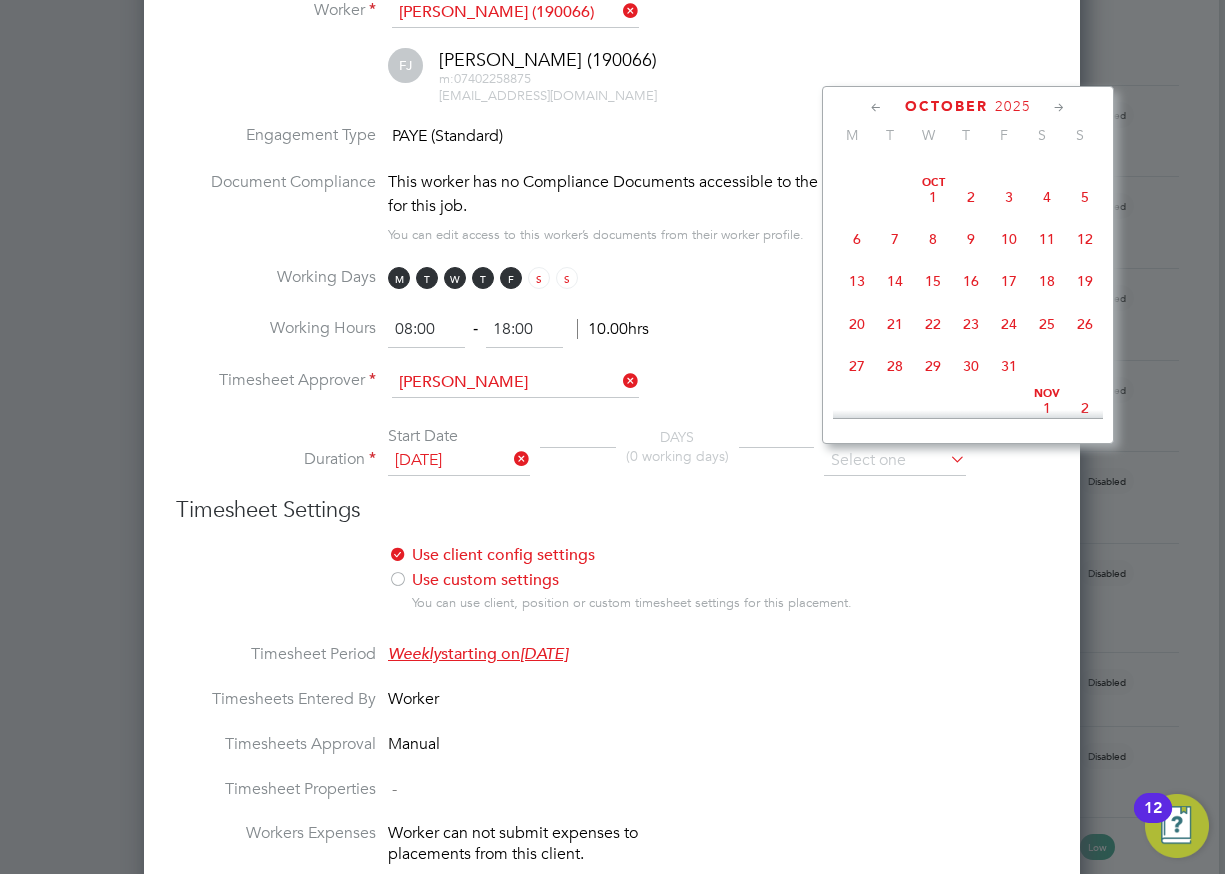click on "19" 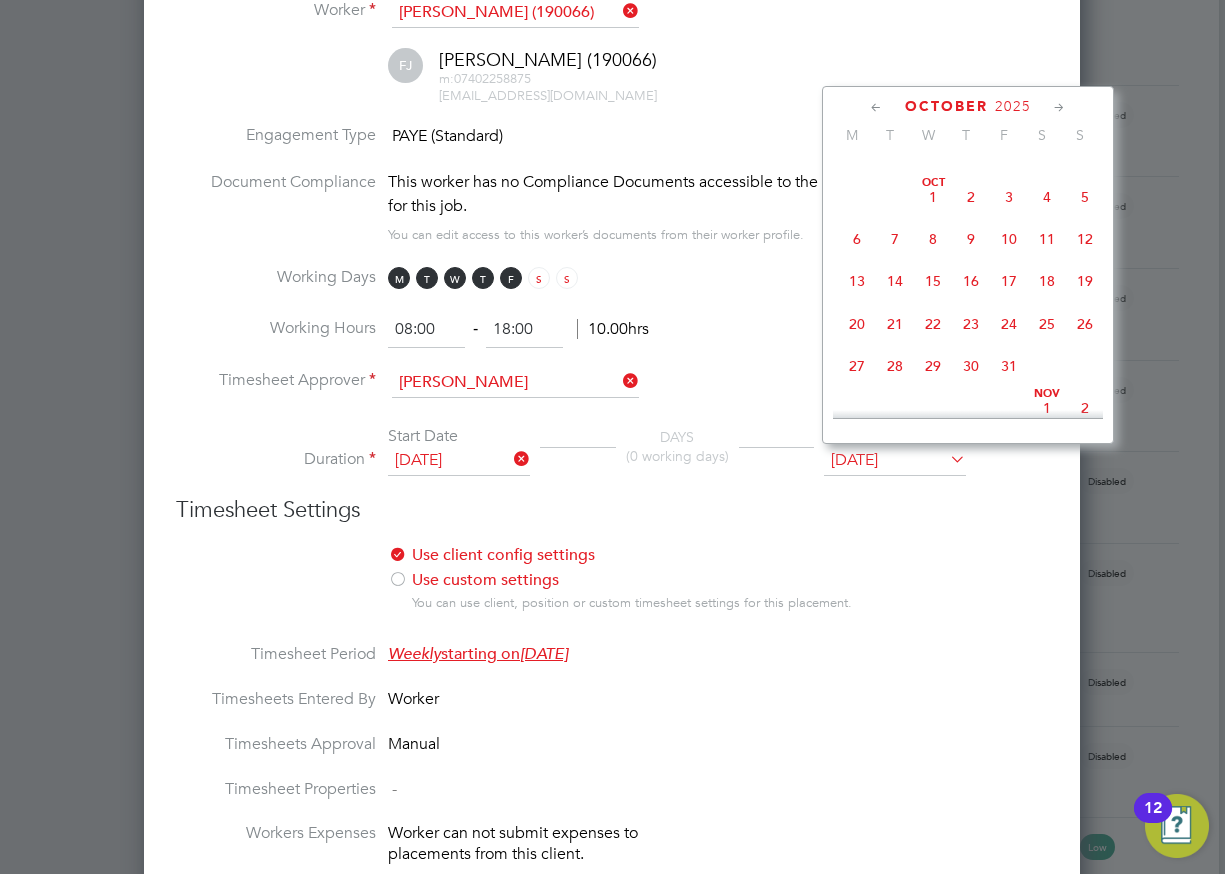 scroll, scrollTop: 10, scrollLeft: 10, axis: both 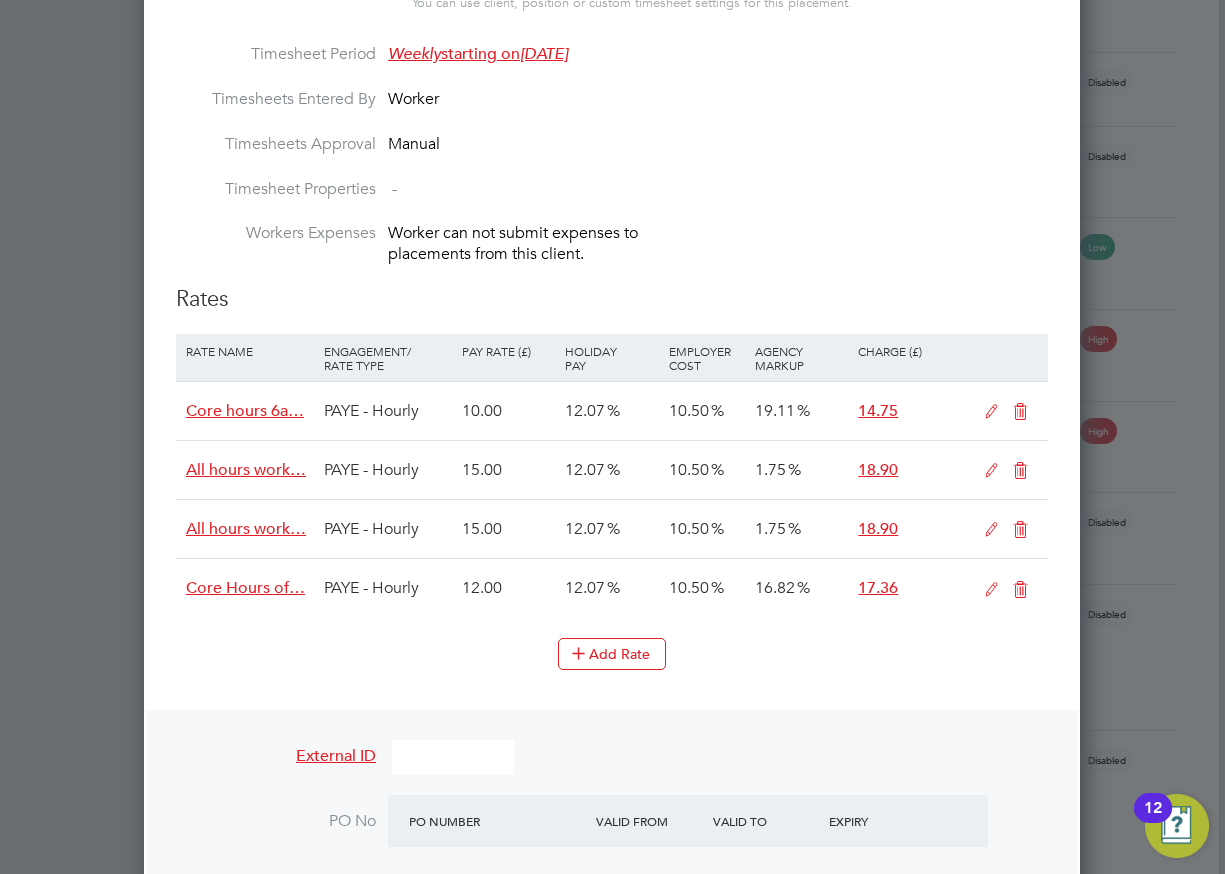 click at bounding box center [1020, 590] 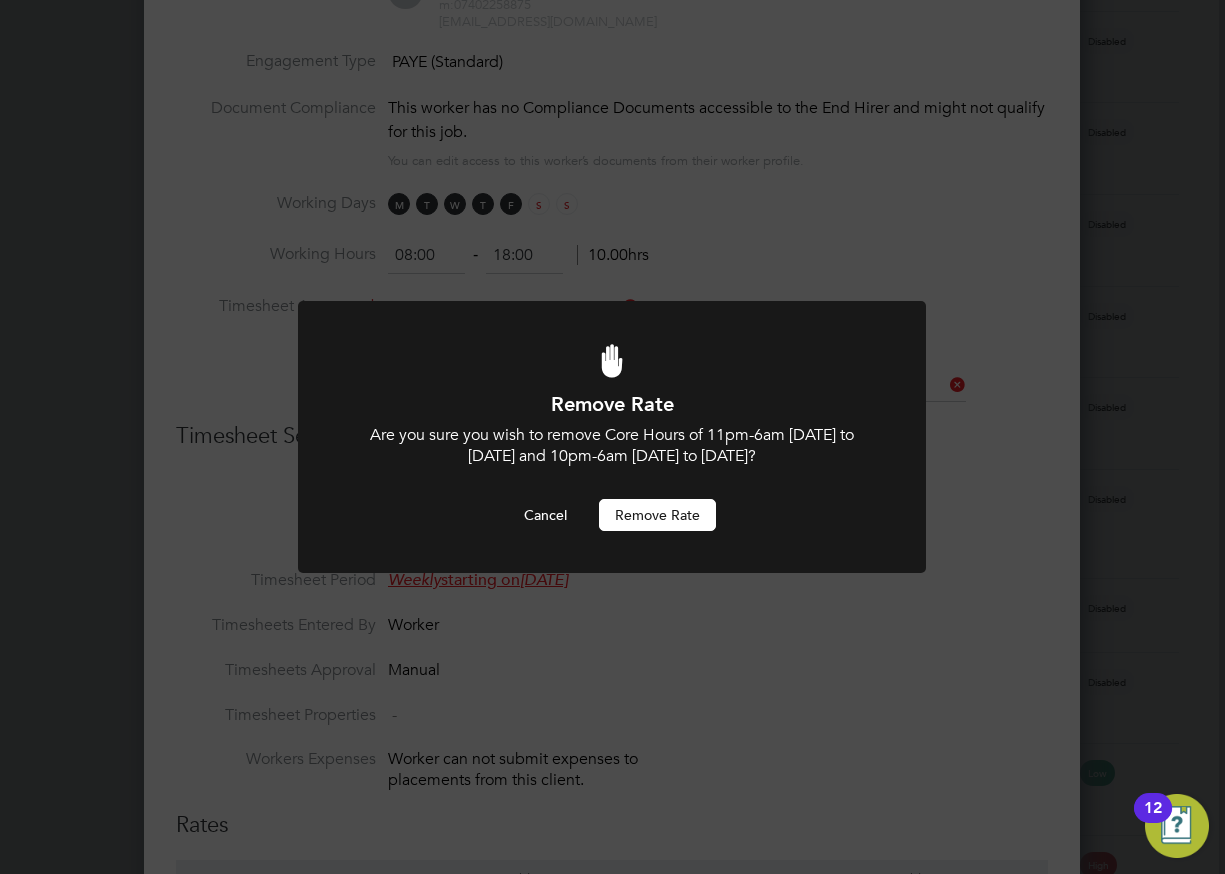 click on "Remove rate" at bounding box center [657, 515] 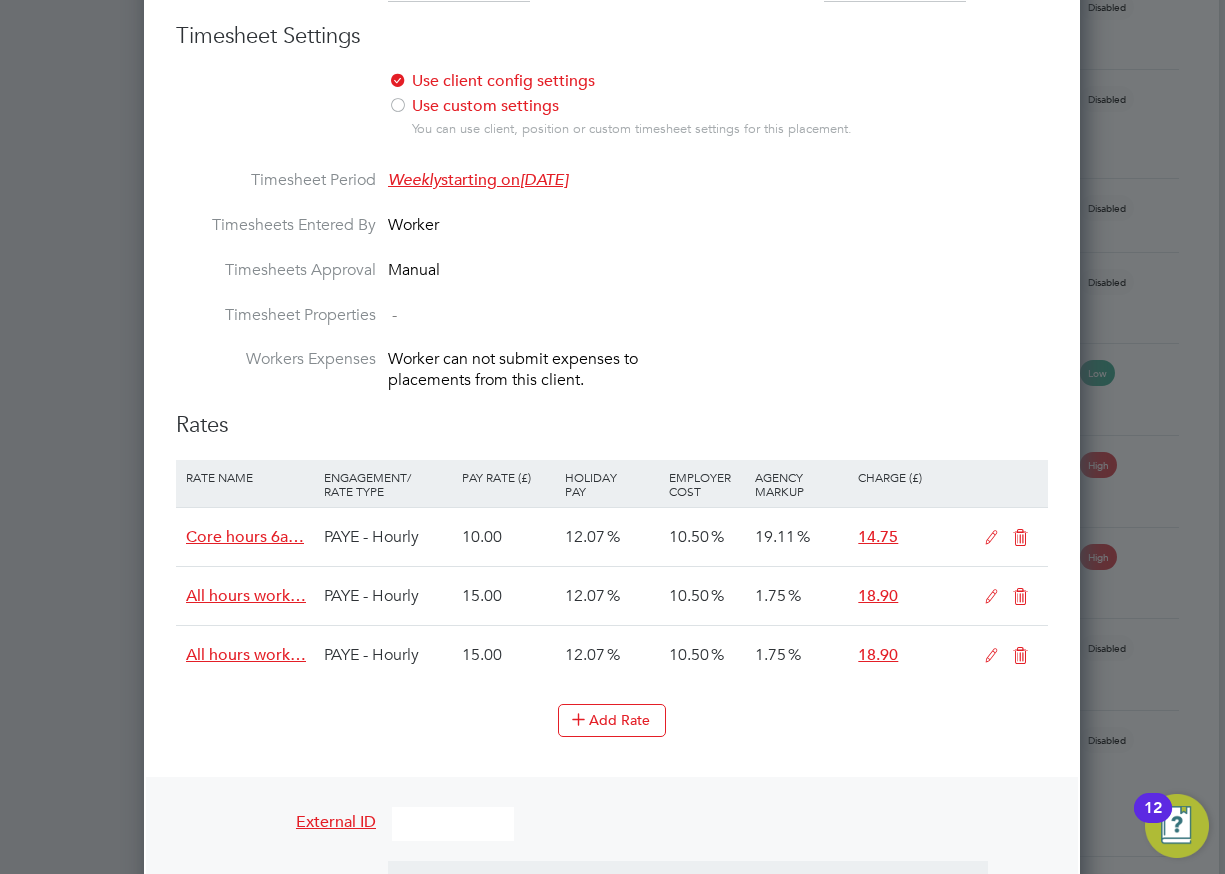 click at bounding box center [1020, 656] 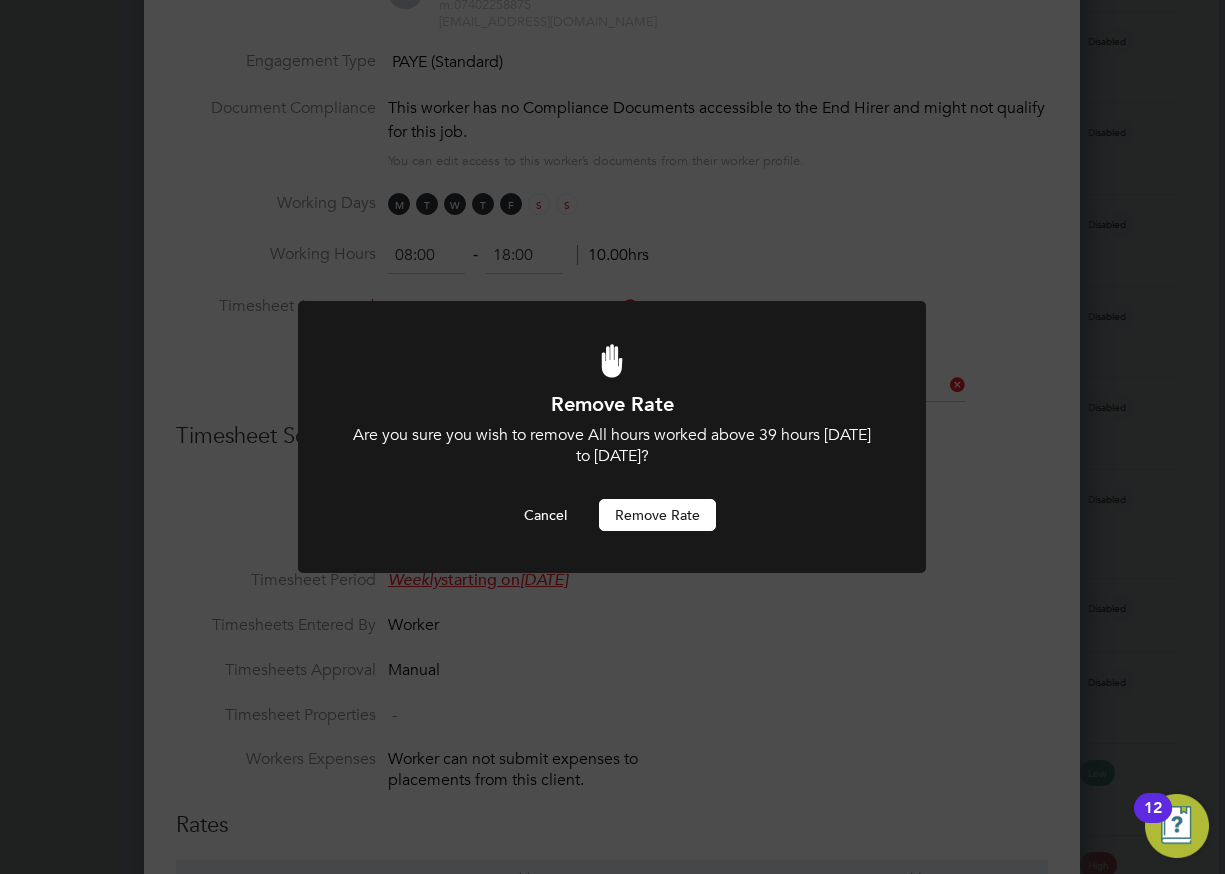 click on "Remove rate" at bounding box center [657, 515] 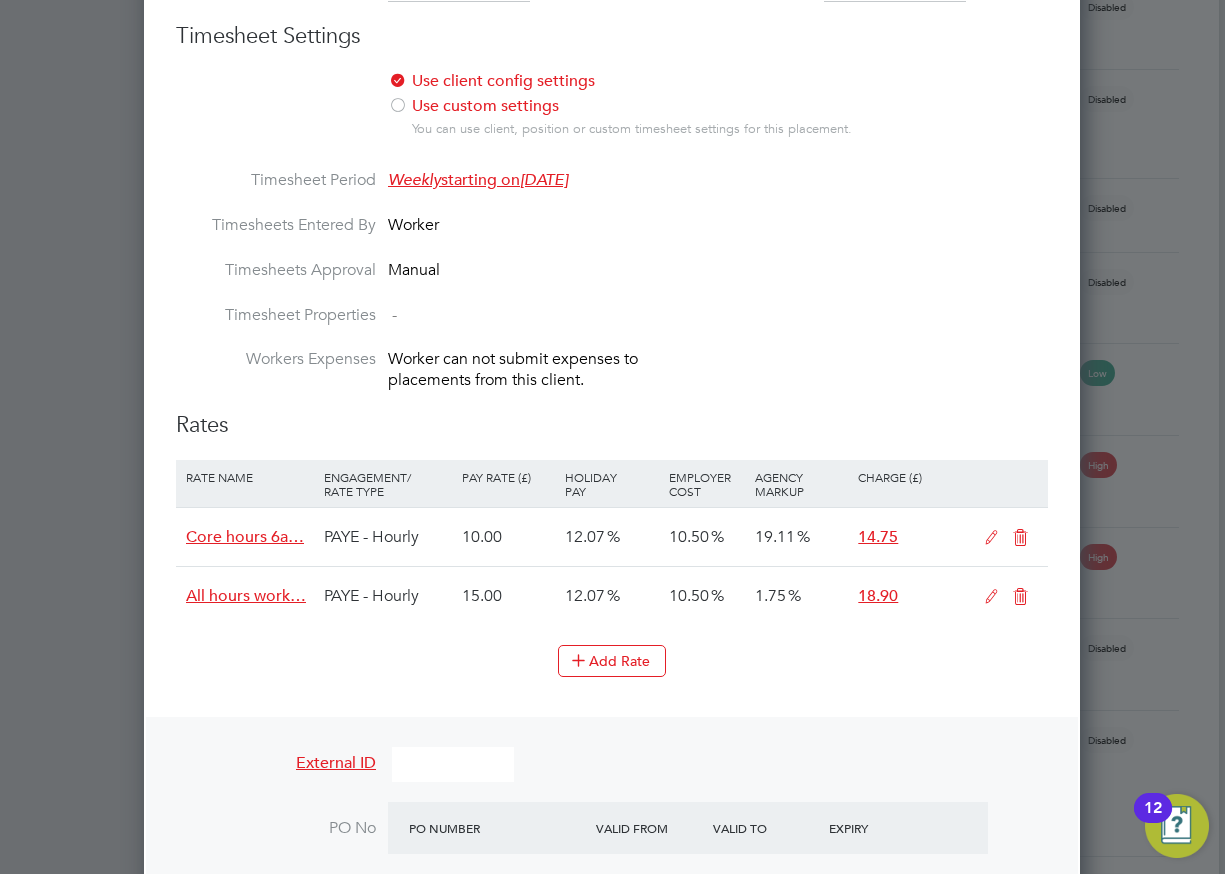 click at bounding box center (1020, 597) 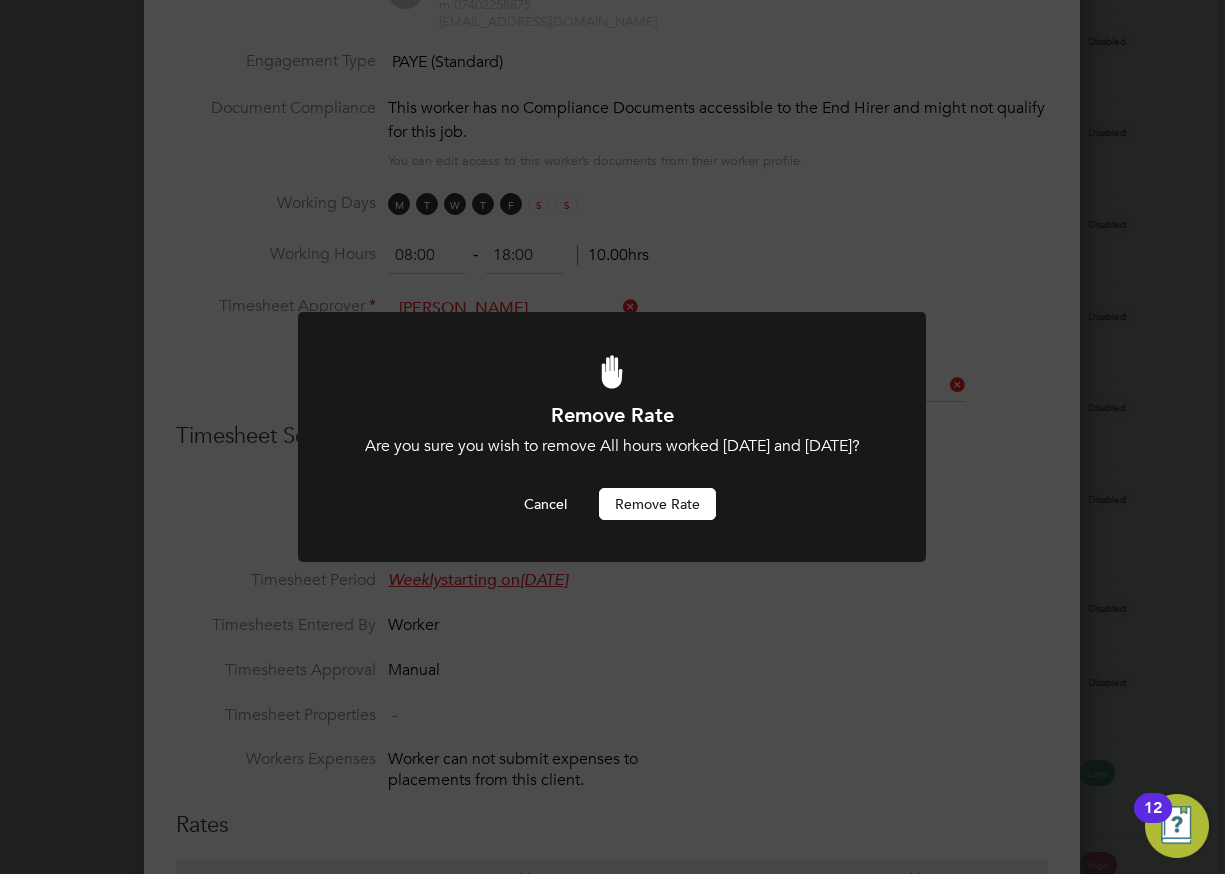 click on "Remove rate" at bounding box center (657, 504) 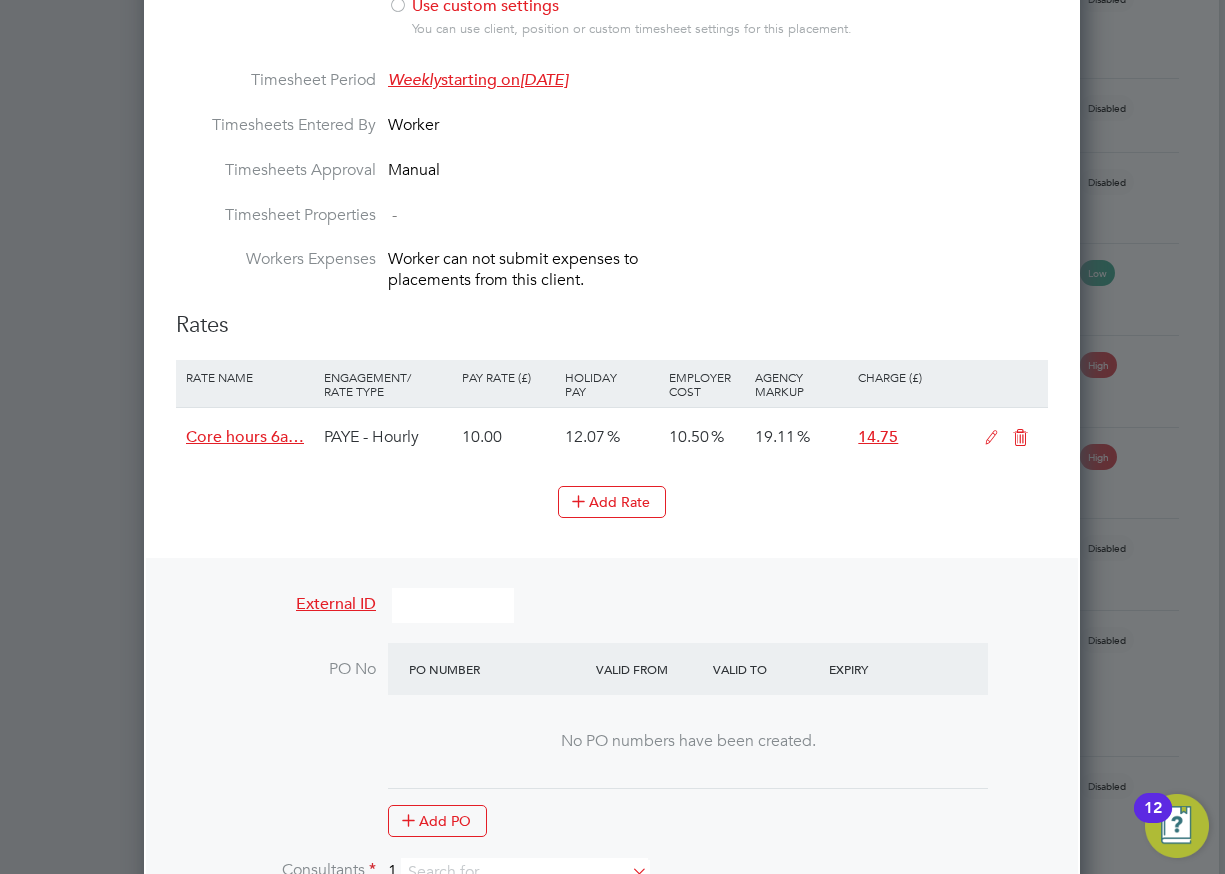 click at bounding box center [1020, 438] 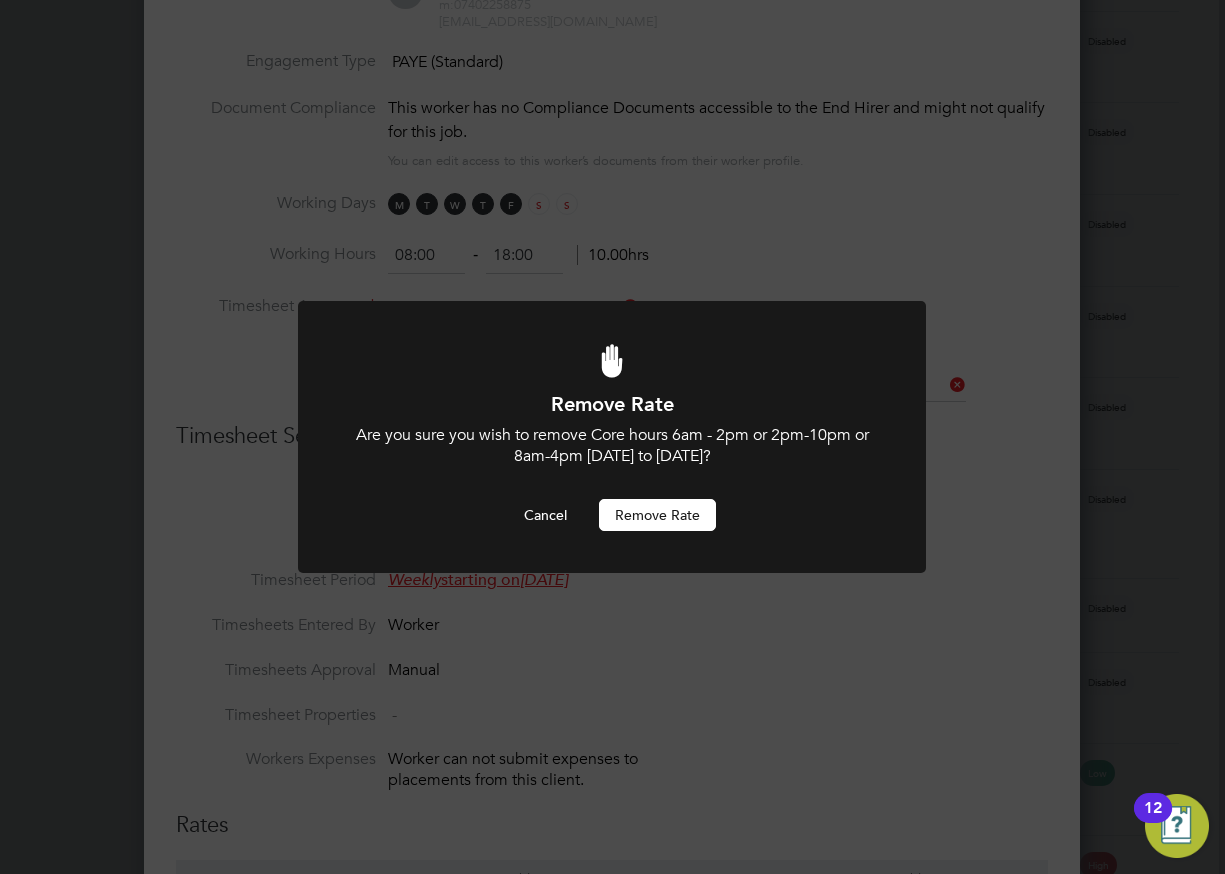 click on "Remove rate" at bounding box center [657, 515] 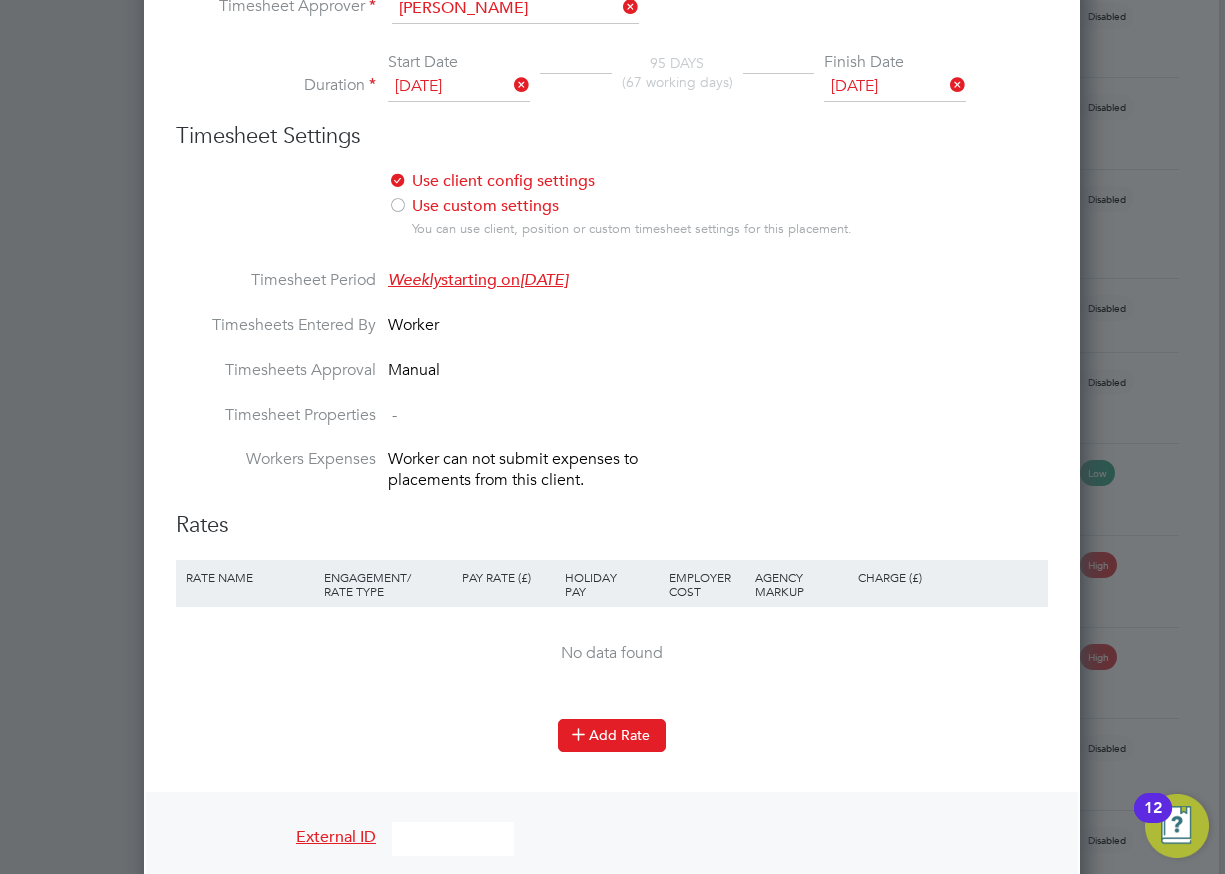 click at bounding box center (578, 733) 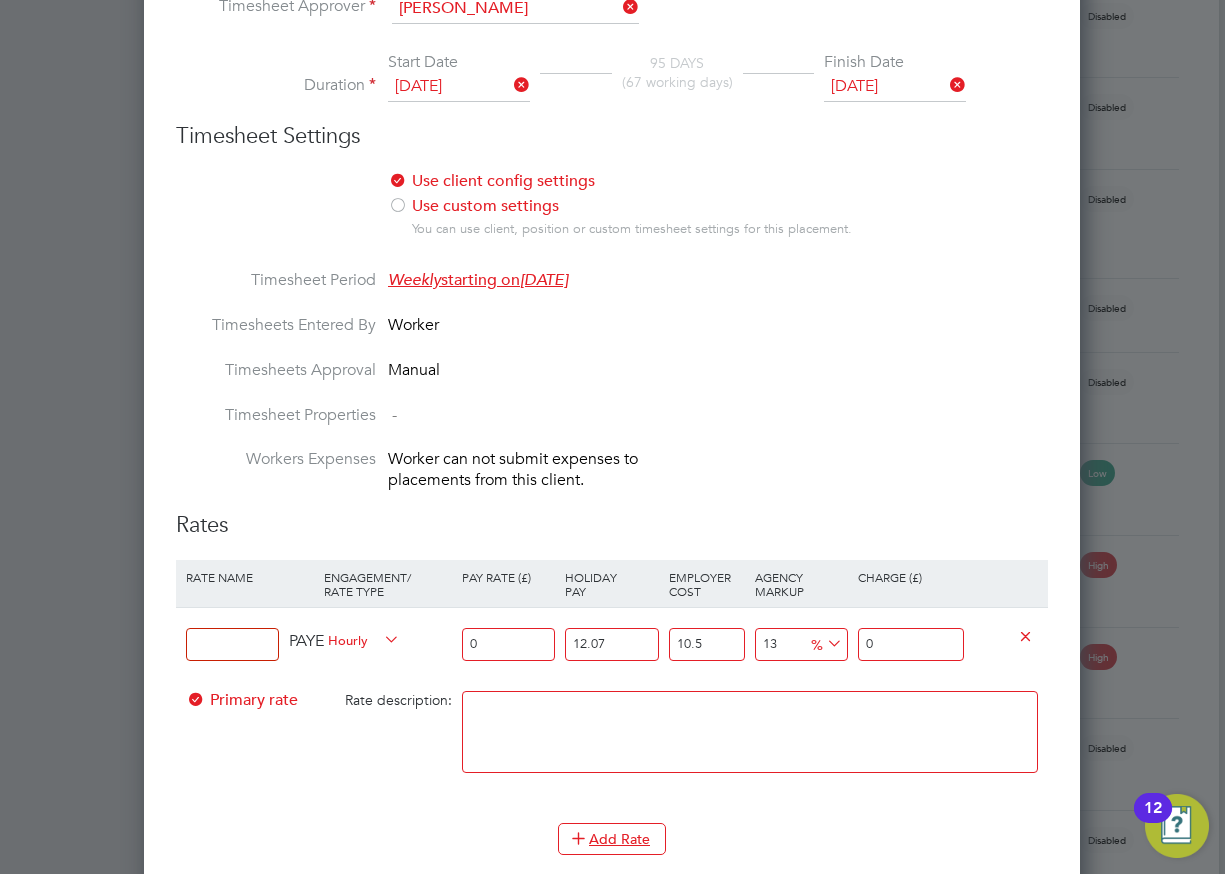 click at bounding box center [232, 644] 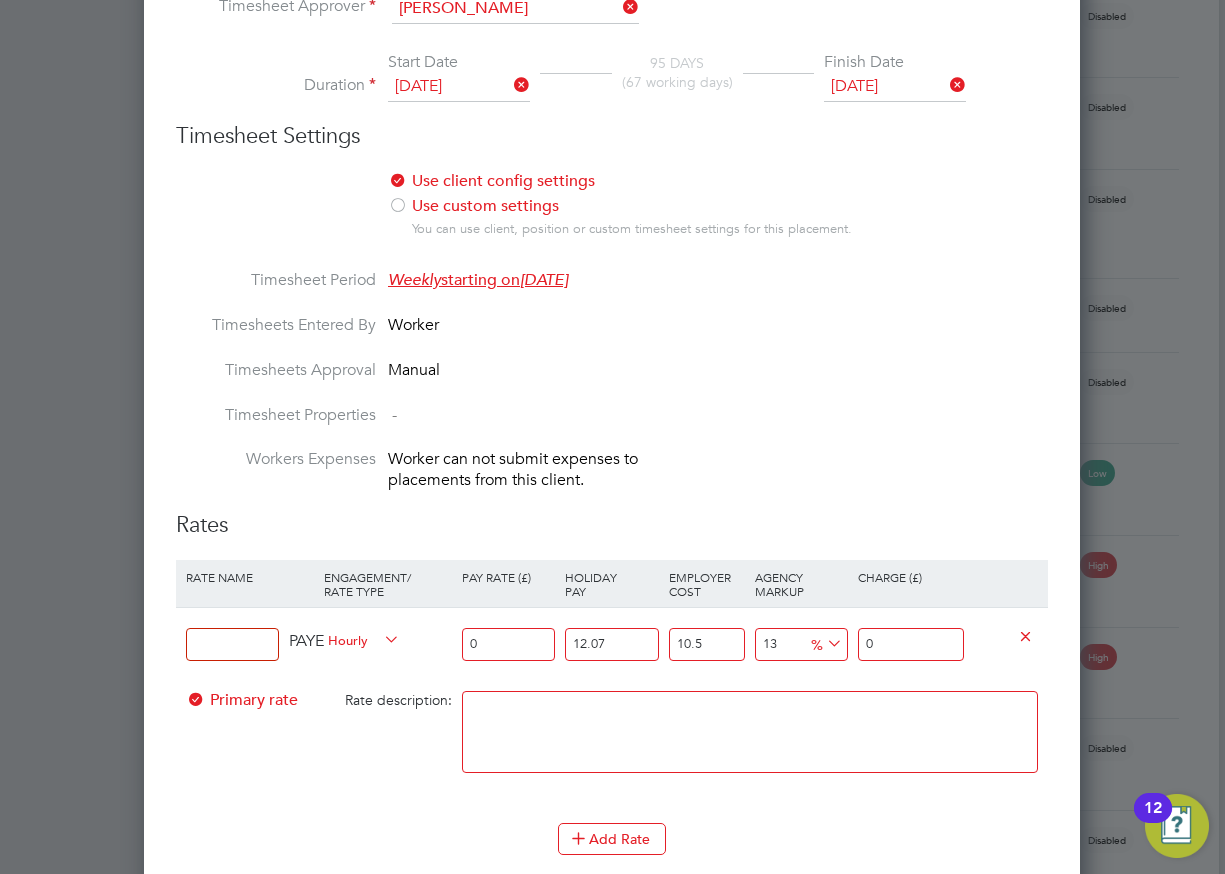 type on "Hourly Rate" 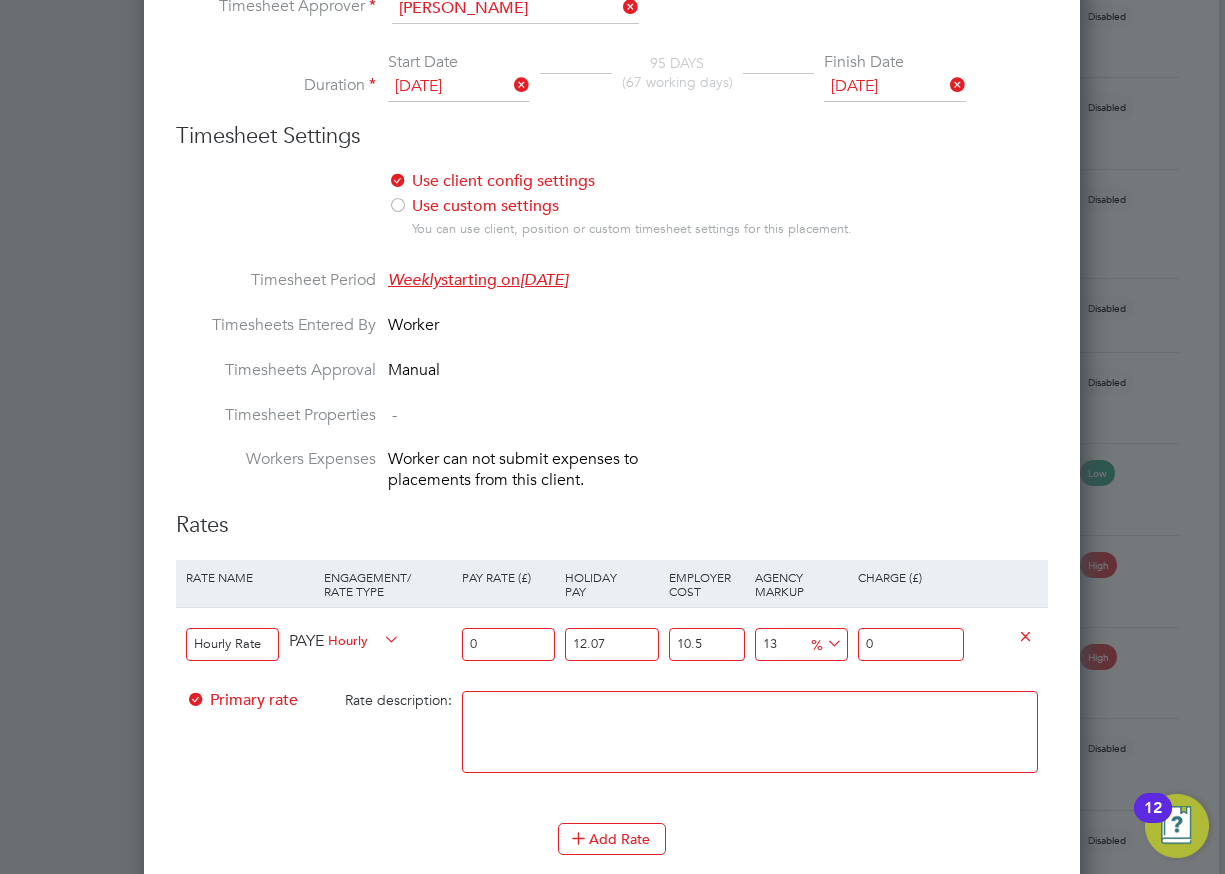drag, startPoint x: 495, startPoint y: 647, endPoint x: 392, endPoint y: 642, distance: 103.121284 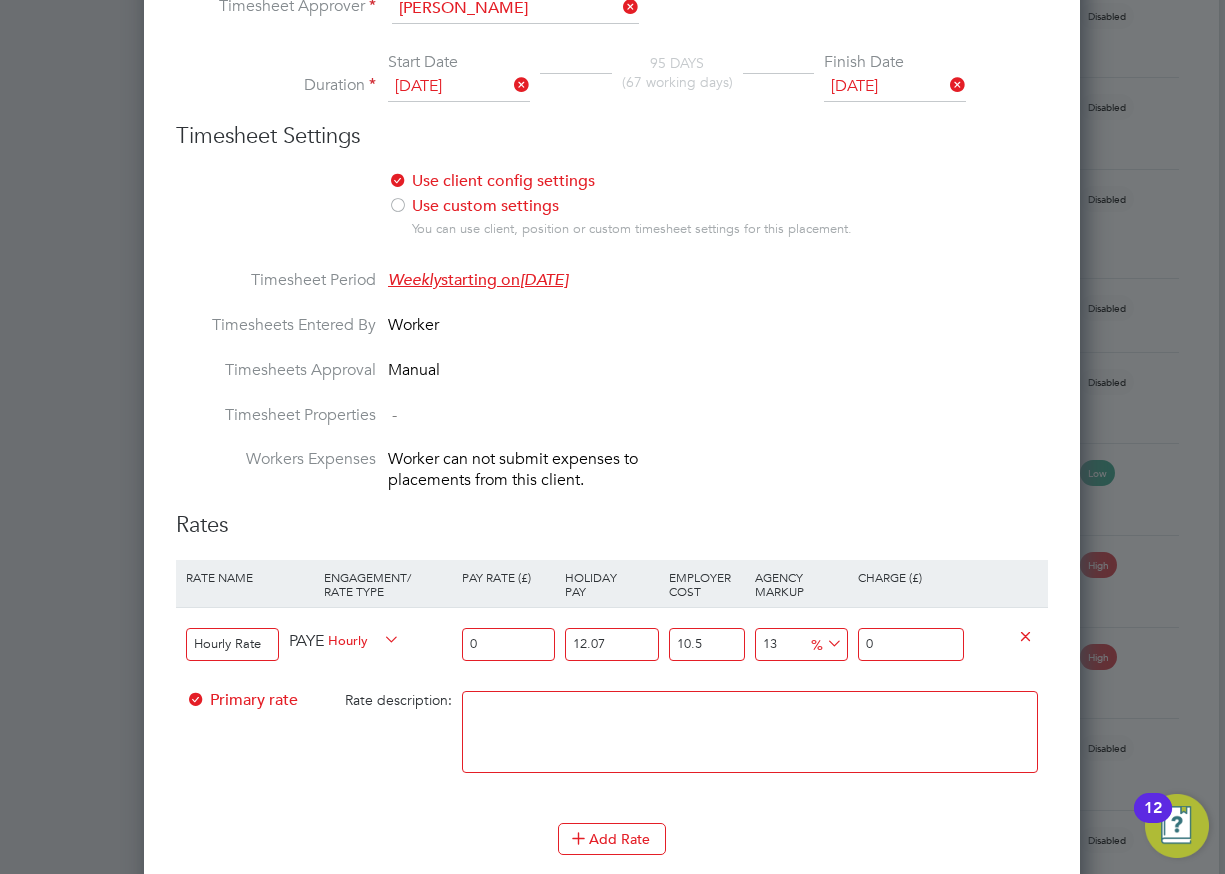 type on "1" 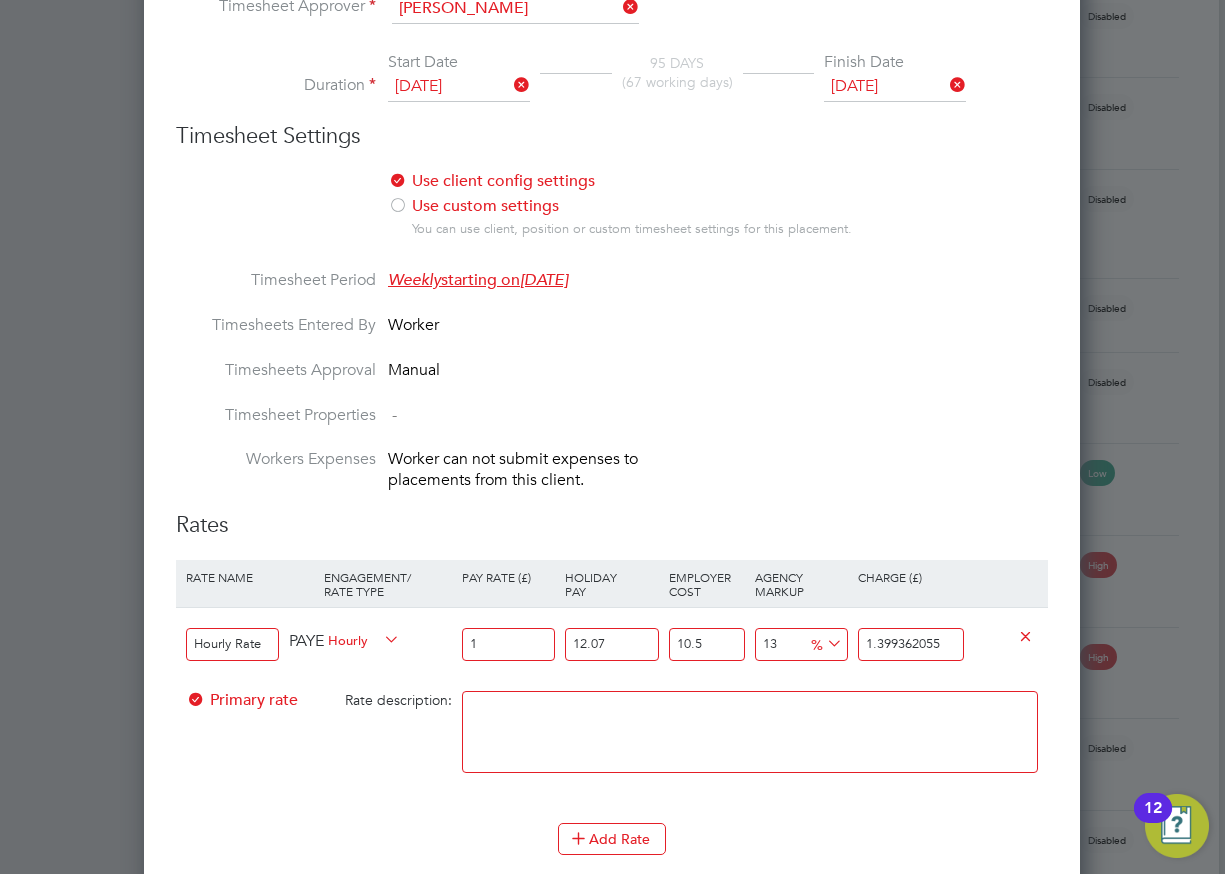 type on "16" 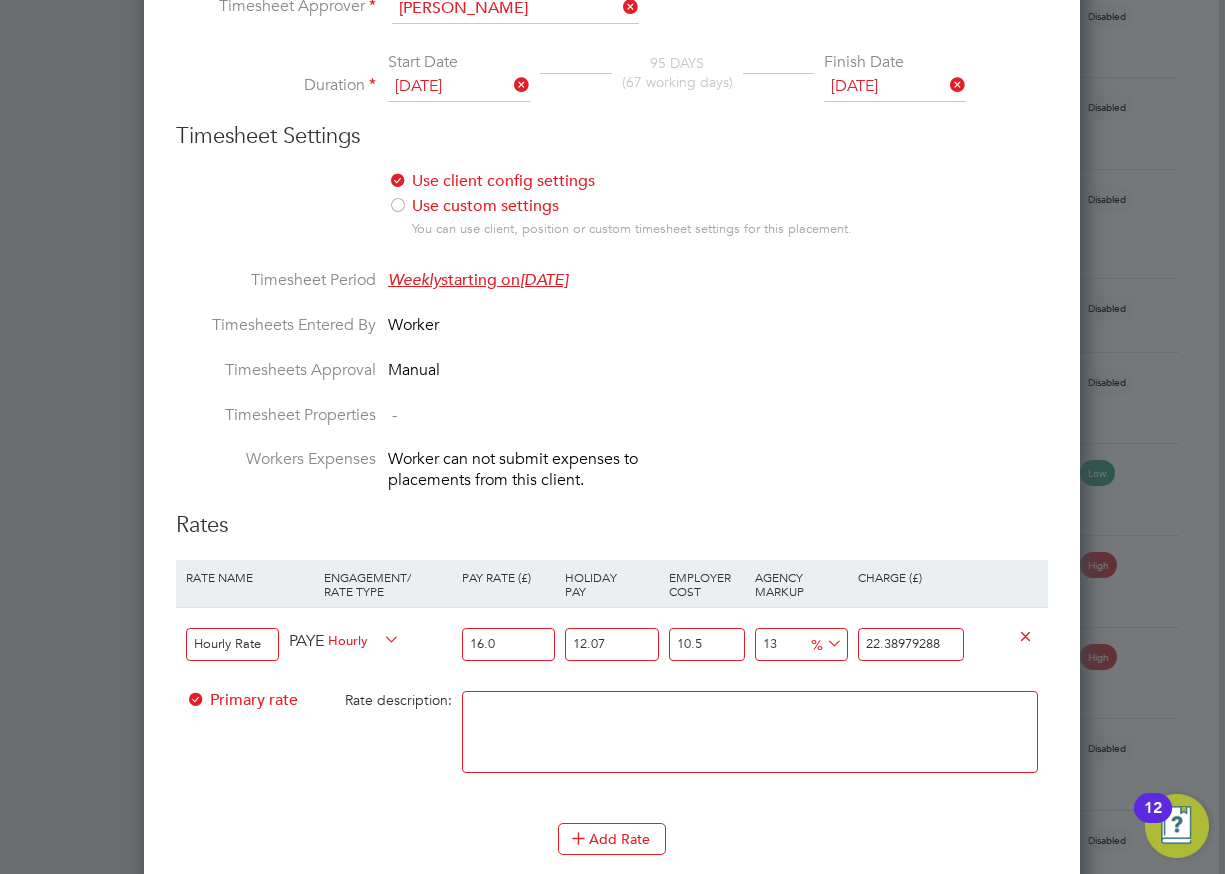 type on "16.04" 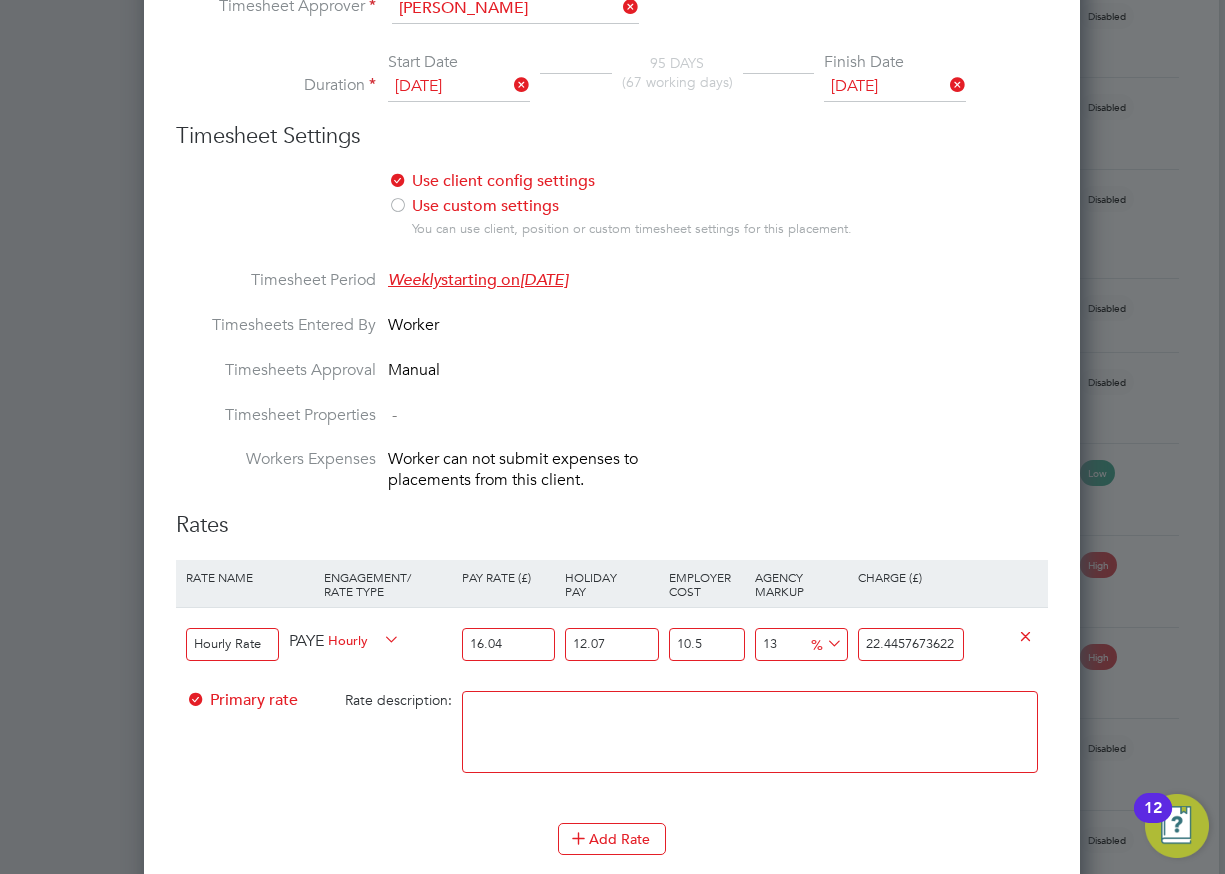 type on "16.04" 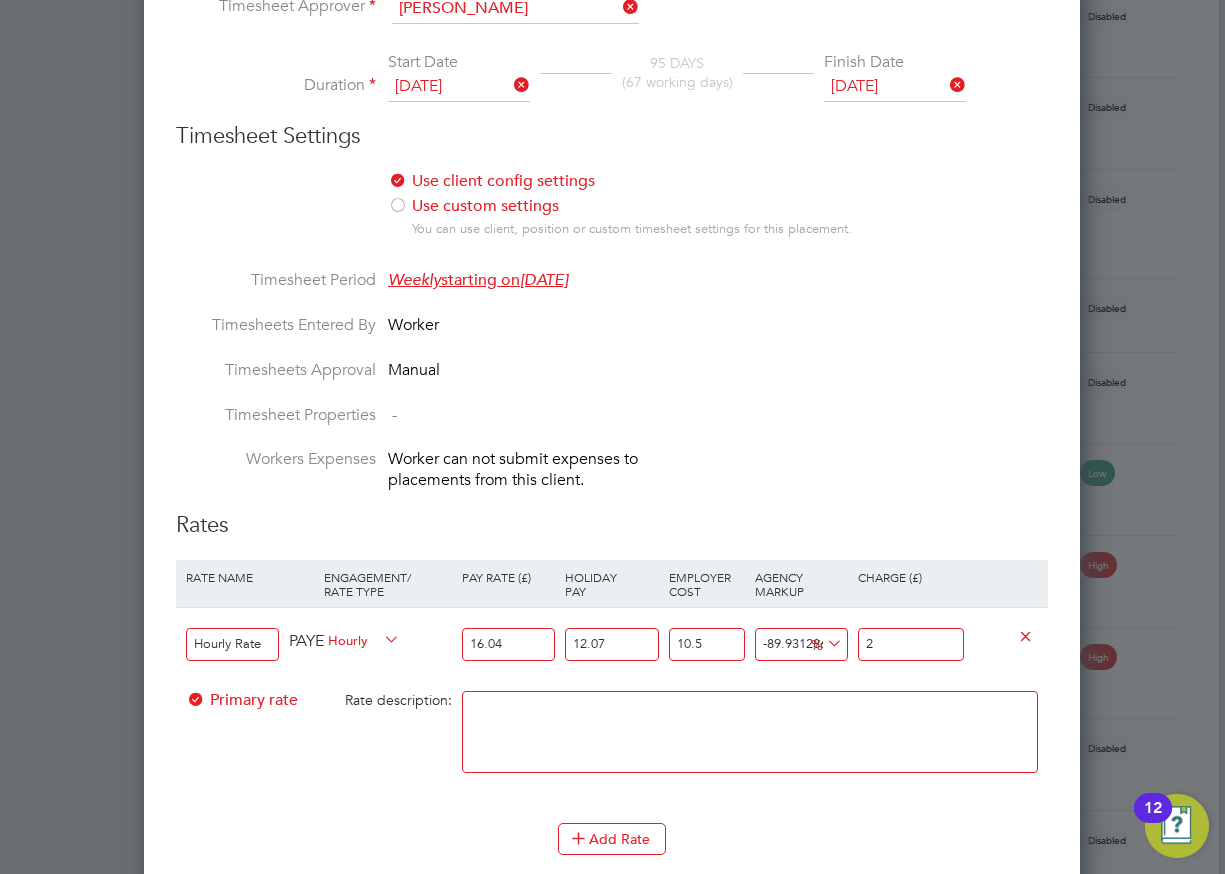 type on "20.824561541485476" 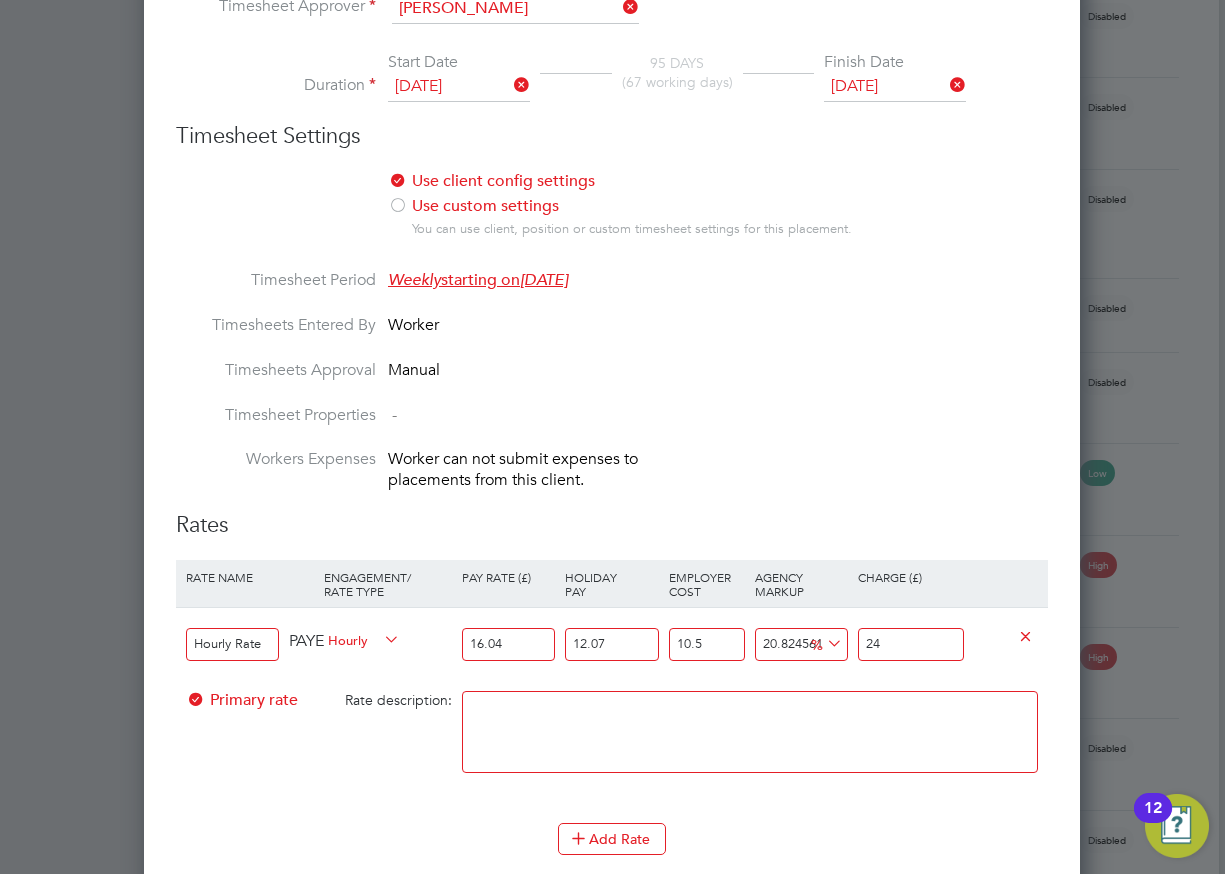 type on "22.838304233843566" 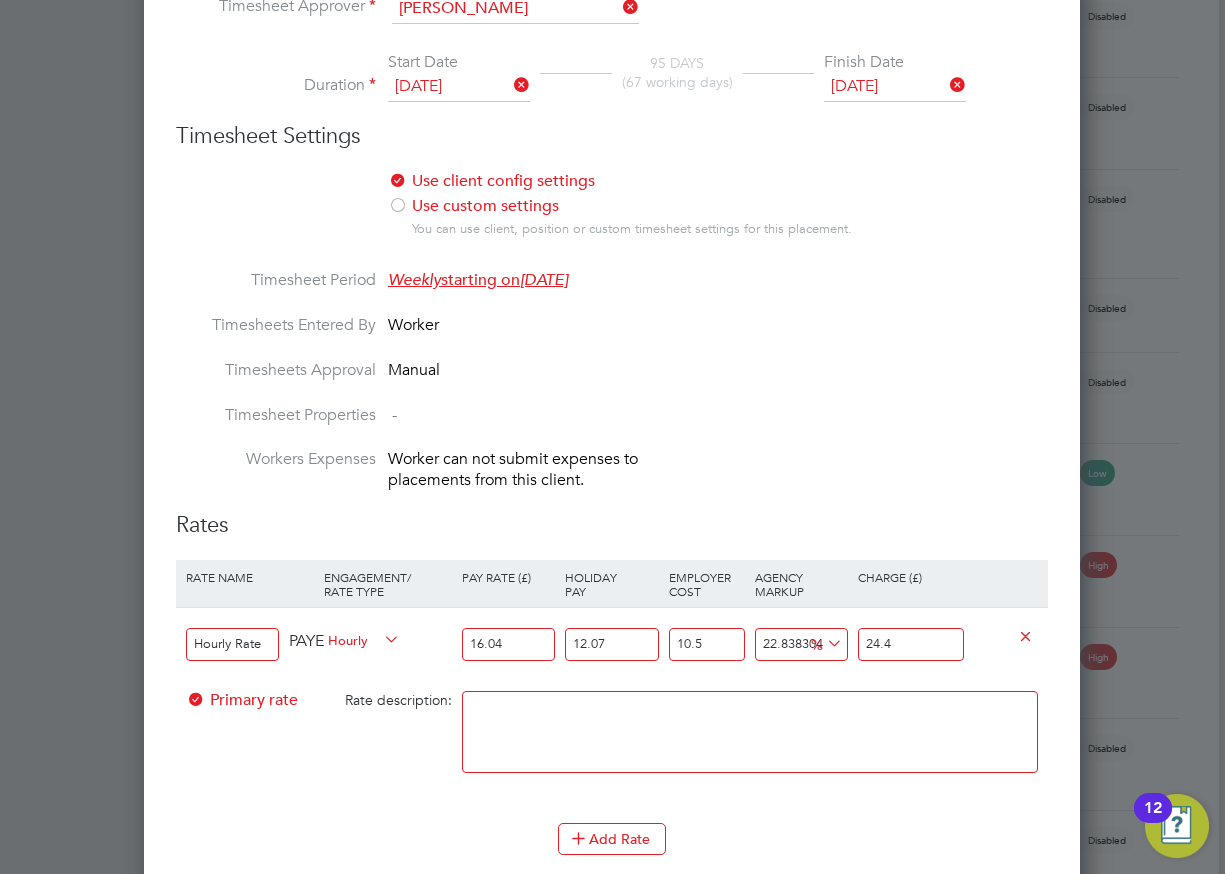 type on "23.291396339624136" 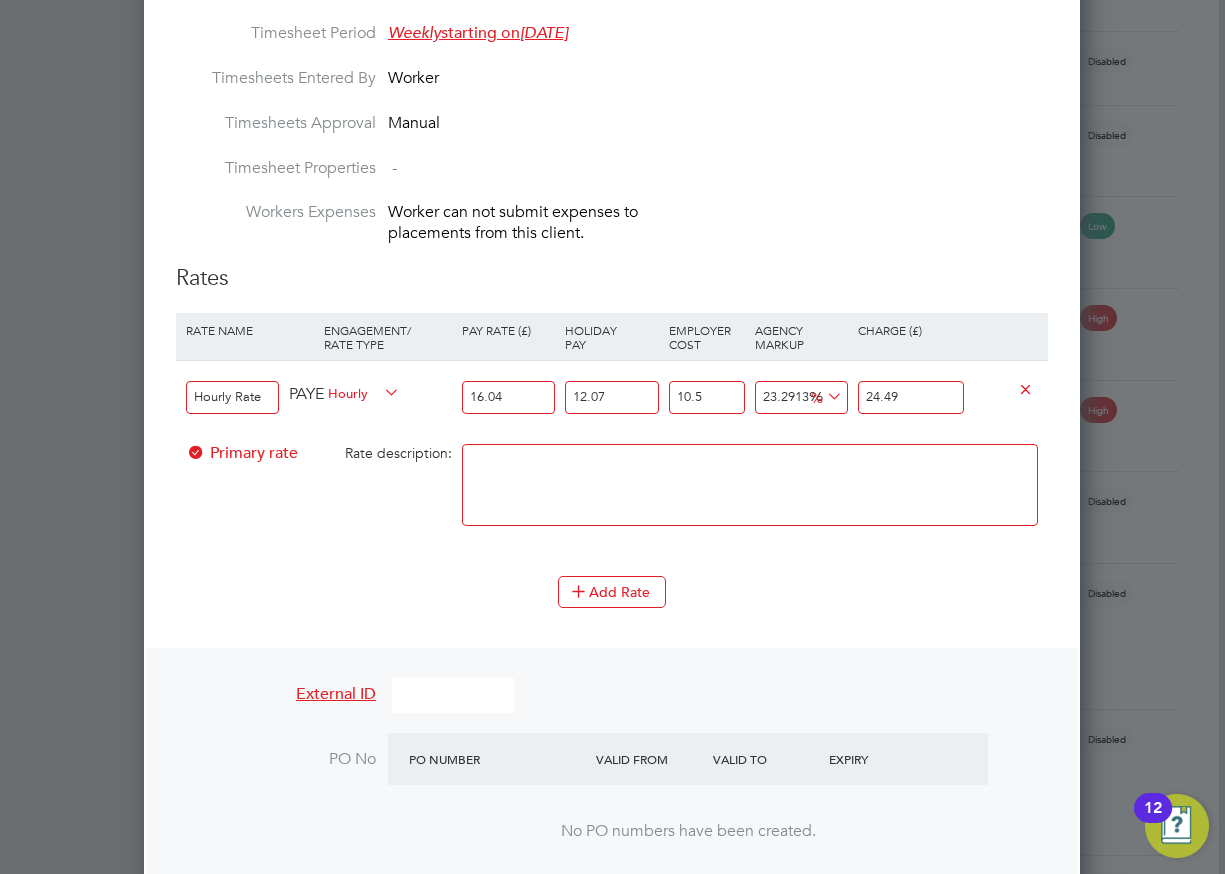 scroll, scrollTop: 1674, scrollLeft: 0, axis: vertical 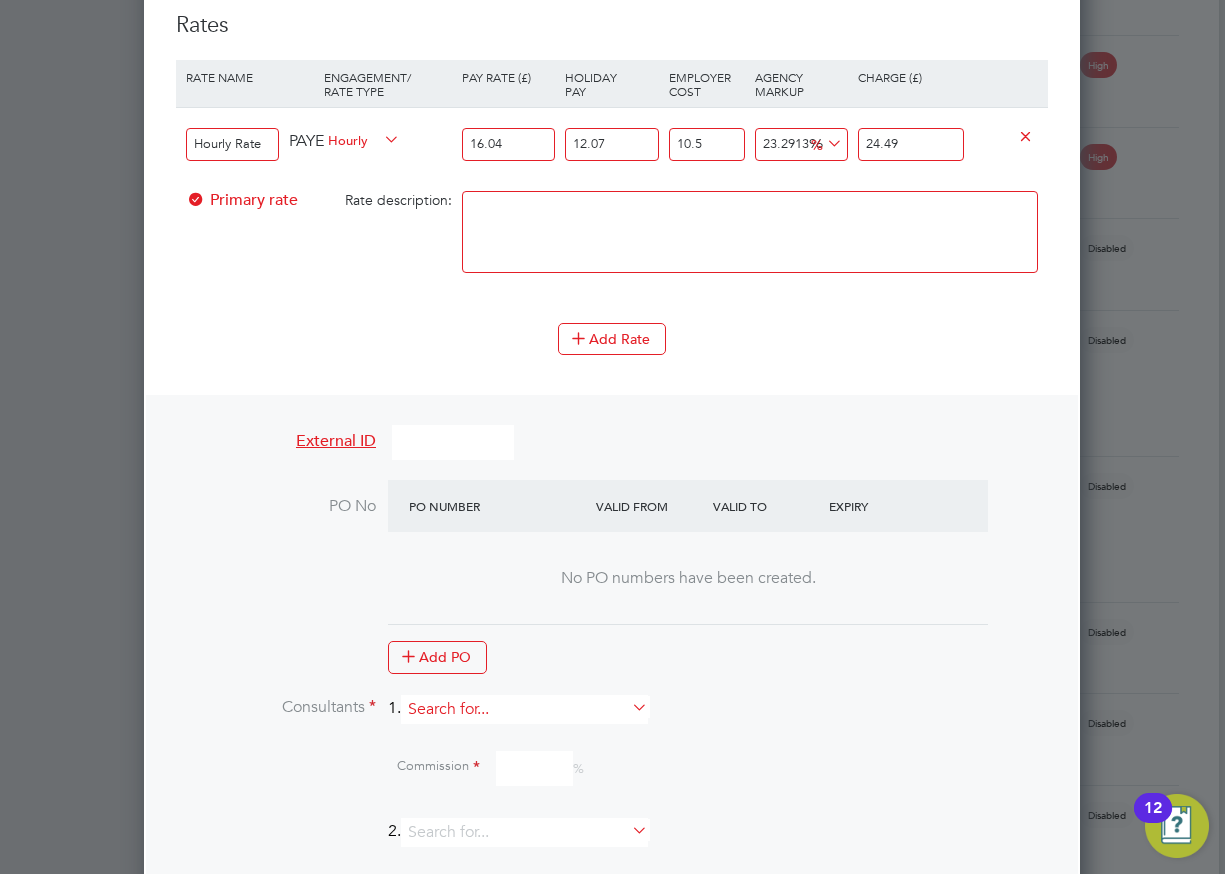 type on "24.49" 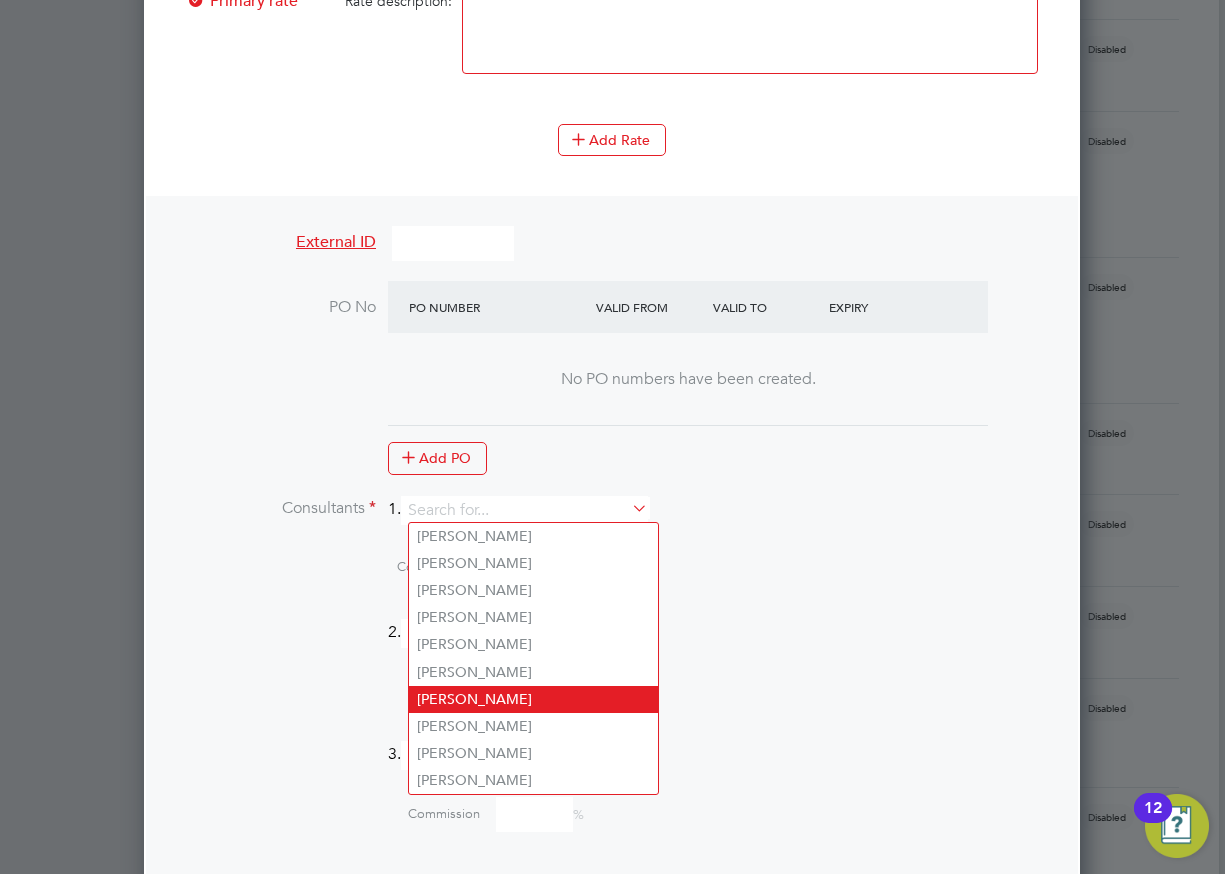 scroll, scrollTop: 1874, scrollLeft: 0, axis: vertical 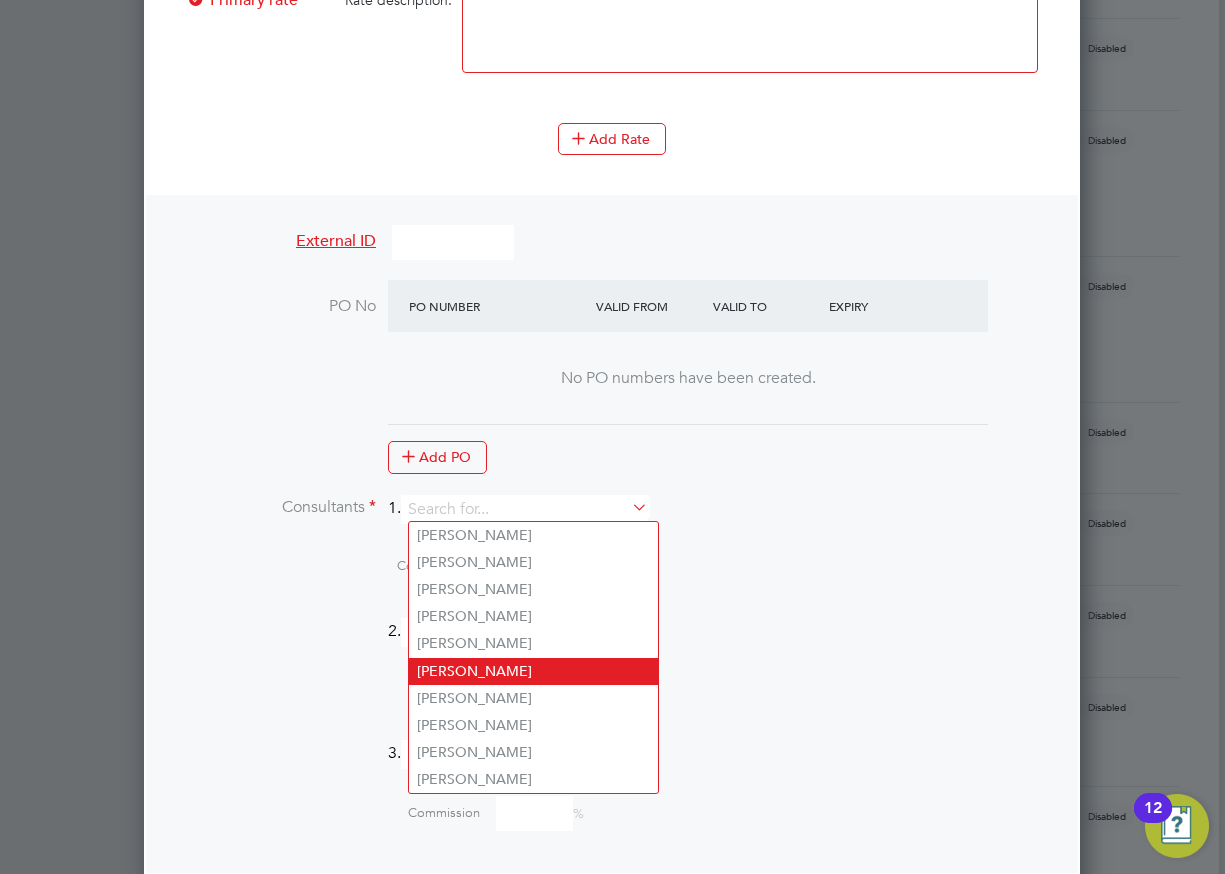 click on "[PERSON_NAME]" 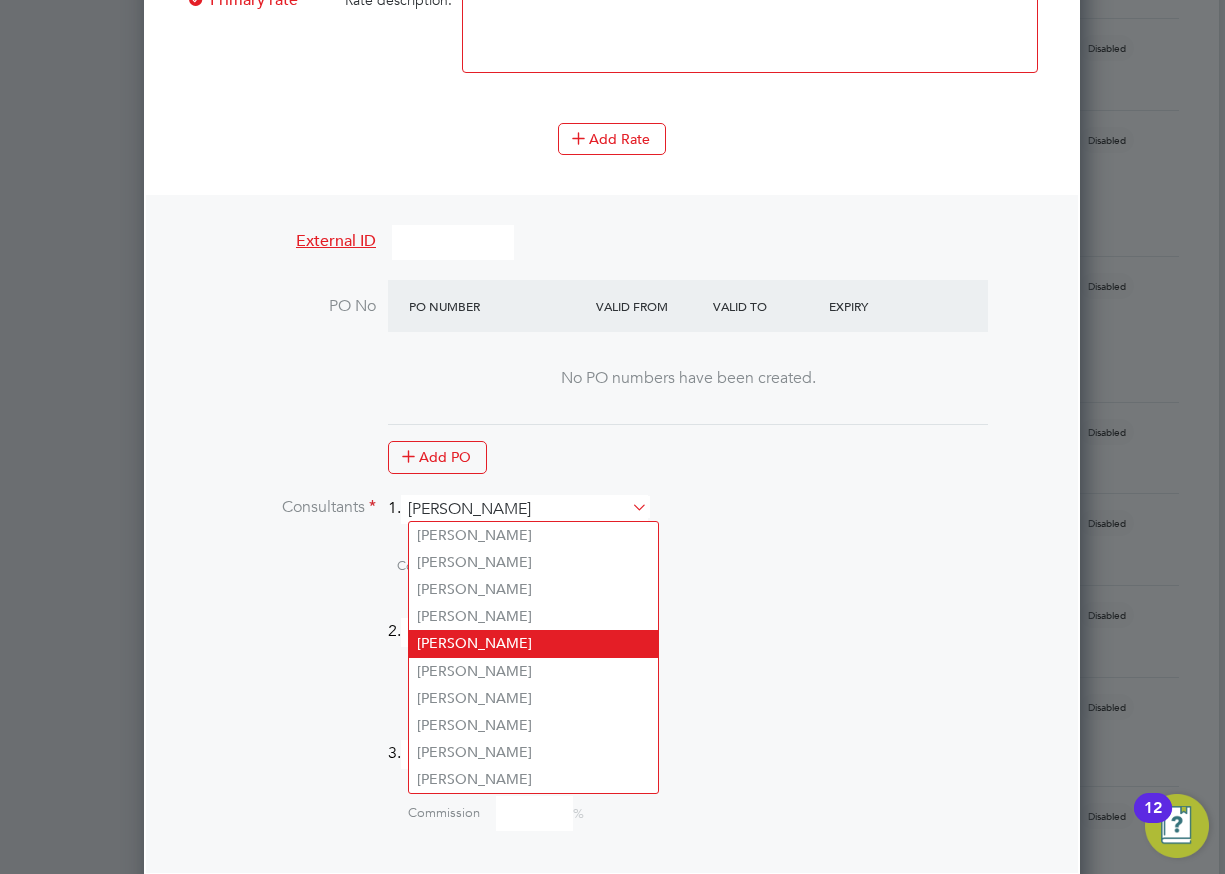 scroll, scrollTop: 10, scrollLeft: 10, axis: both 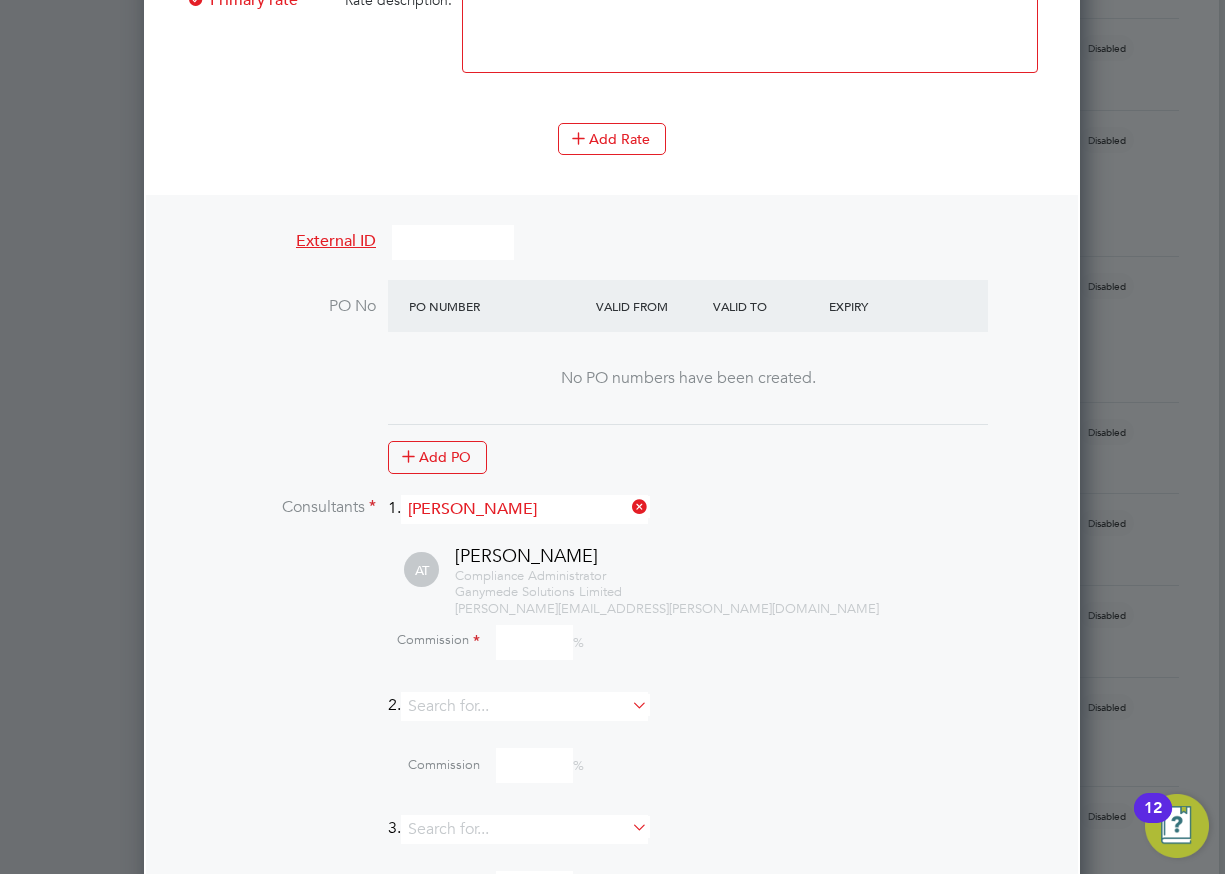 click at bounding box center [534, 642] 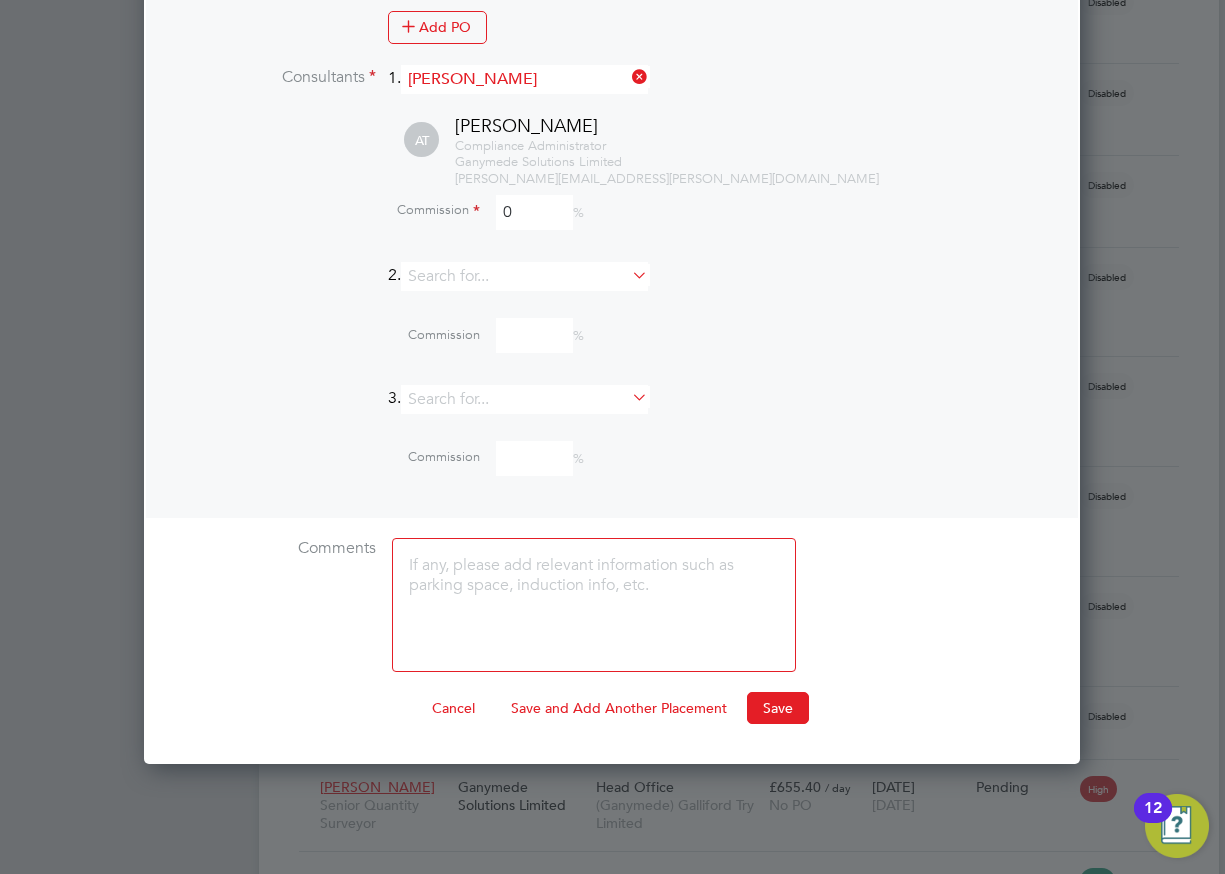 scroll, scrollTop: 2374, scrollLeft: 0, axis: vertical 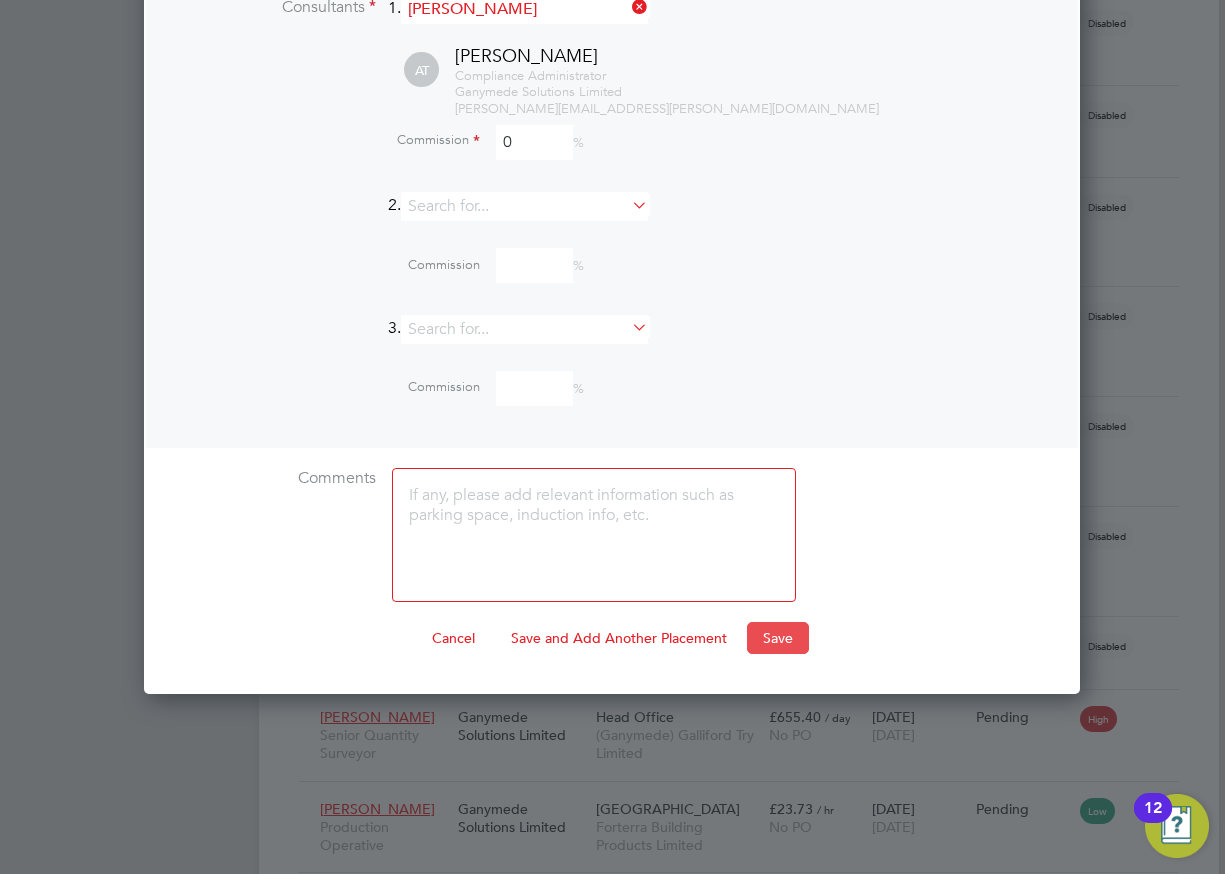 type on "0" 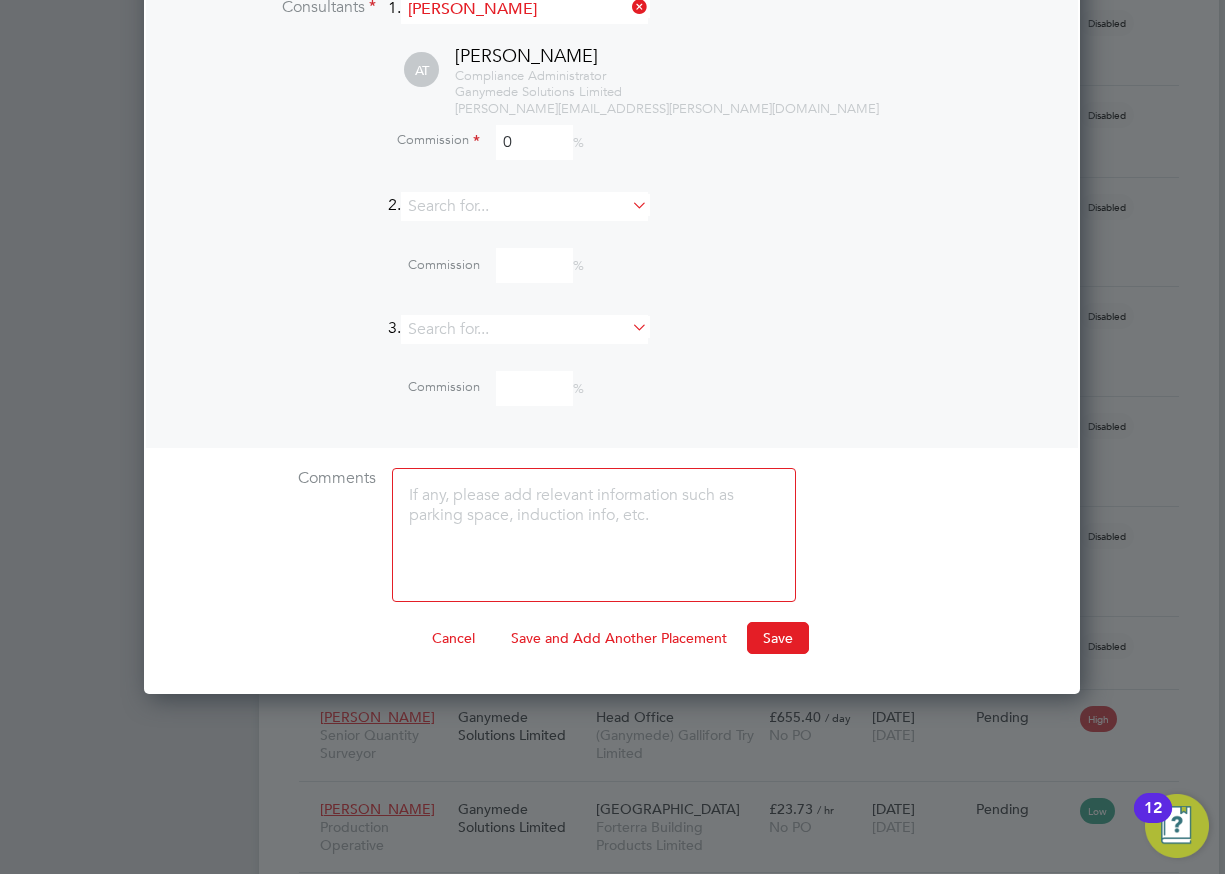 drag, startPoint x: 767, startPoint y: 632, endPoint x: 759, endPoint y: 620, distance: 14.422205 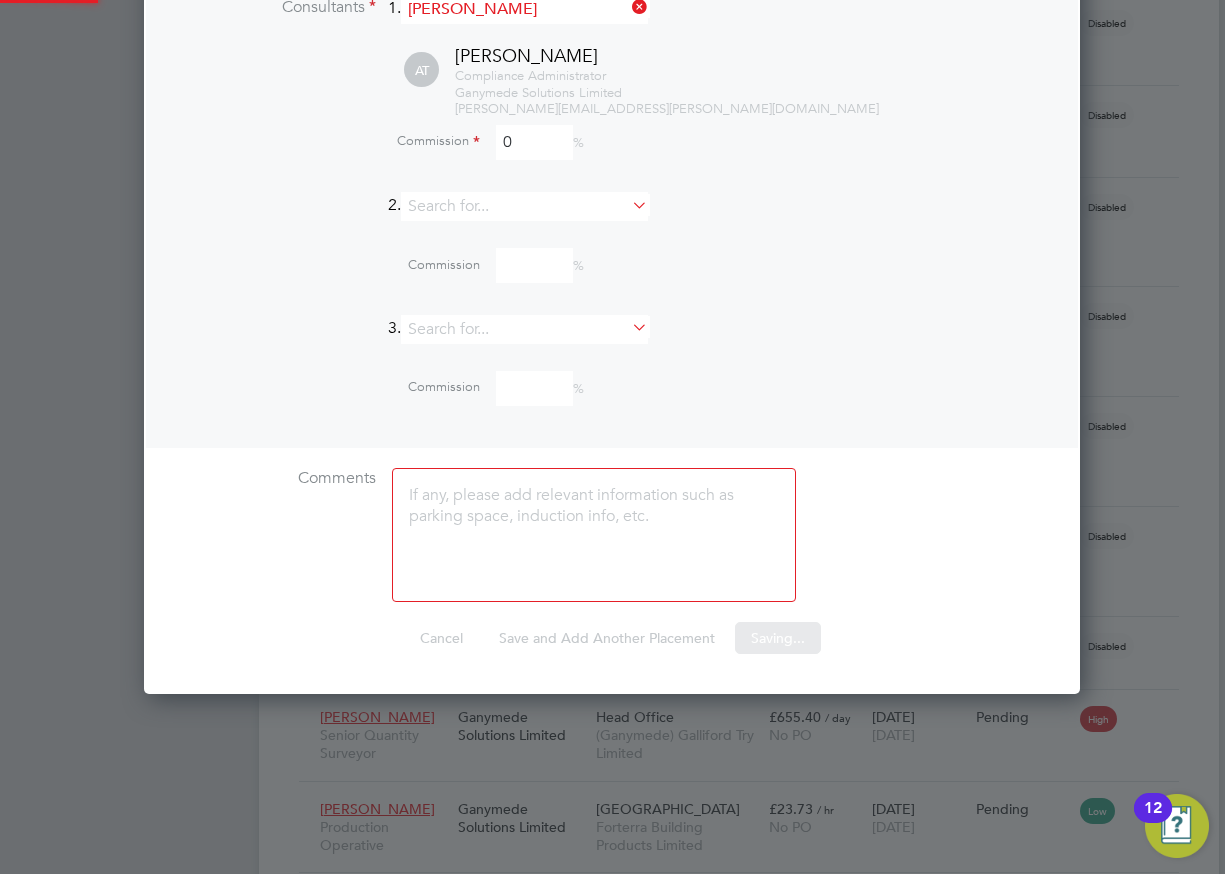 scroll, scrollTop: 2990, scrollLeft: 937, axis: both 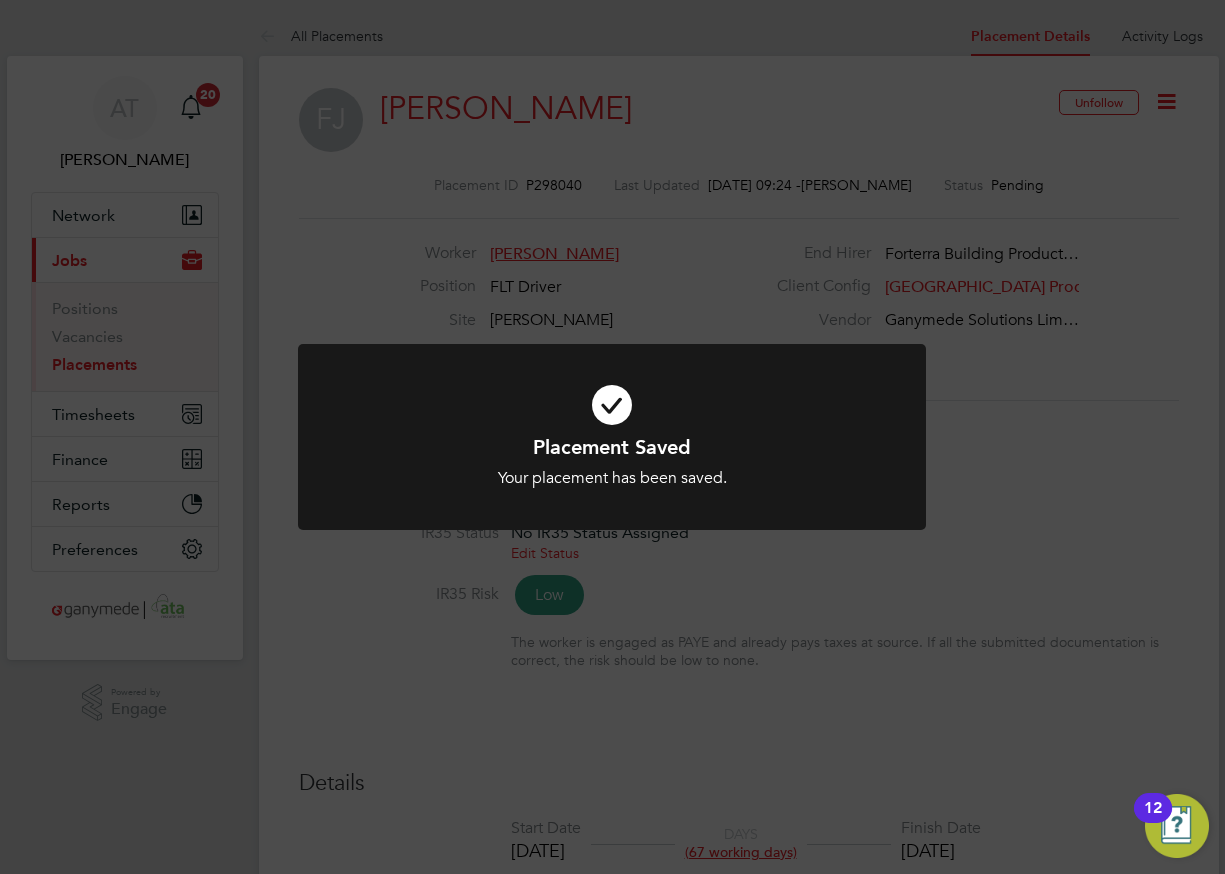 click on "Placement Saved Your placement has been saved. Cancel Okay" 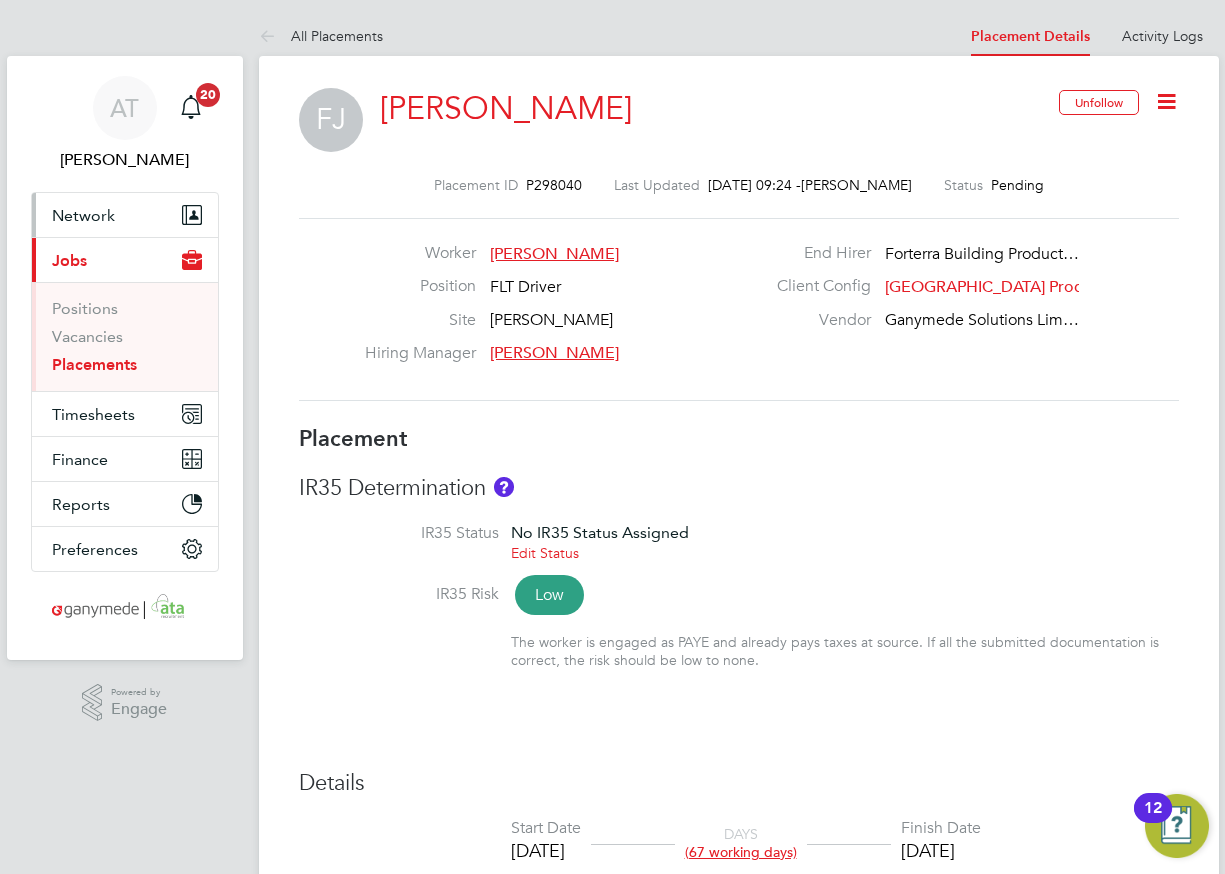 click on "Network" at bounding box center (83, 215) 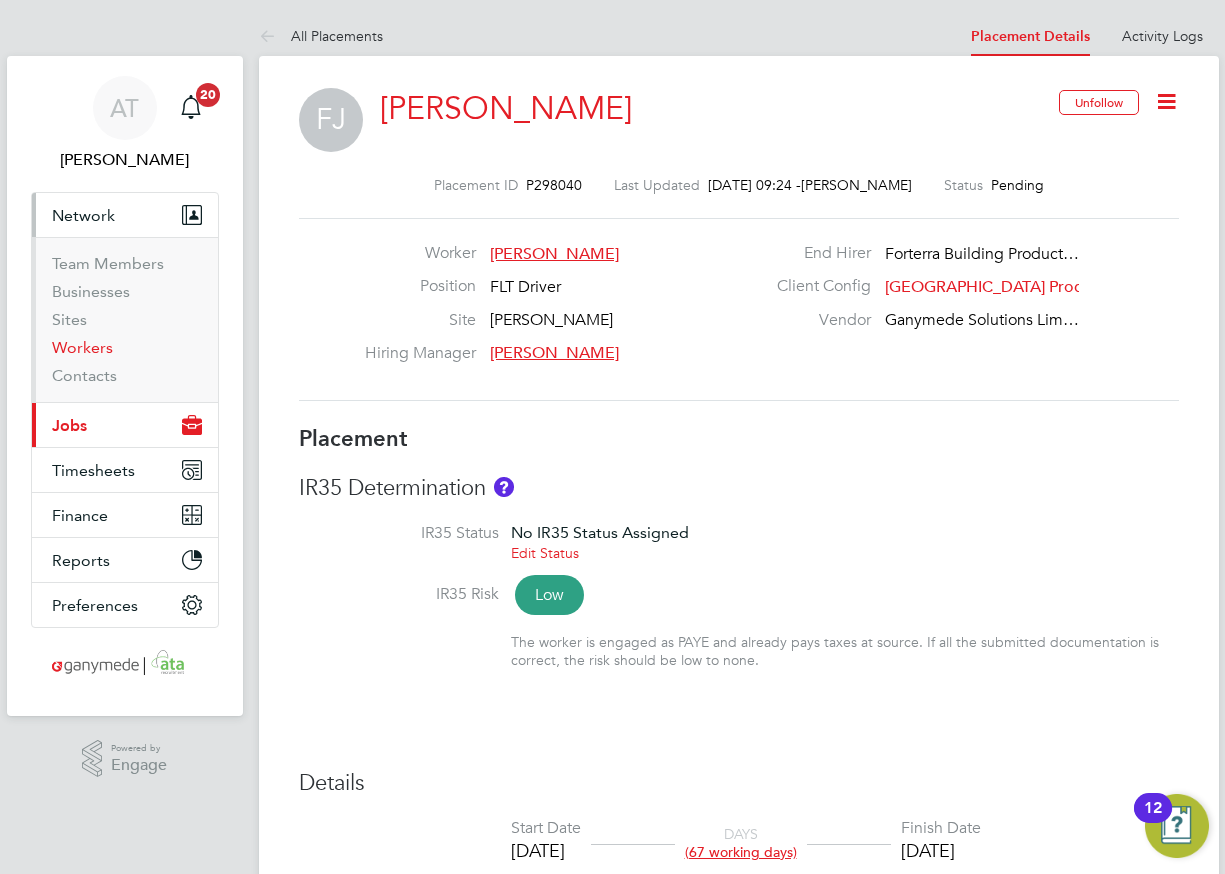 click on "Workers" at bounding box center [82, 347] 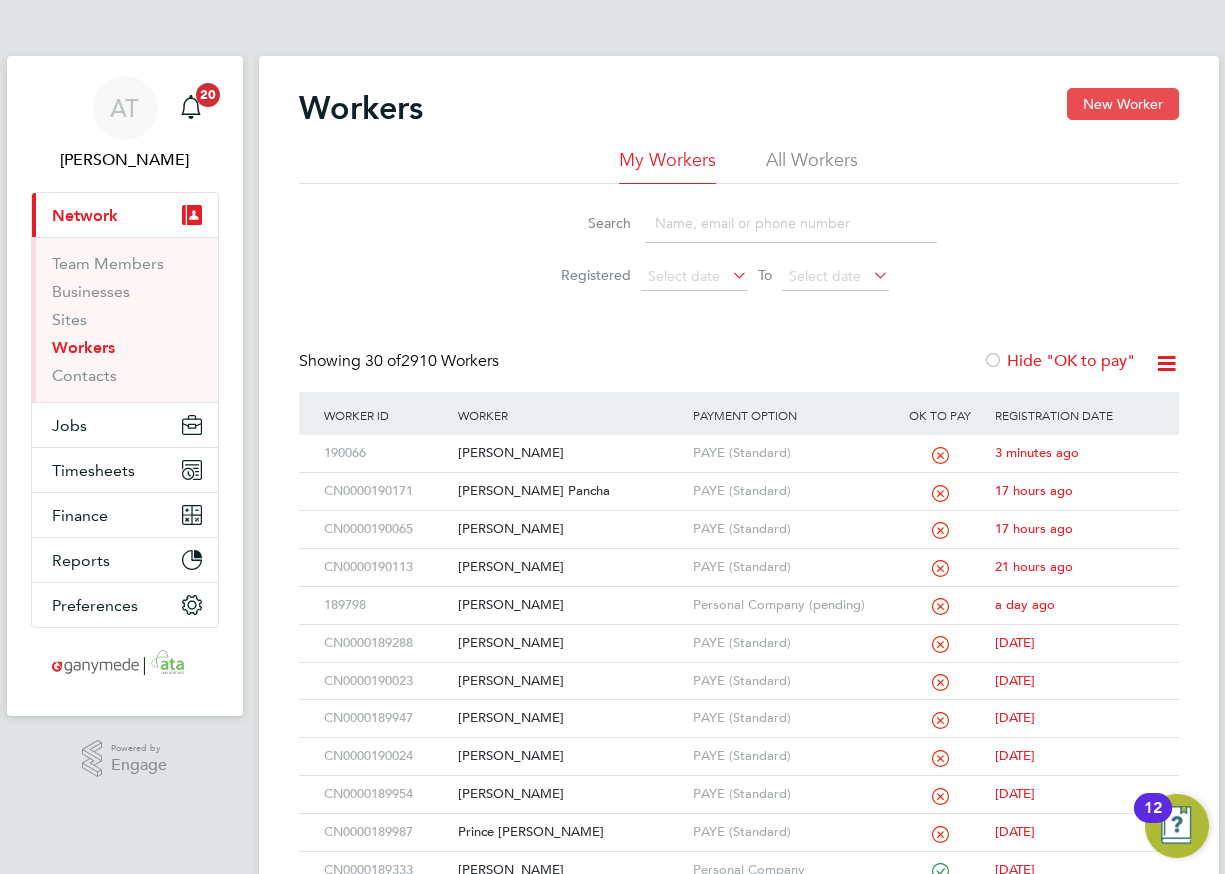 click on "New Worker" 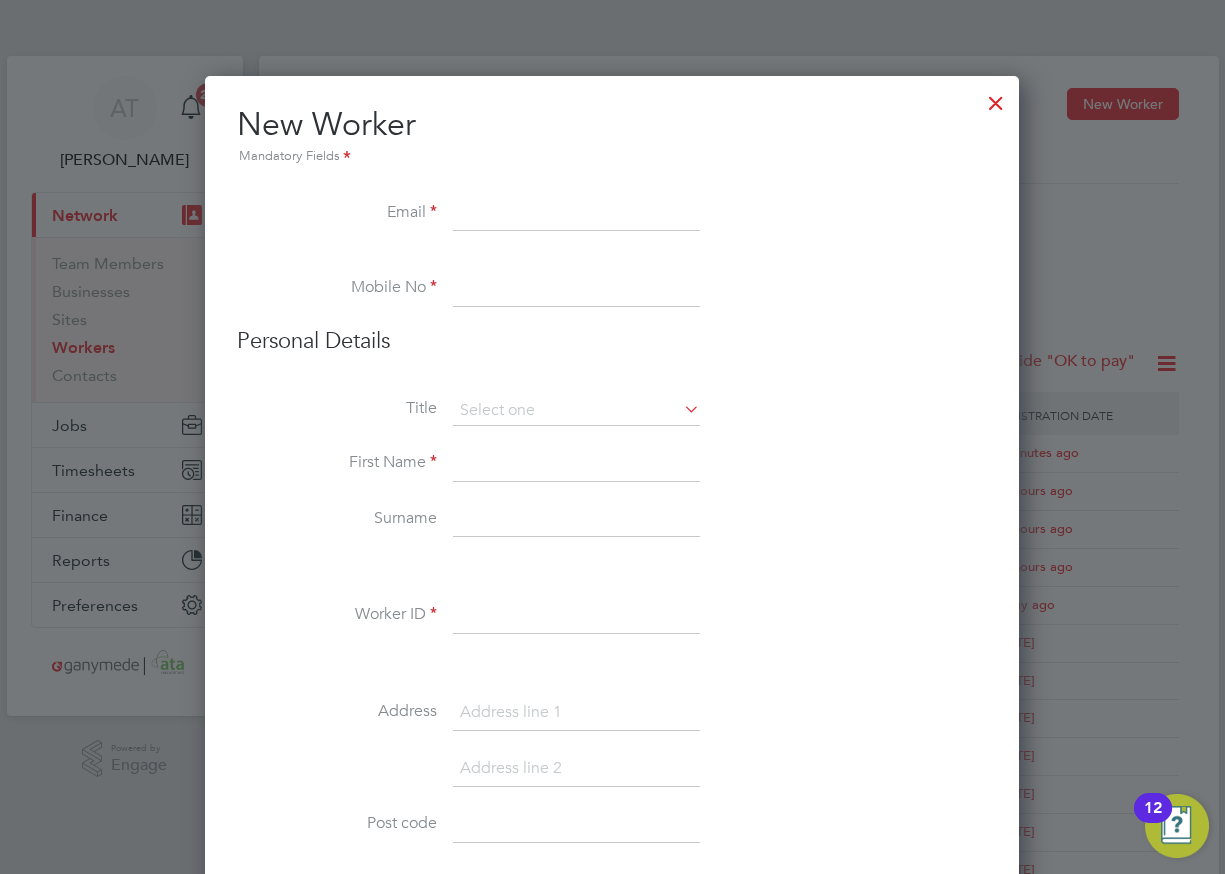 drag, startPoint x: 462, startPoint y: 211, endPoint x: 448, endPoint y: 212, distance: 14.035668 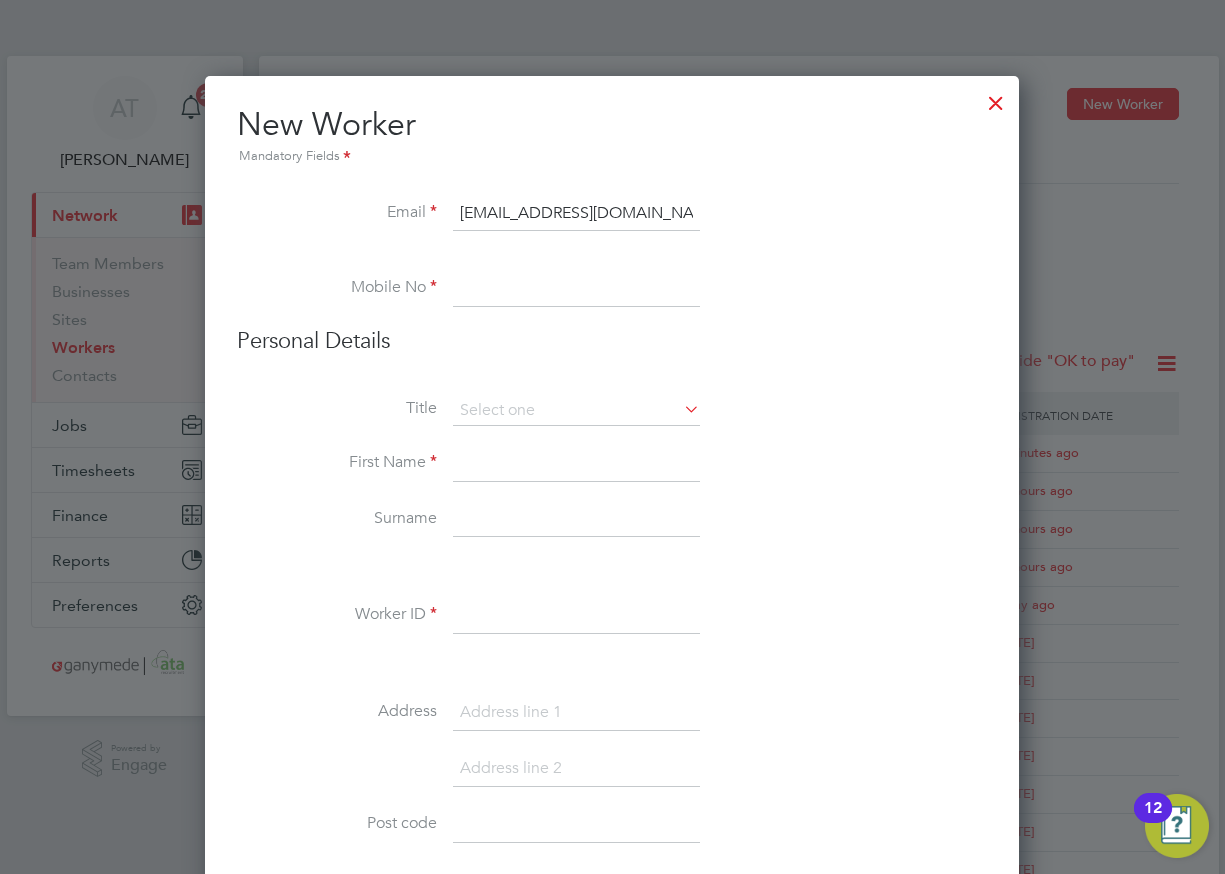 type on "[EMAIL_ADDRESS][DOMAIN_NAME]" 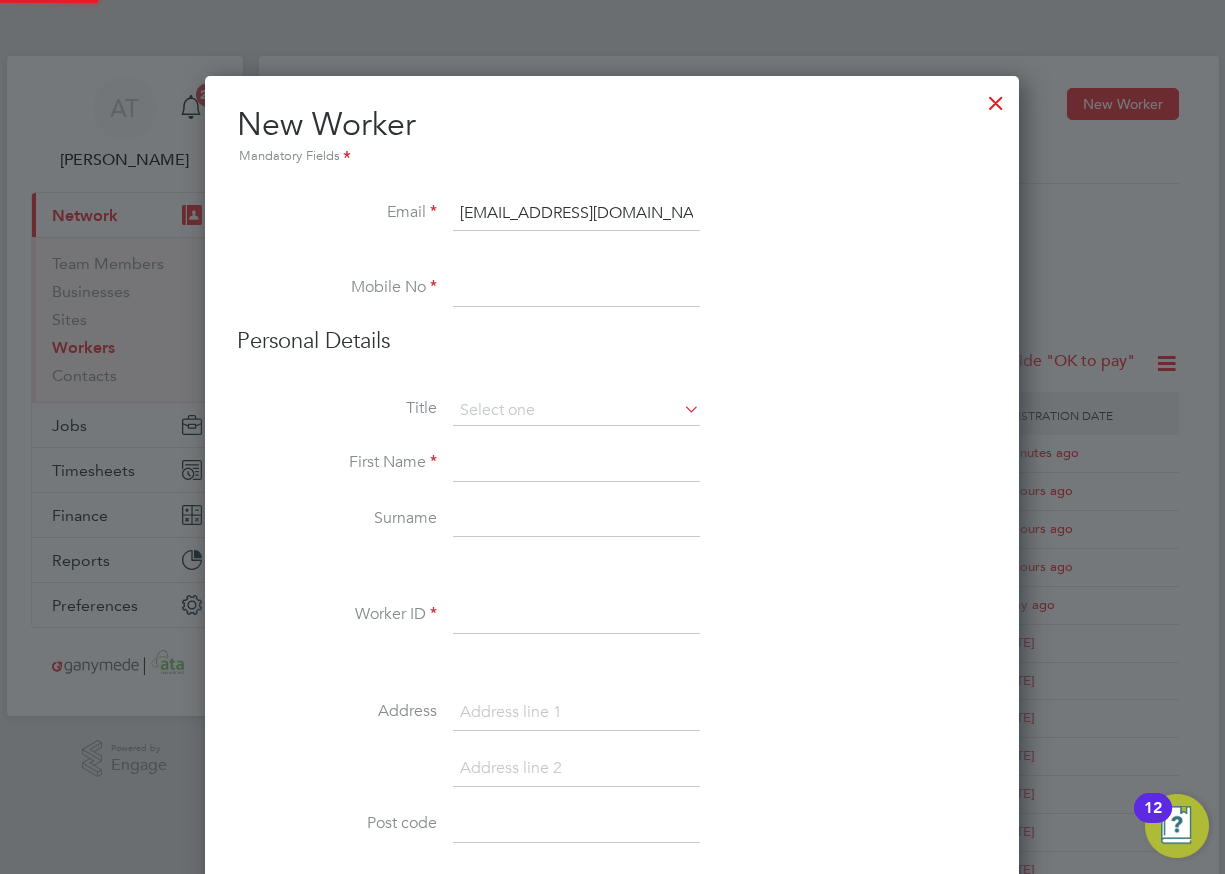 click at bounding box center [576, 289] 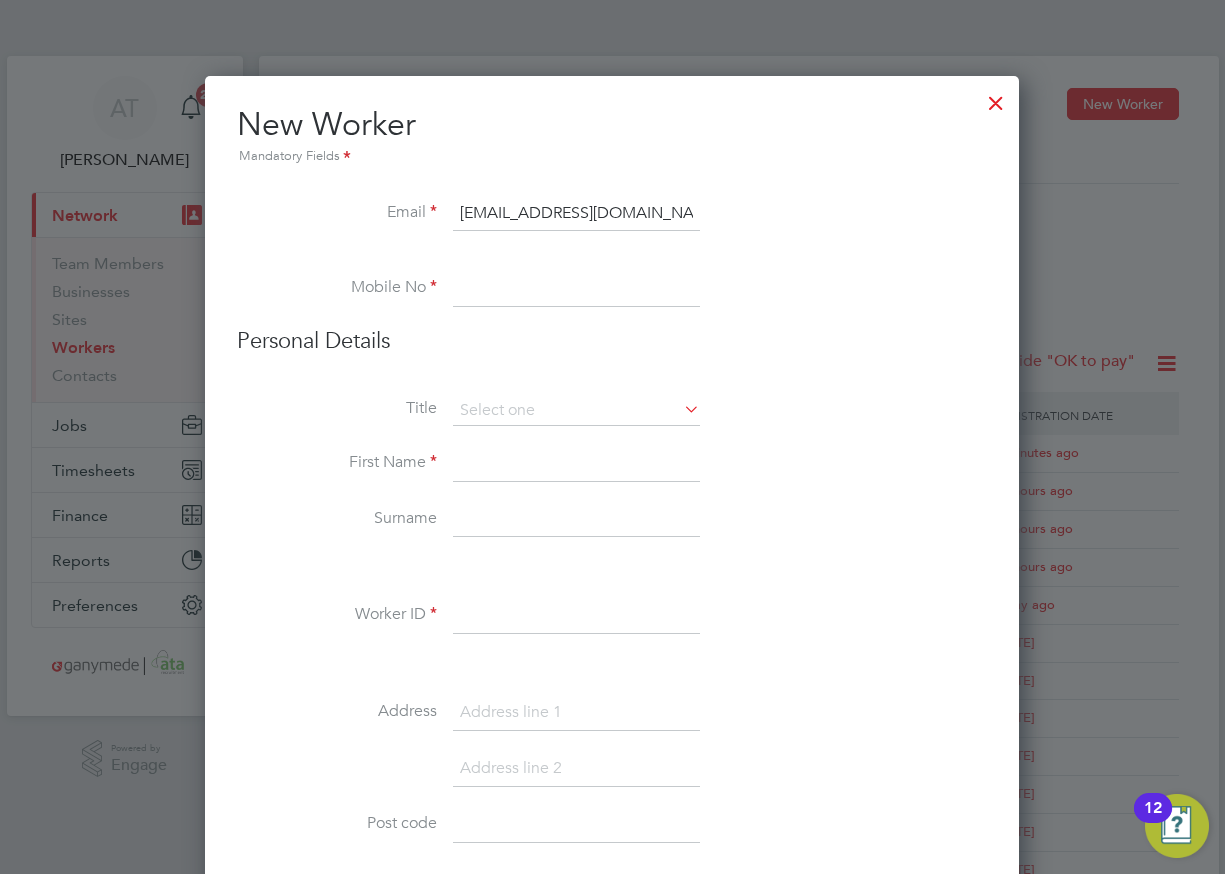 paste on "07903 625 666" 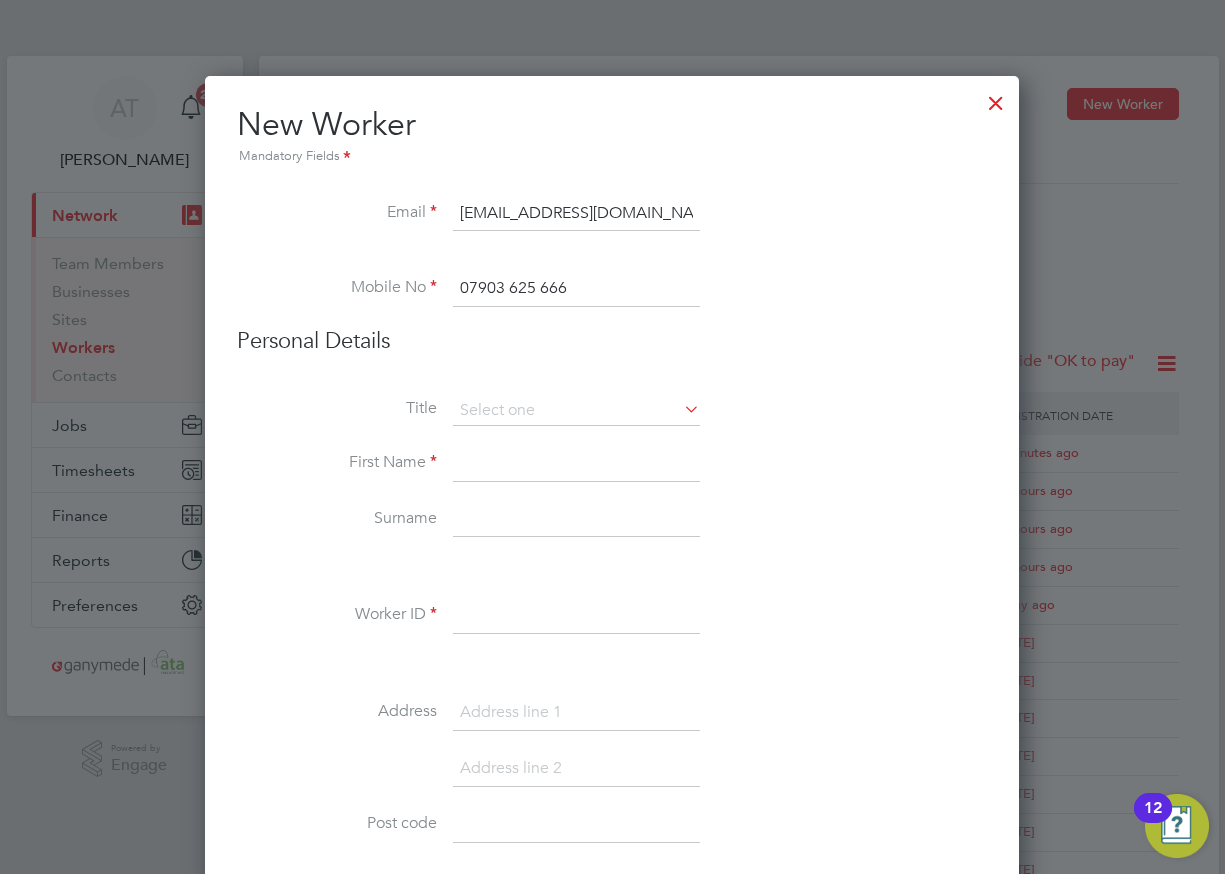 type on "07903 625 666" 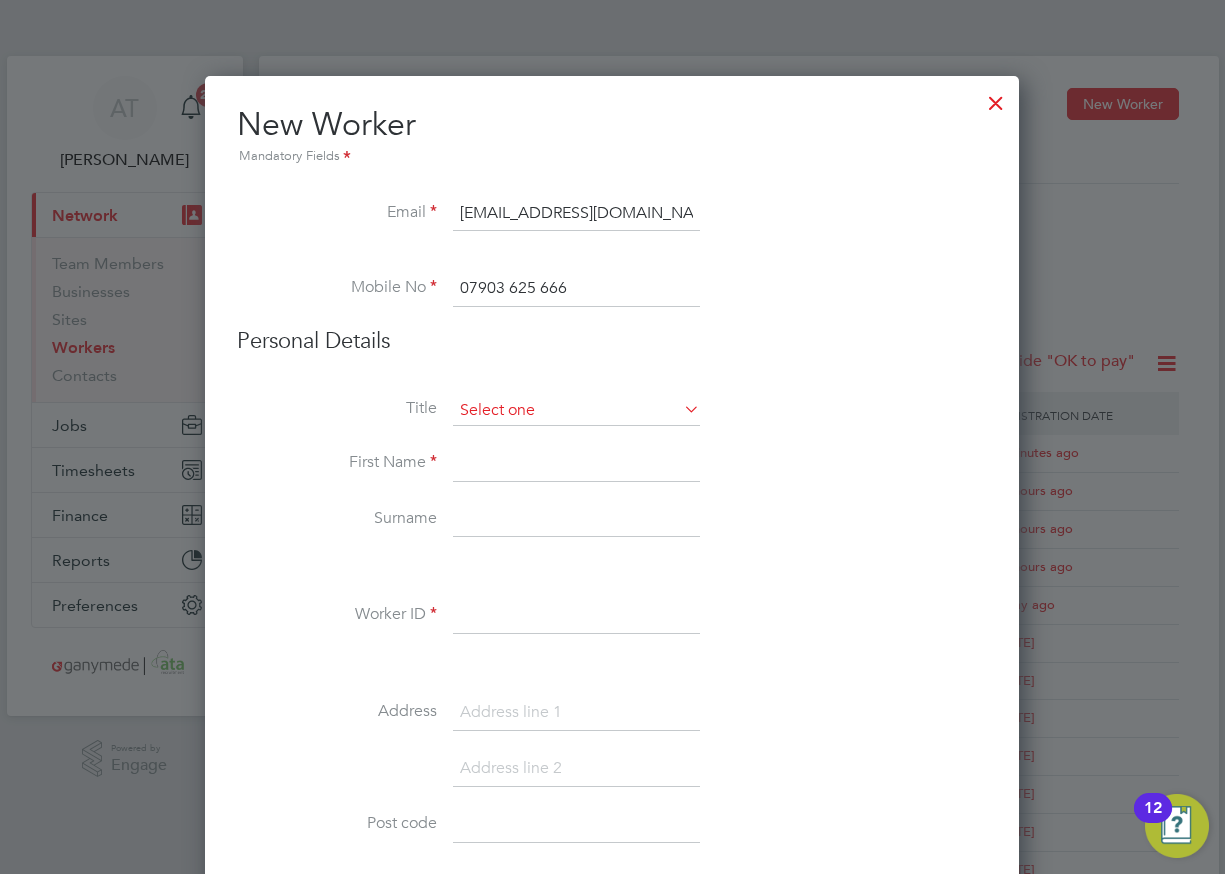 click at bounding box center [576, 411] 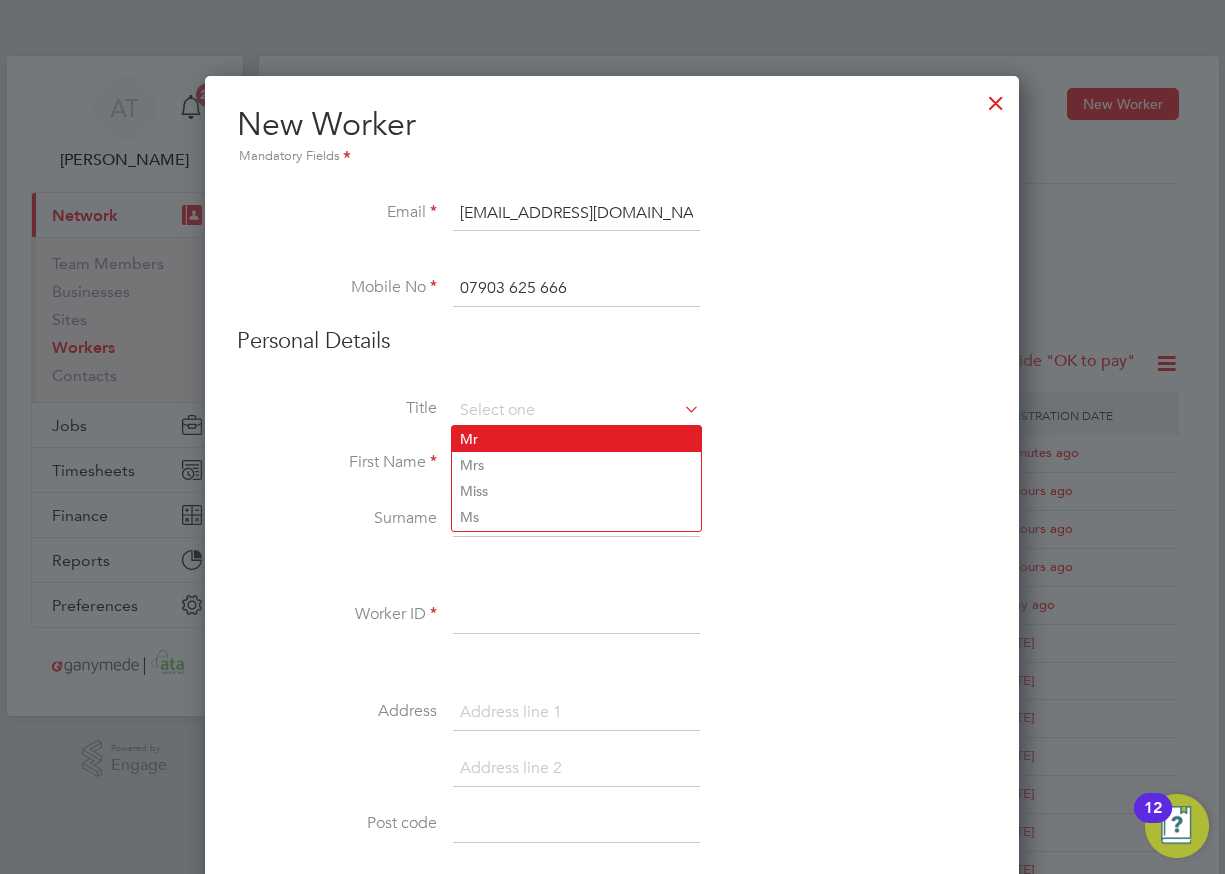 click on "Mr" 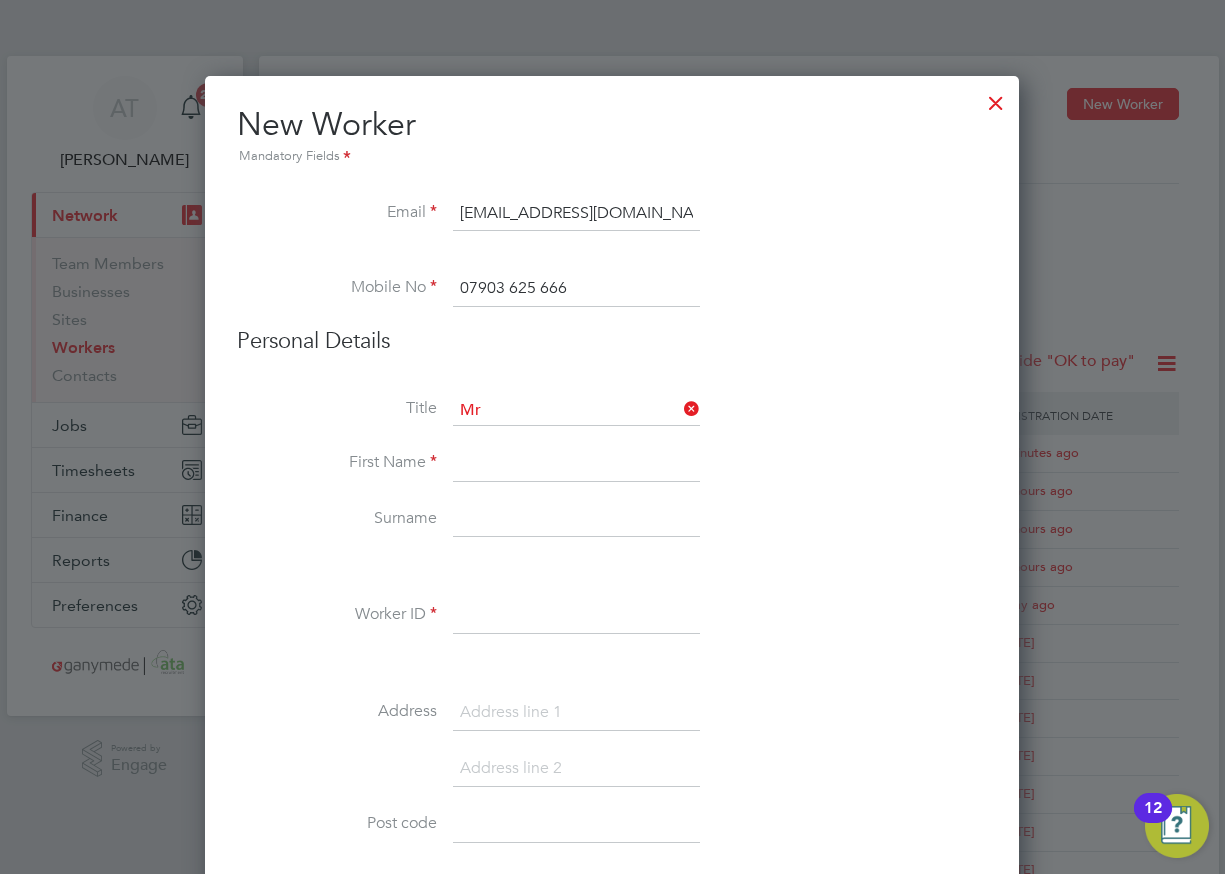 click at bounding box center [576, 464] 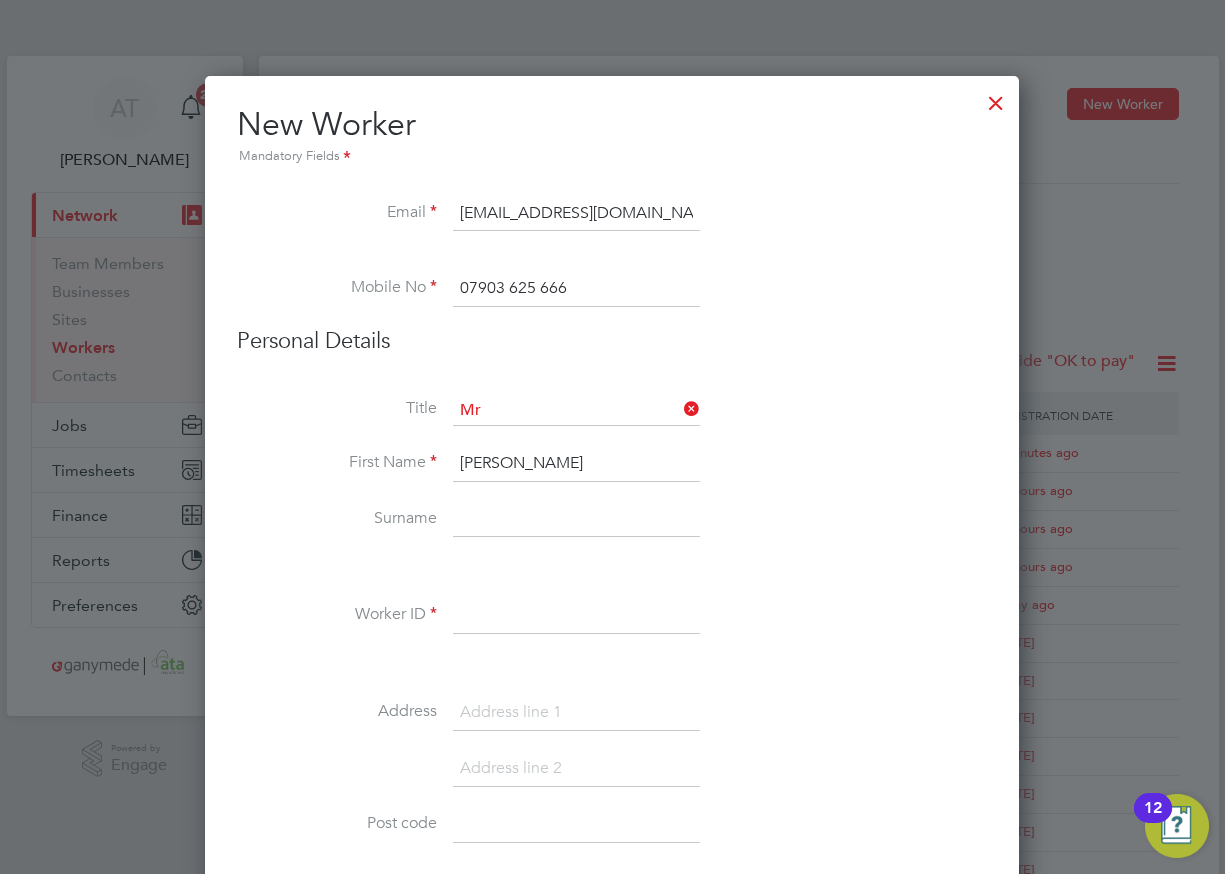 type on "[PERSON_NAME]" 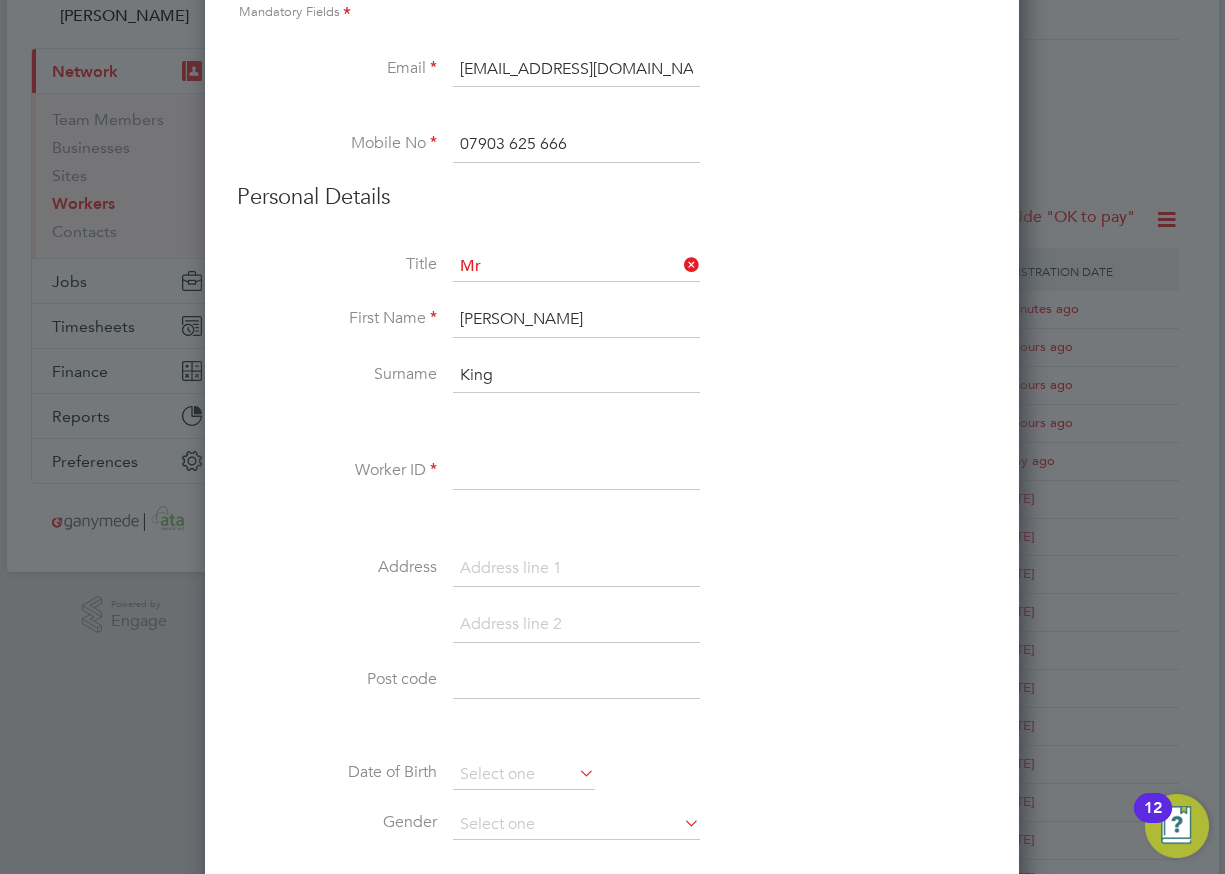 scroll, scrollTop: 300, scrollLeft: 0, axis: vertical 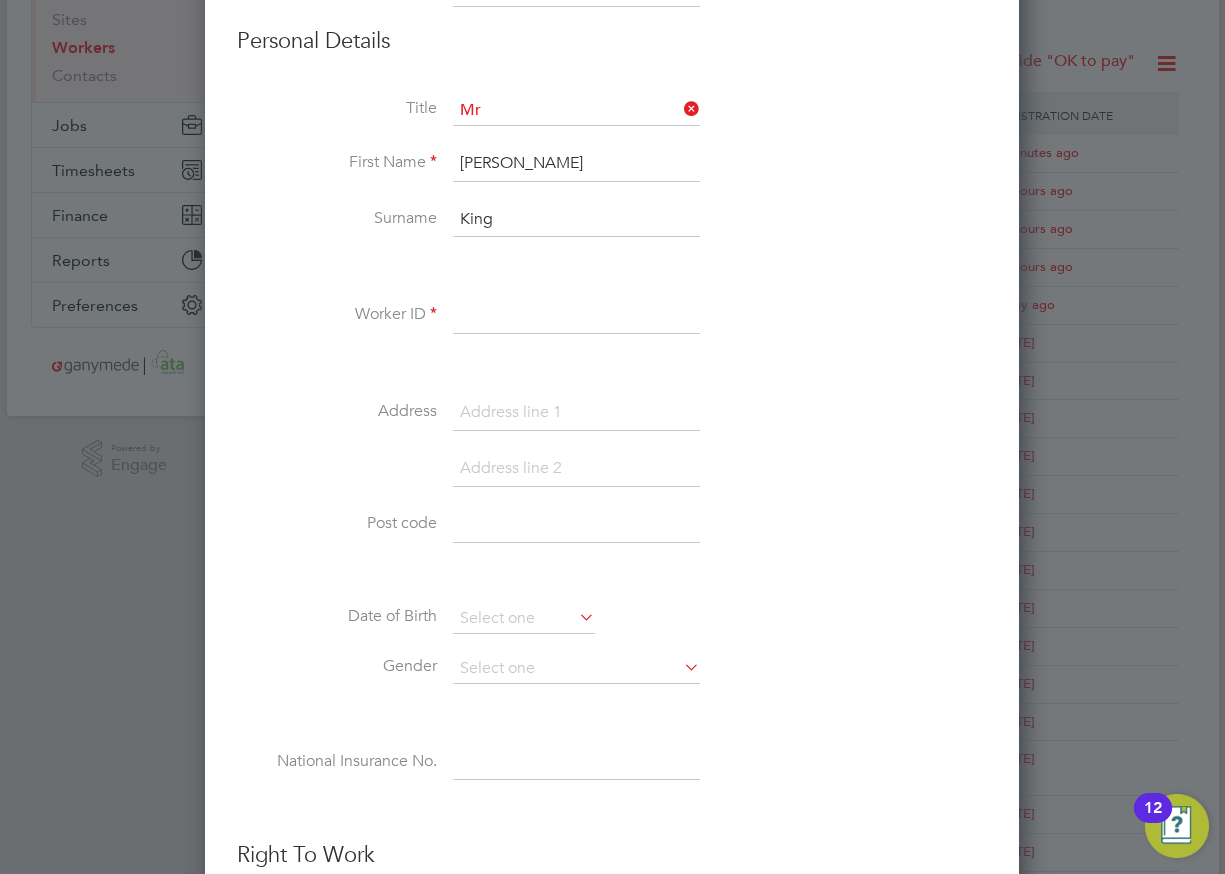 type on "King" 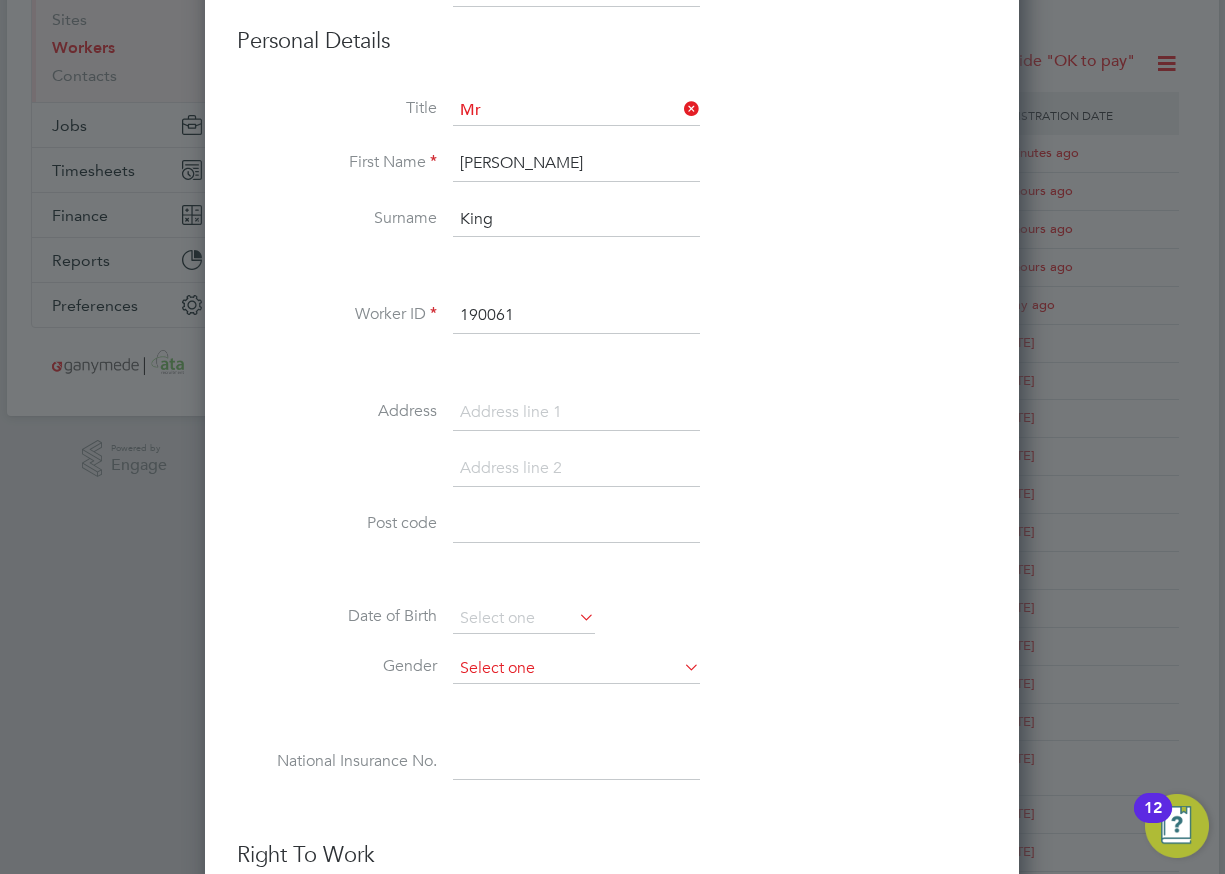 type on "190061" 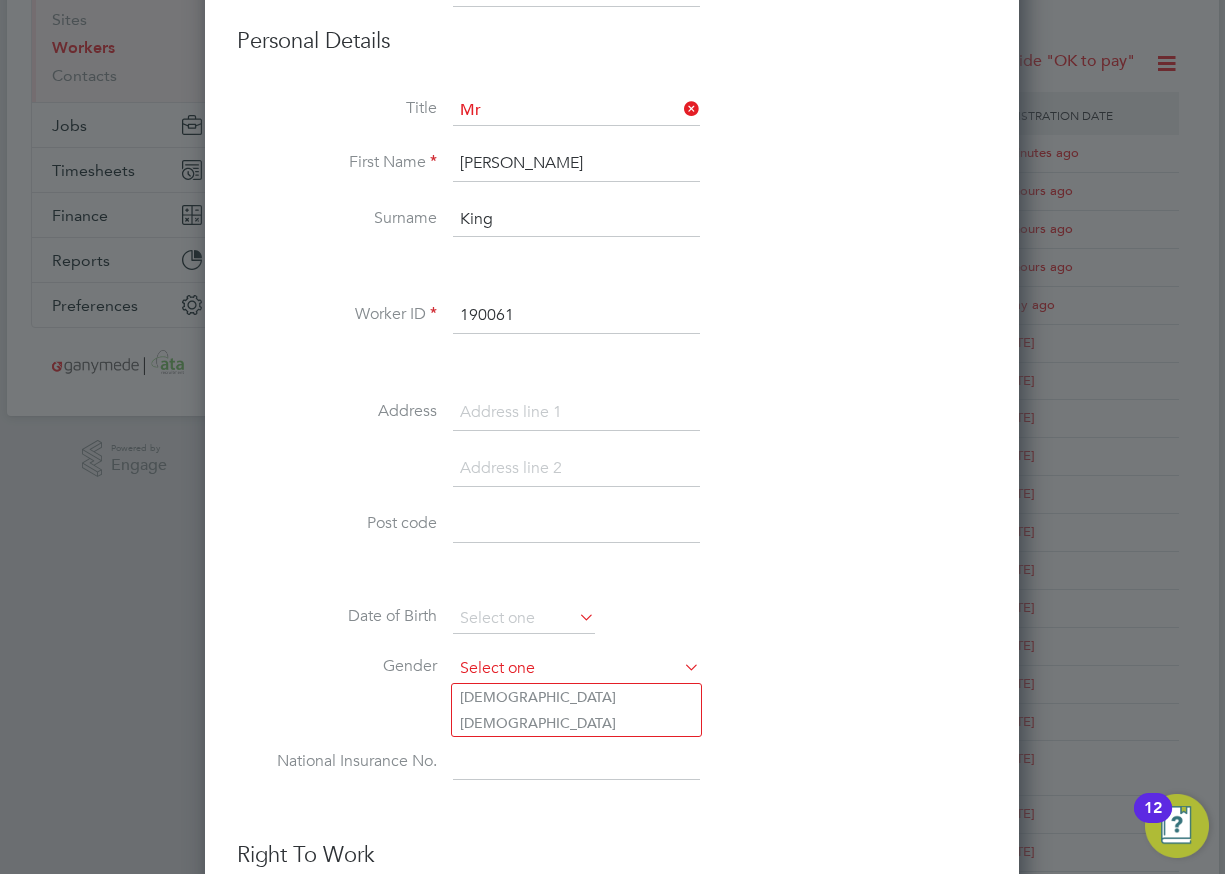 click at bounding box center [576, 669] 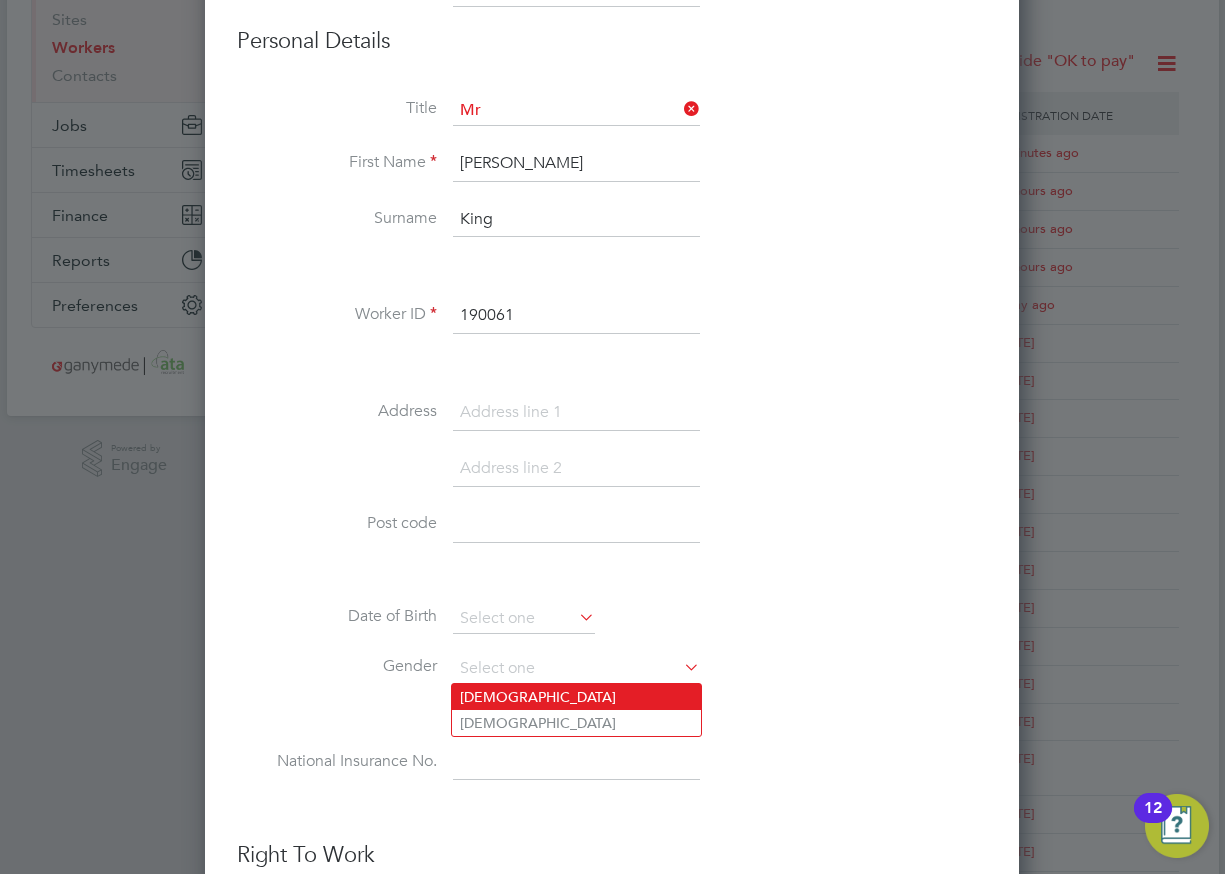 click on "[DEMOGRAPHIC_DATA]" 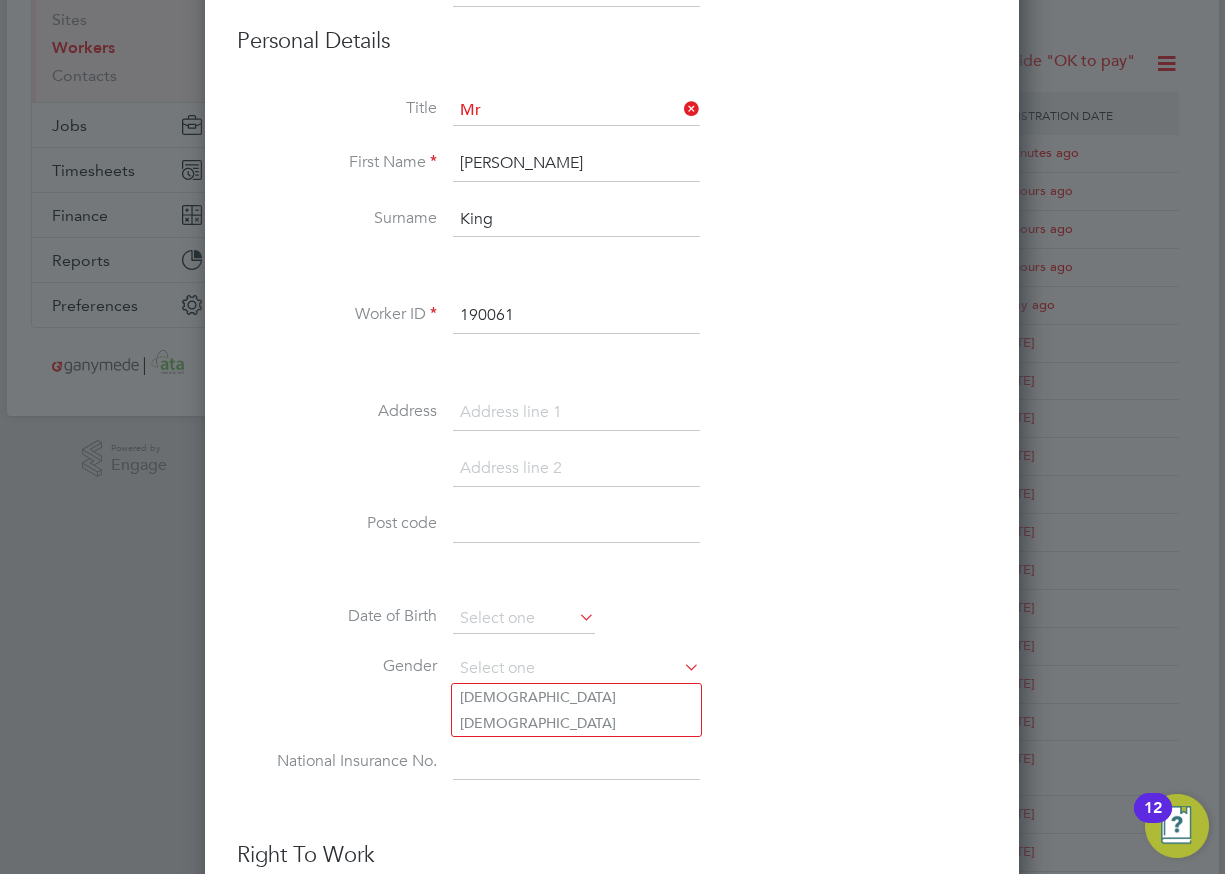 type on "[DEMOGRAPHIC_DATA]" 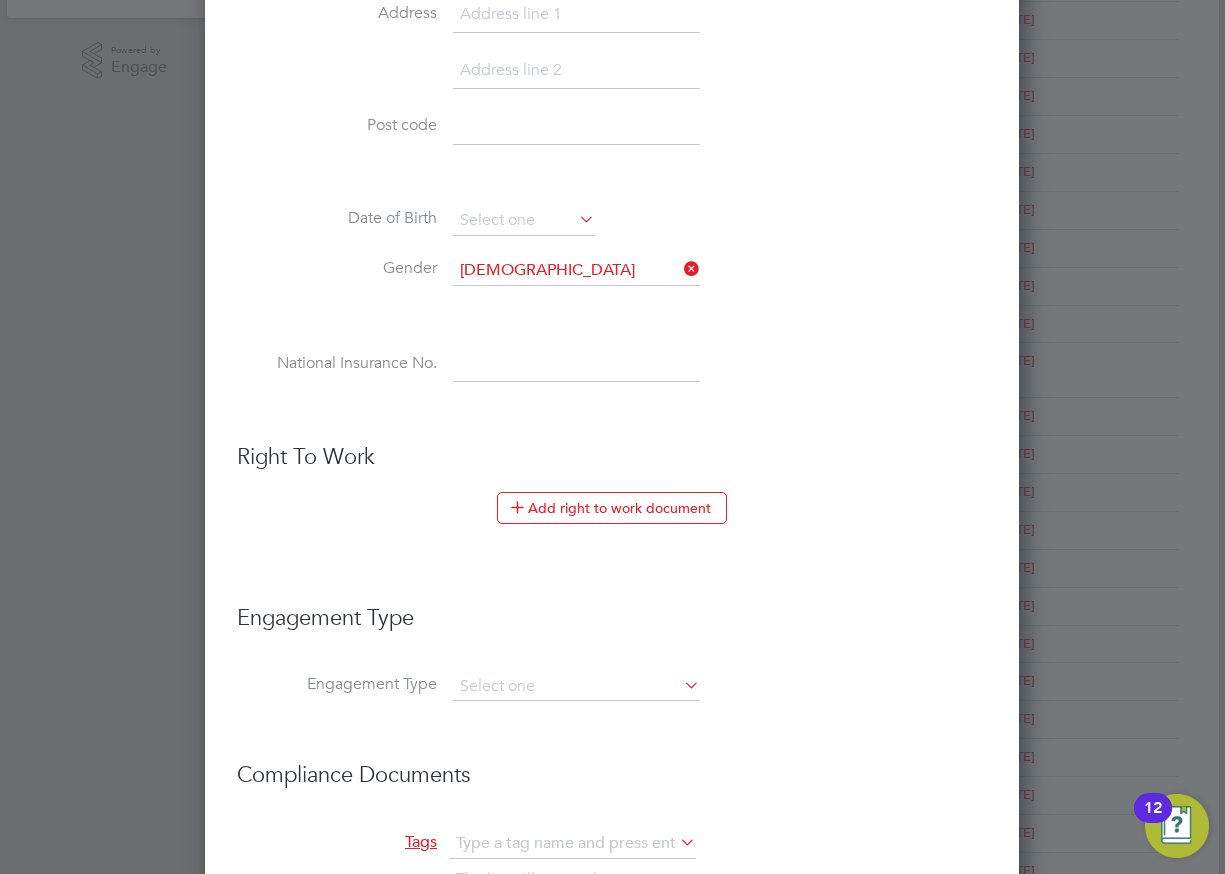scroll, scrollTop: 700, scrollLeft: 0, axis: vertical 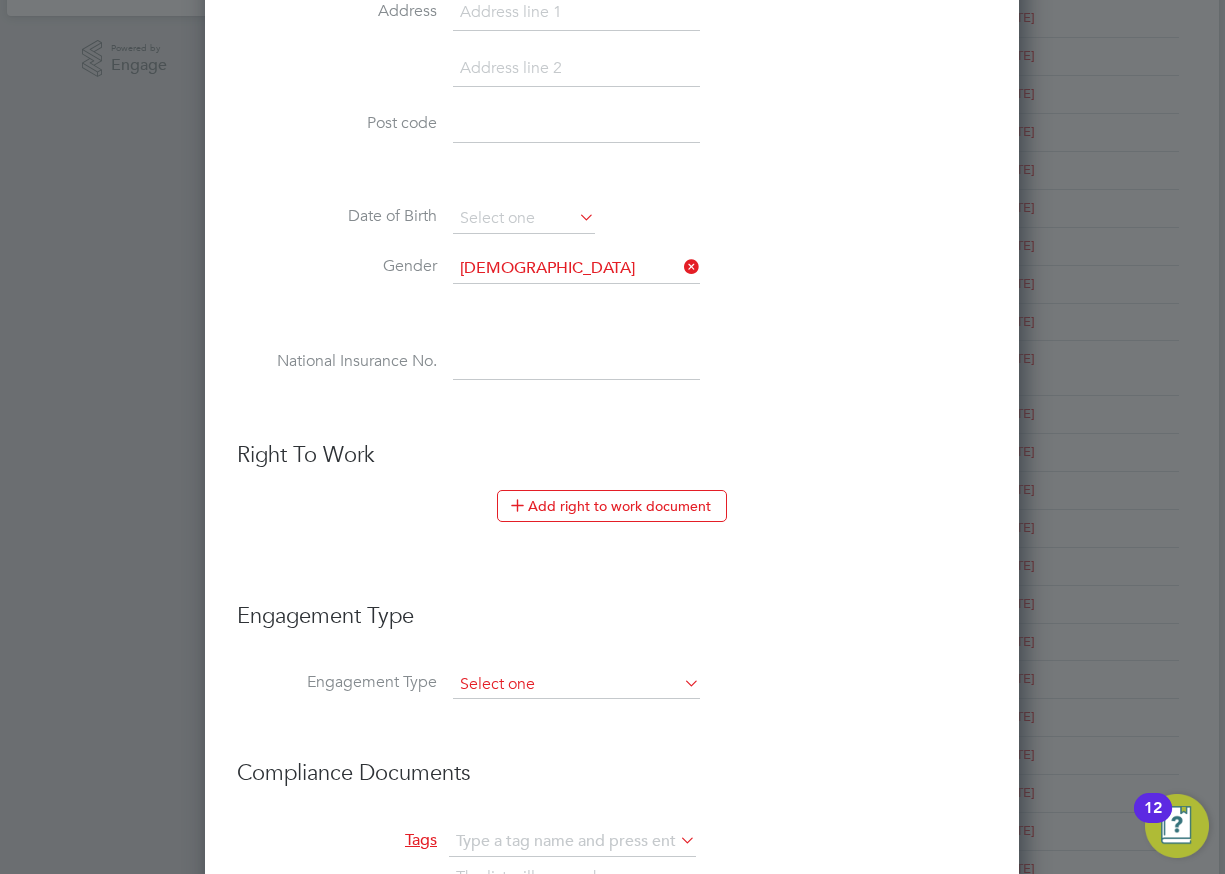 click at bounding box center [576, 685] 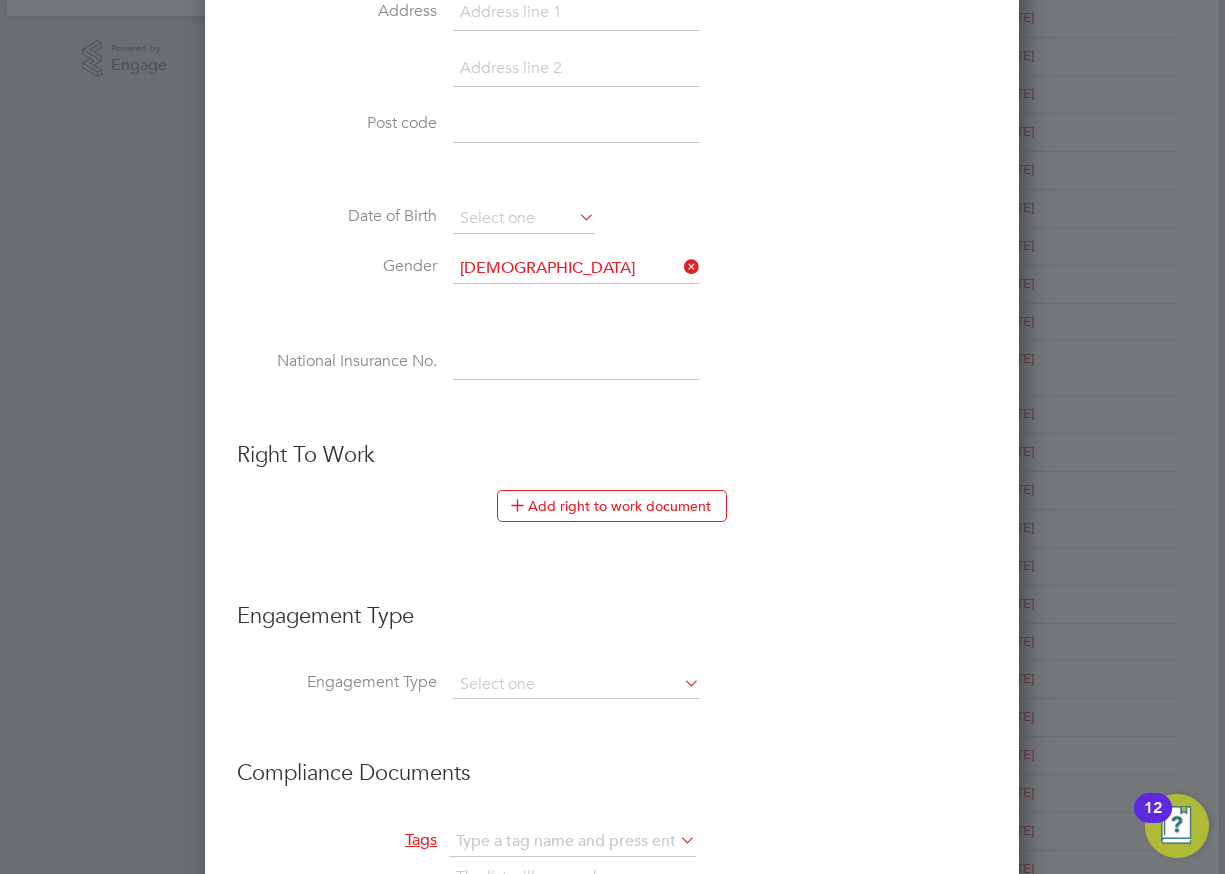 click on "PAYE Direct" 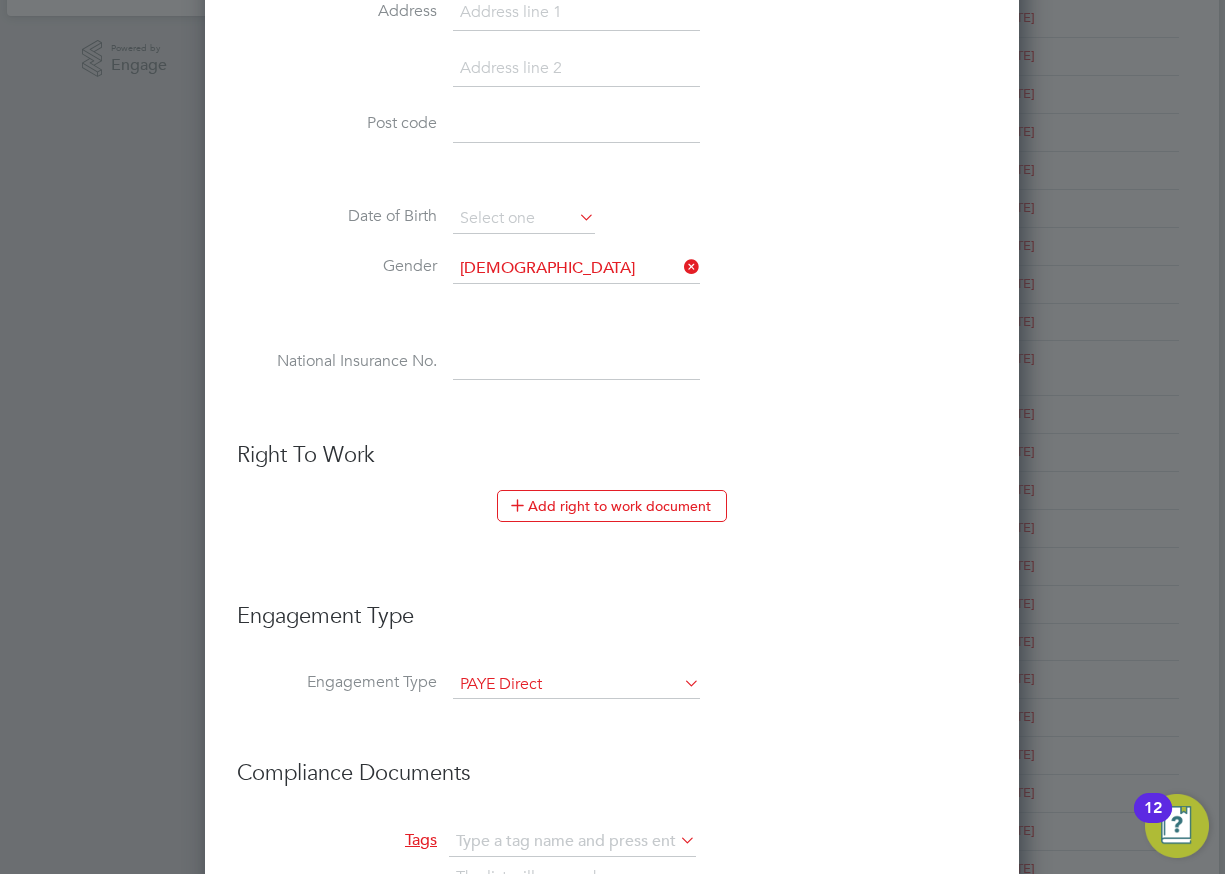 scroll, scrollTop: 10, scrollLeft: 10, axis: both 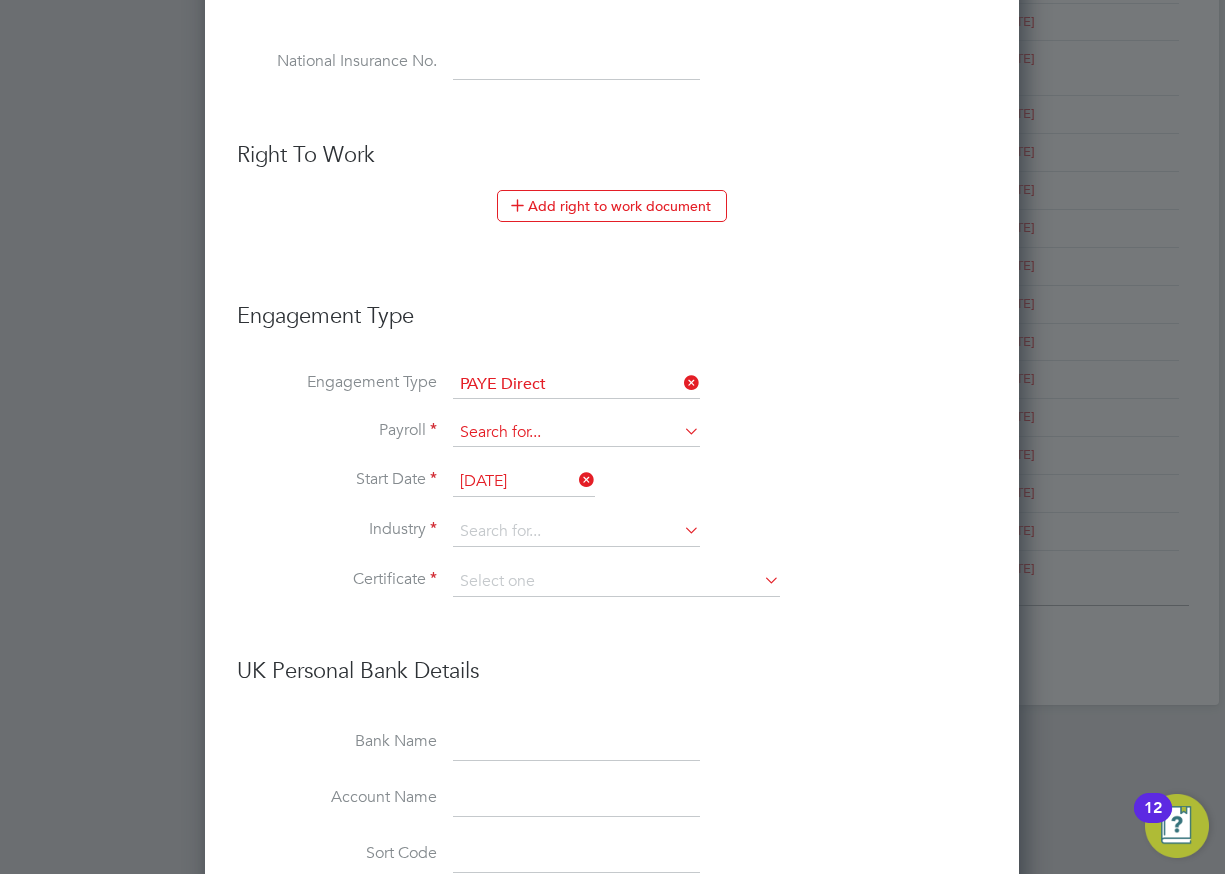 click at bounding box center [576, 433] 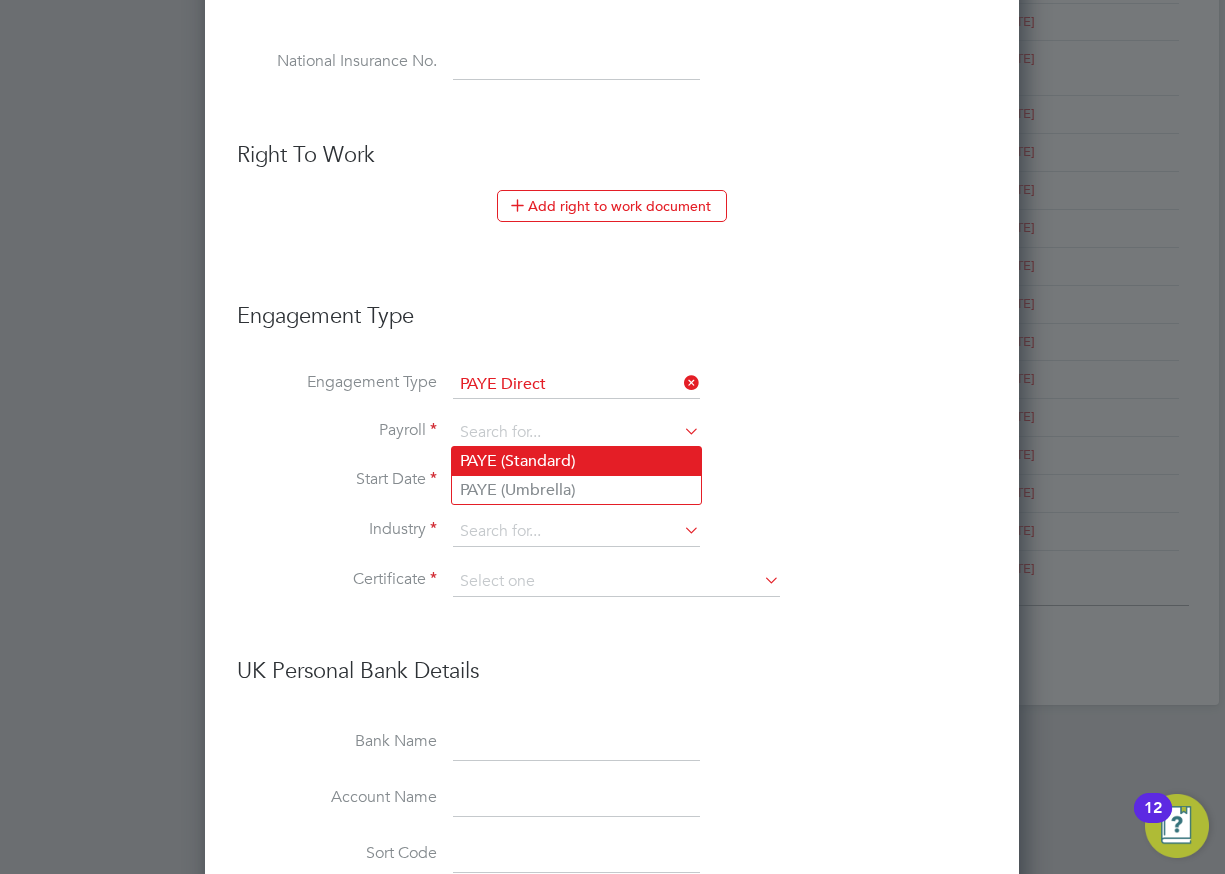 click on "PAYE (Standard)" 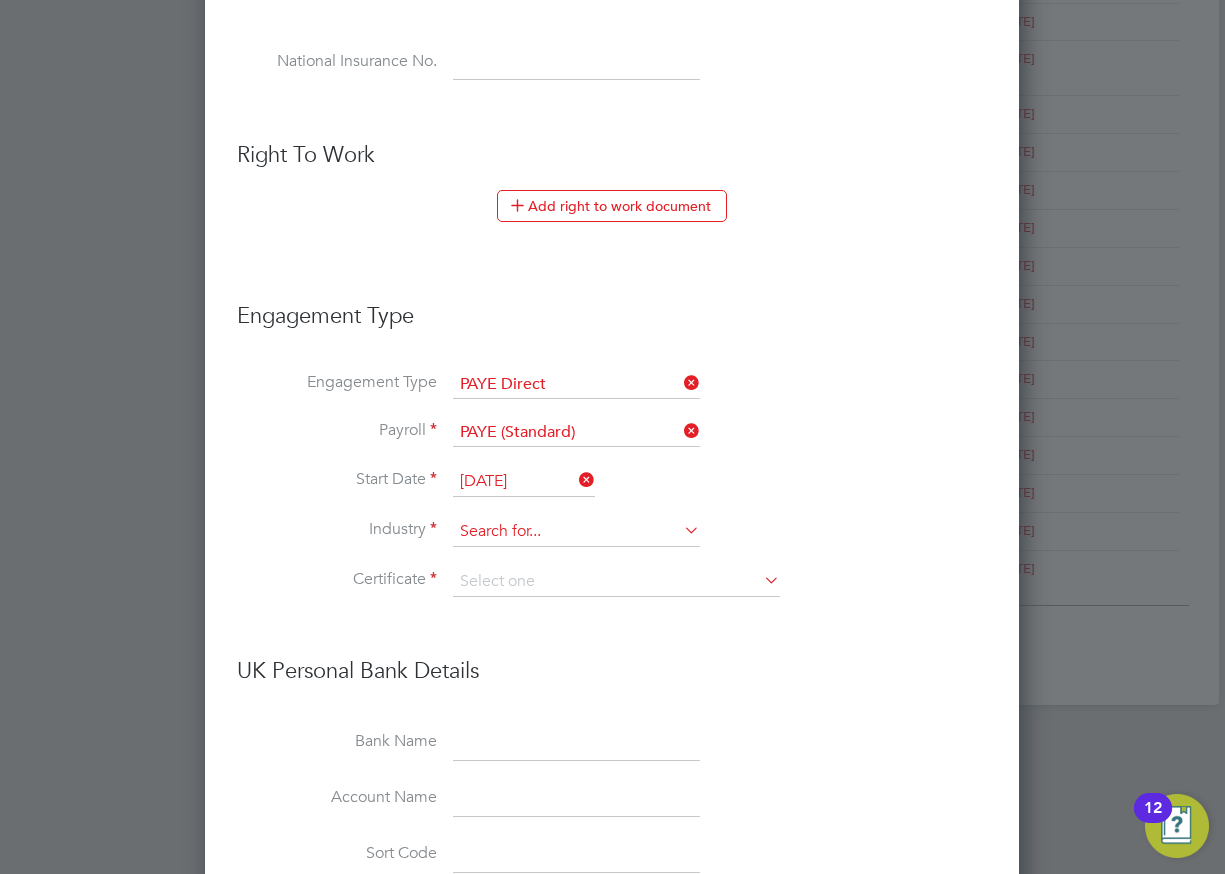 click at bounding box center (576, 532) 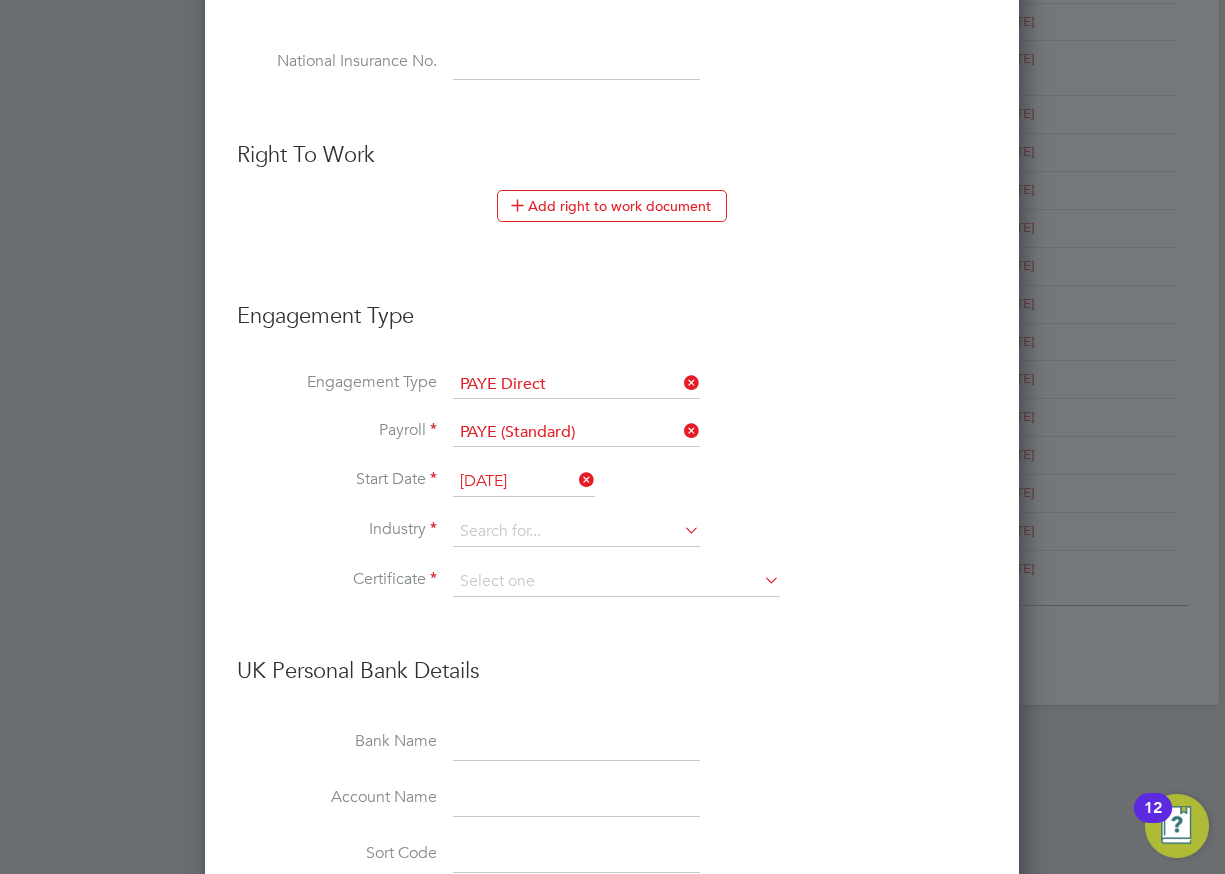 click on "Engineering" 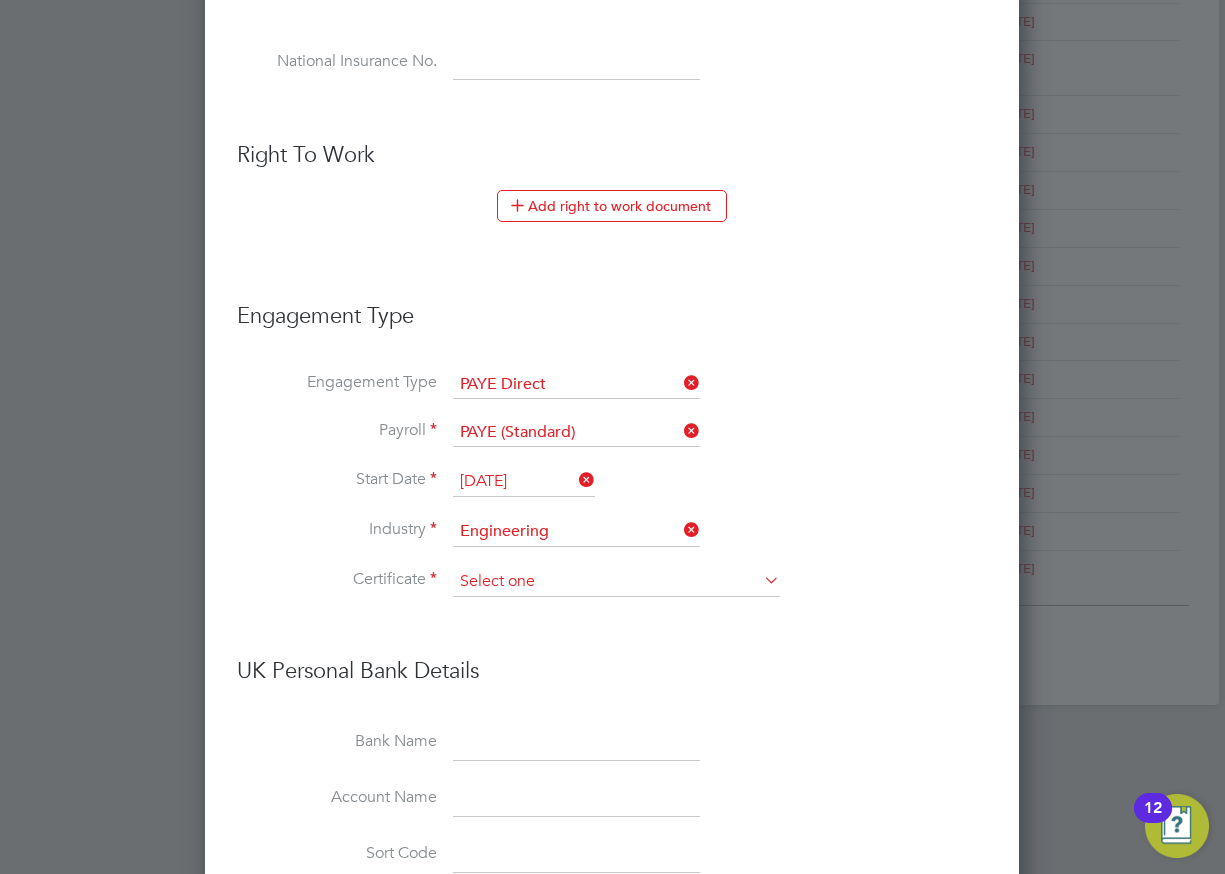 click at bounding box center [616, 582] 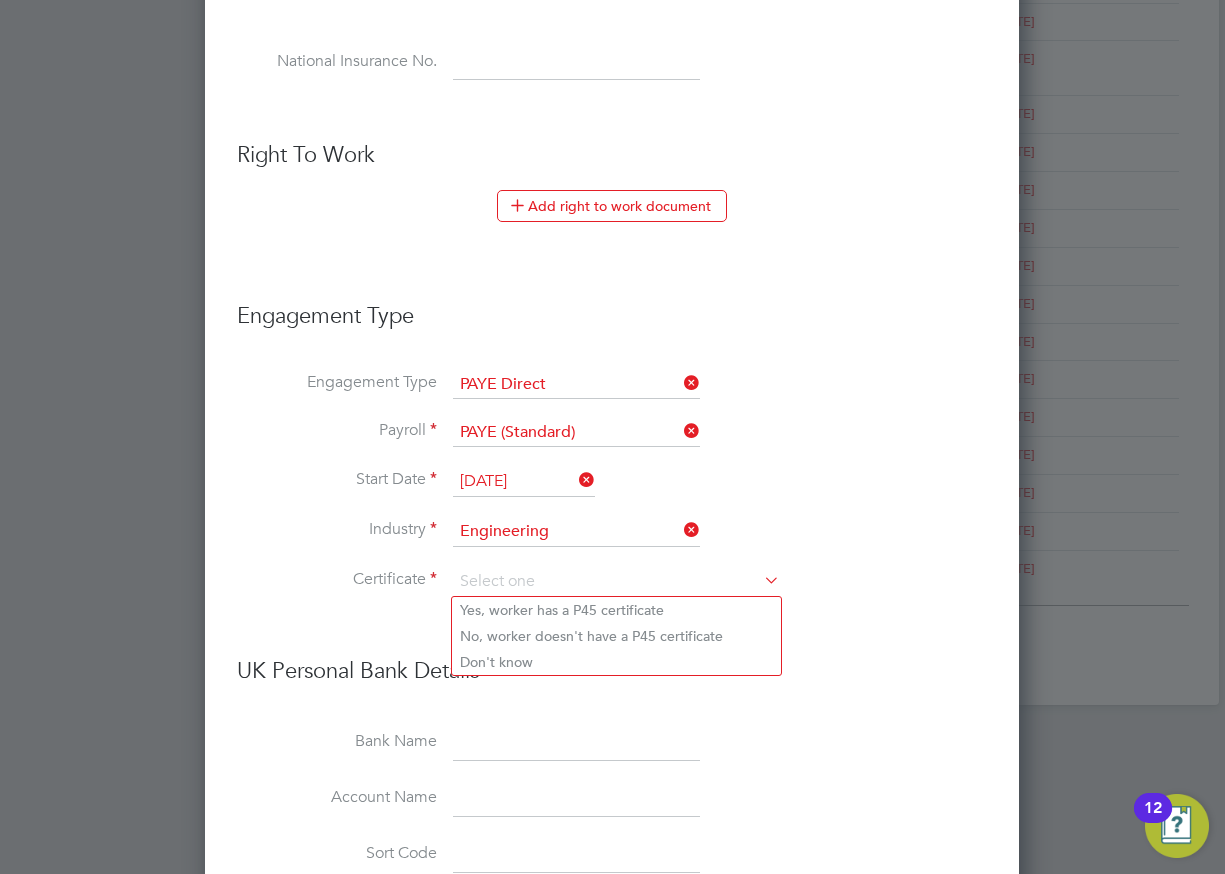 drag, startPoint x: 517, startPoint y: 658, endPoint x: 178, endPoint y: 503, distance: 372.7546 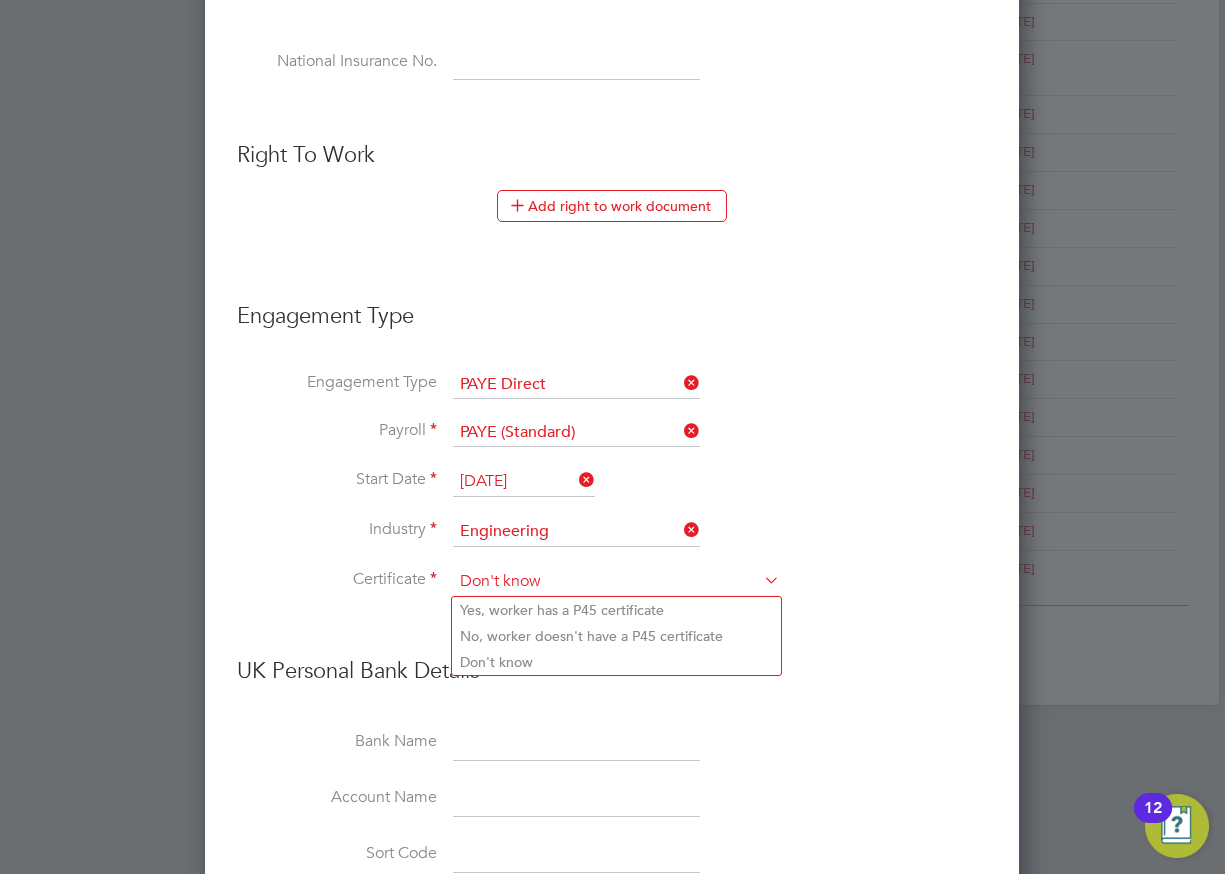 scroll, scrollTop: 10, scrollLeft: 10, axis: both 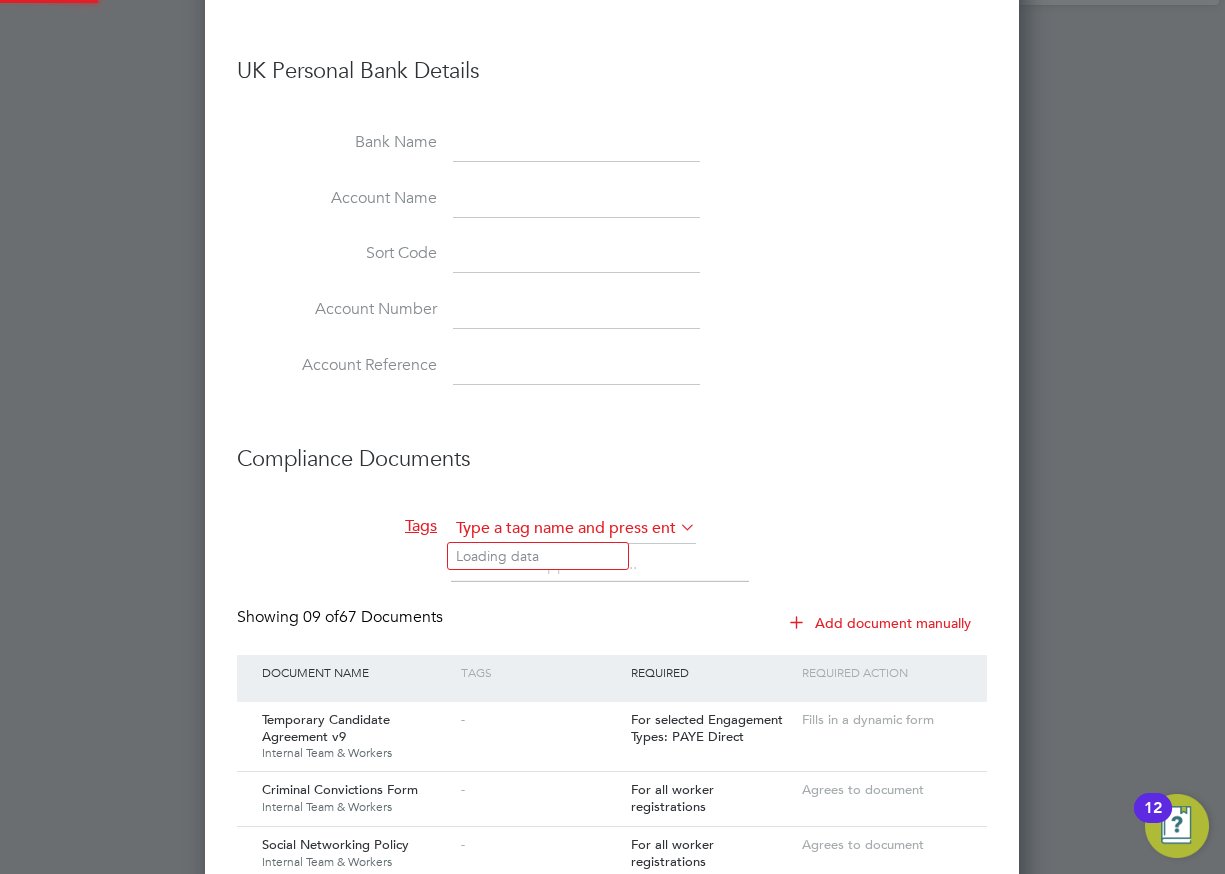 click at bounding box center (572, 529) 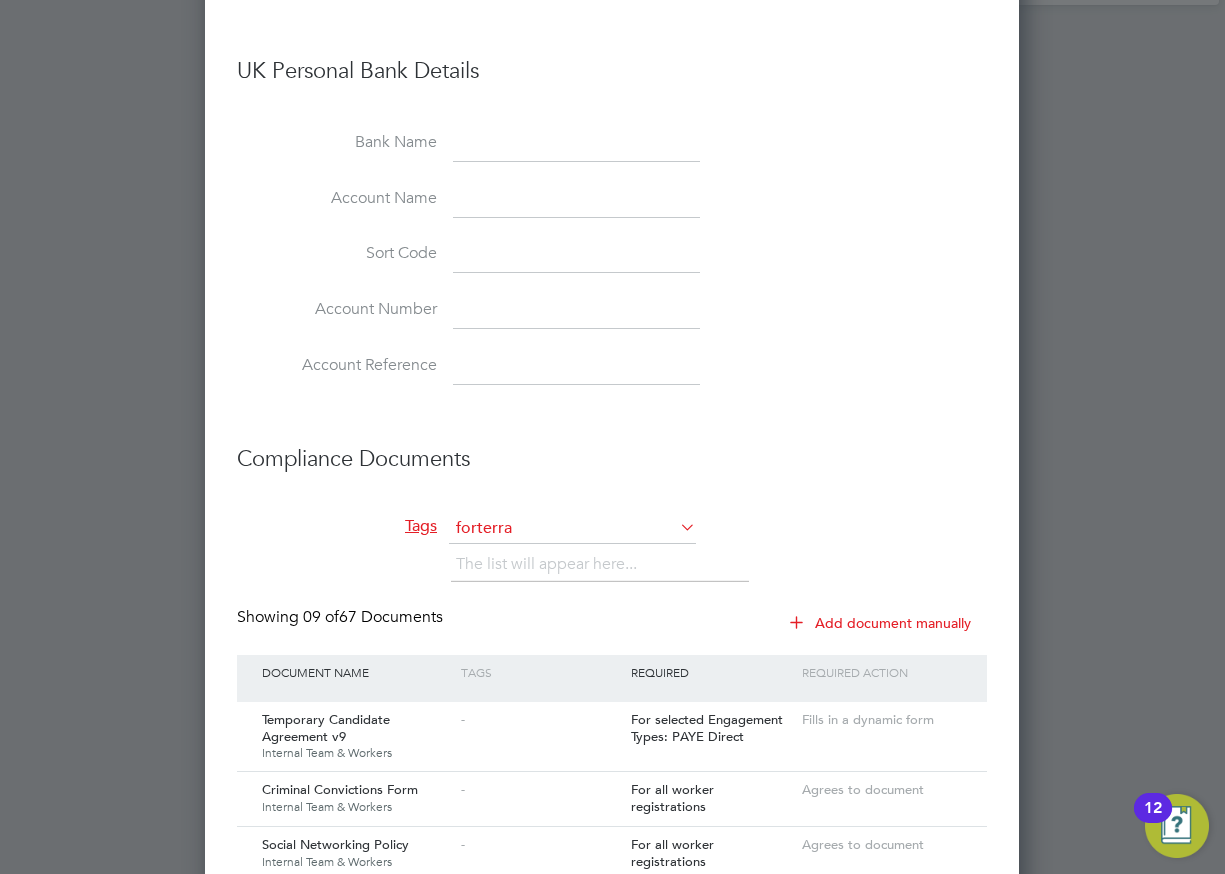 click on "Forterra" 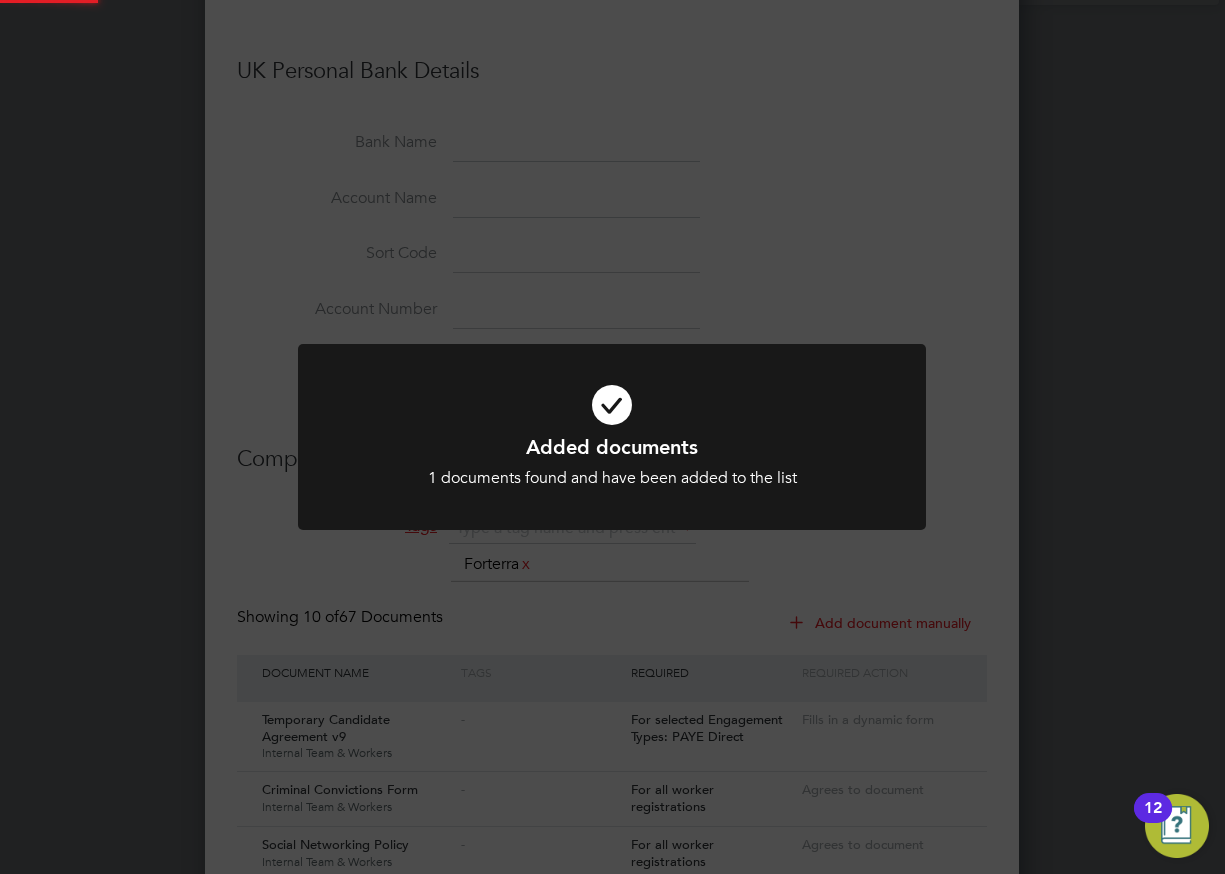 scroll, scrollTop: 10, scrollLeft: 10, axis: both 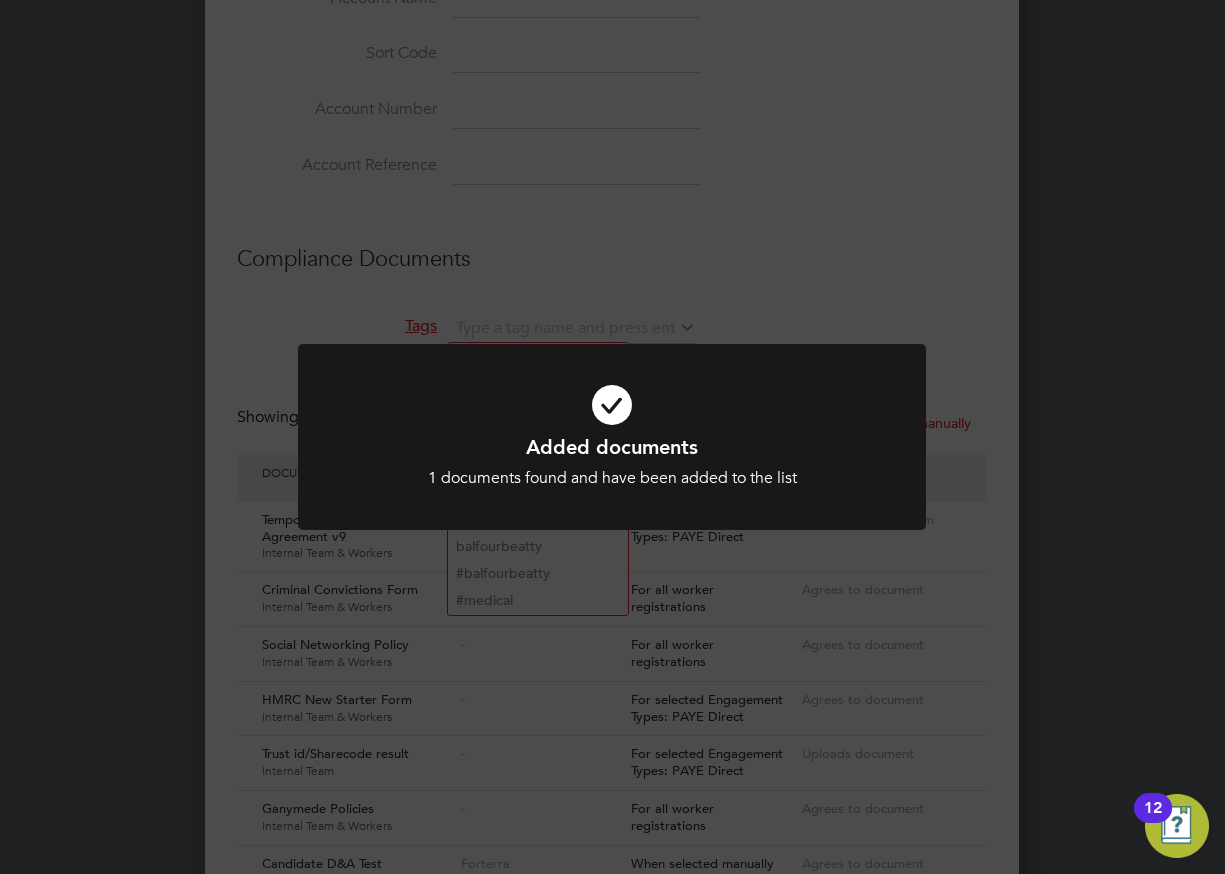 click on "Added documents 1 documents found and  have been added to the list Cancel Okay" 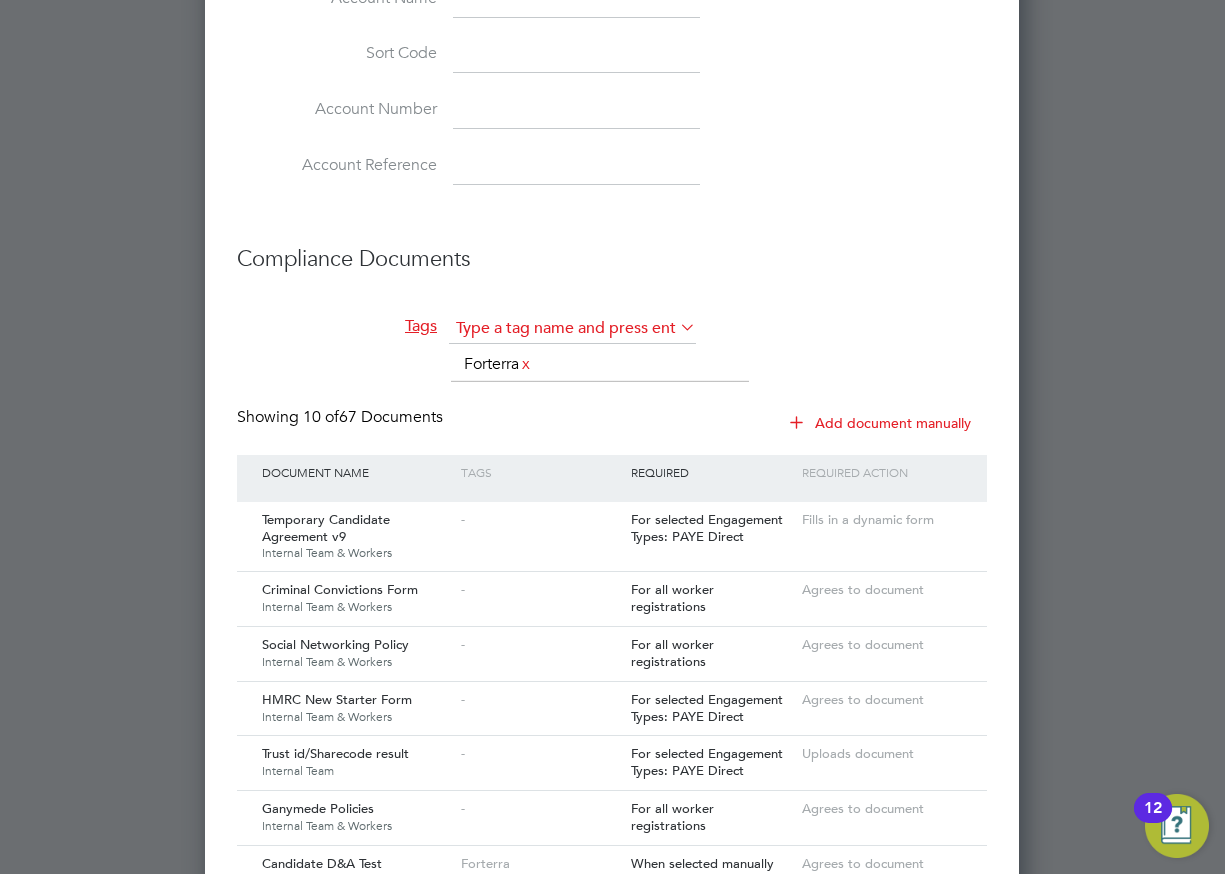 click at bounding box center (572, 329) 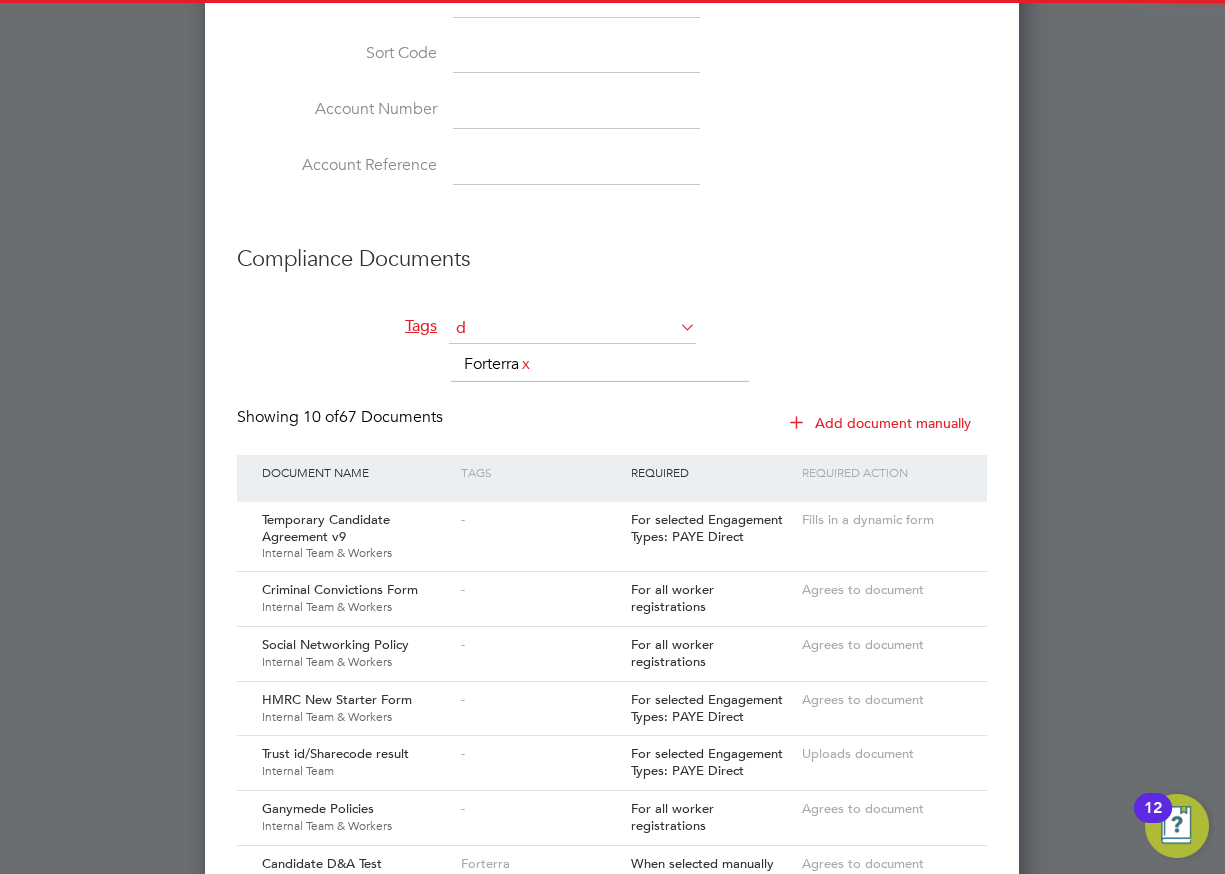 drag, startPoint x: 475, startPoint y: 348, endPoint x: 253, endPoint y: 319, distance: 223.88614 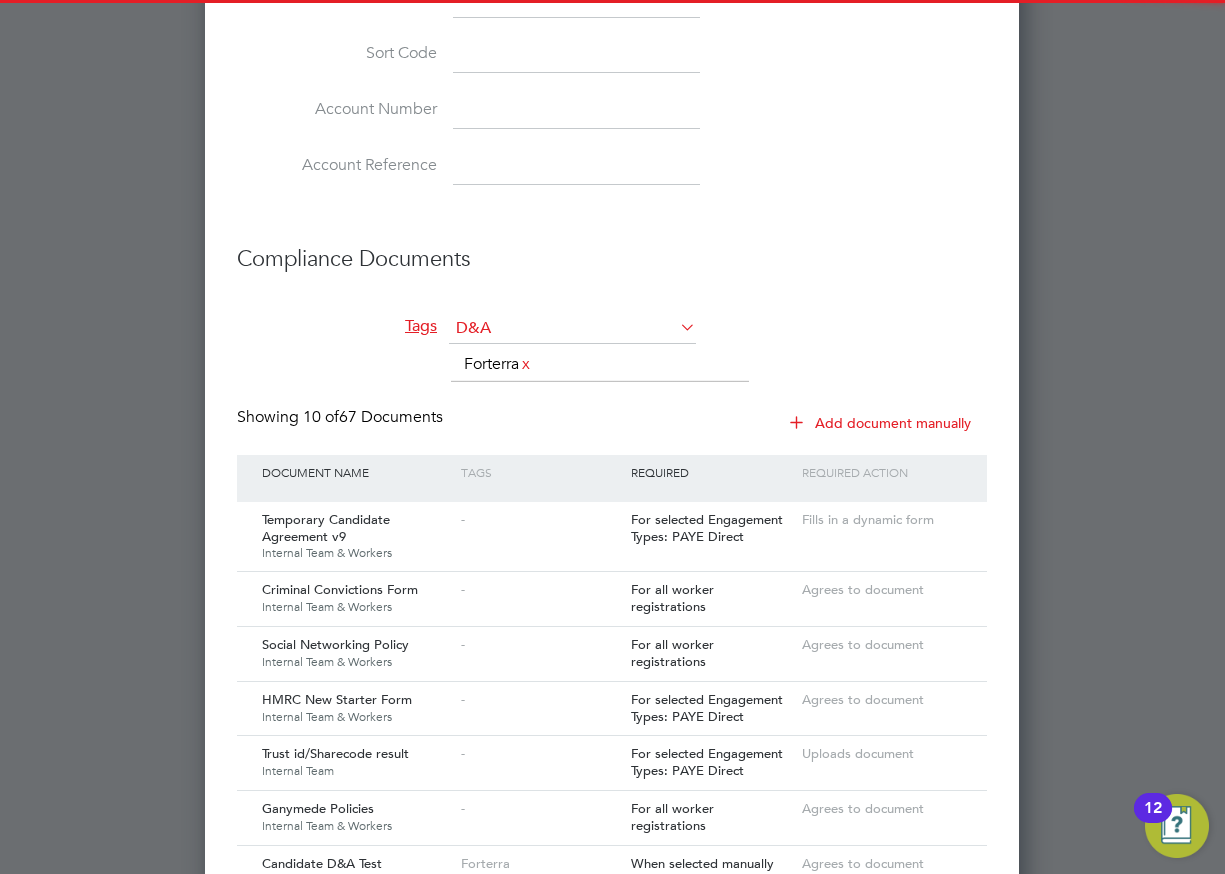 type 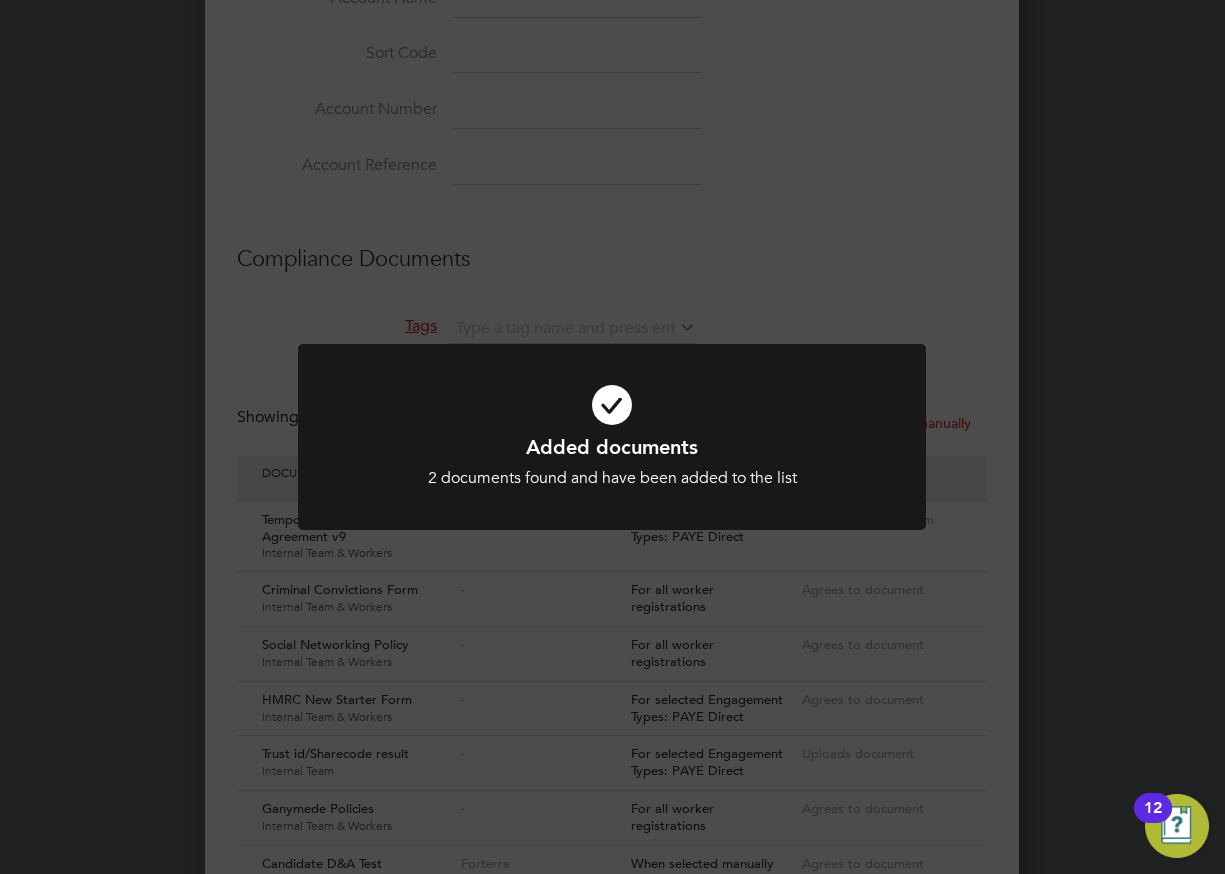 scroll, scrollTop: 10, scrollLeft: 10, axis: both 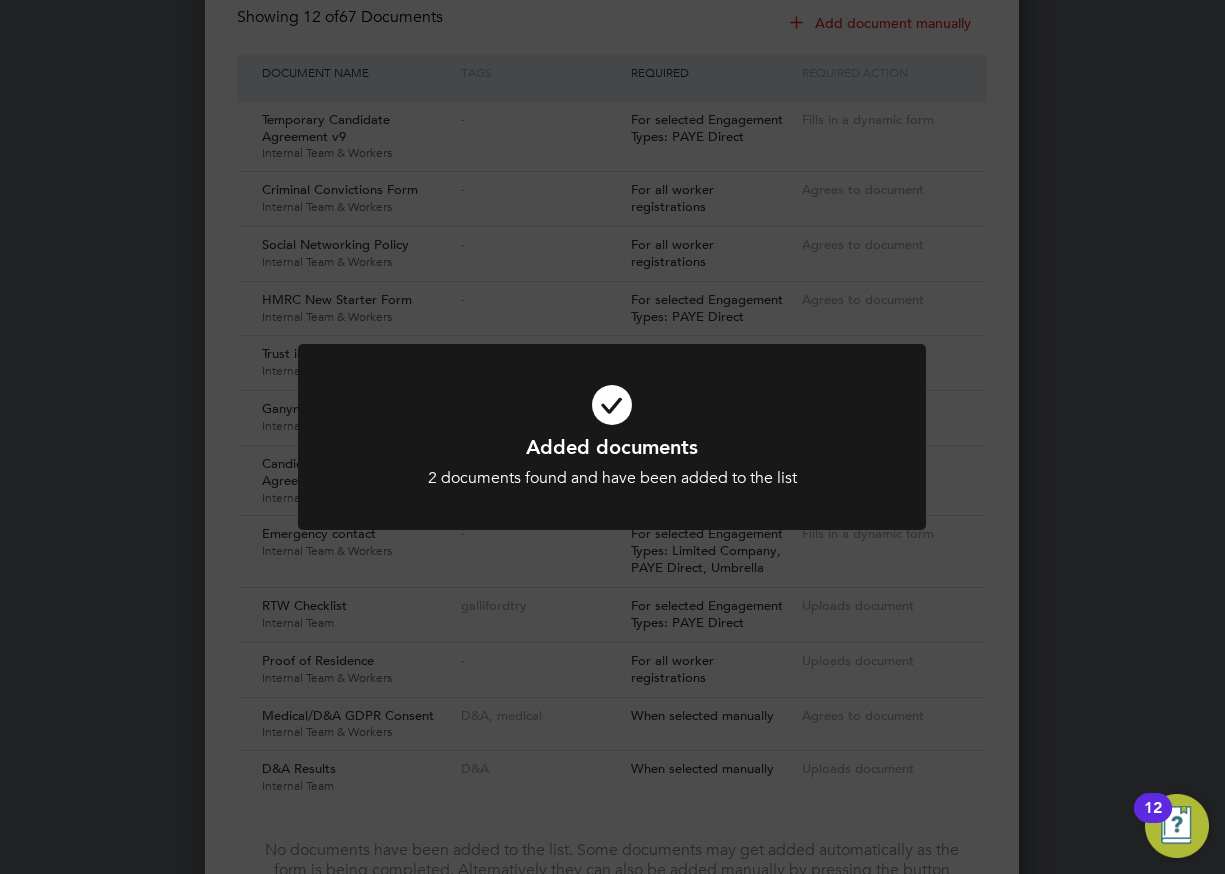 click on "Added documents 2 documents found and  have been added to the list Cancel Okay" 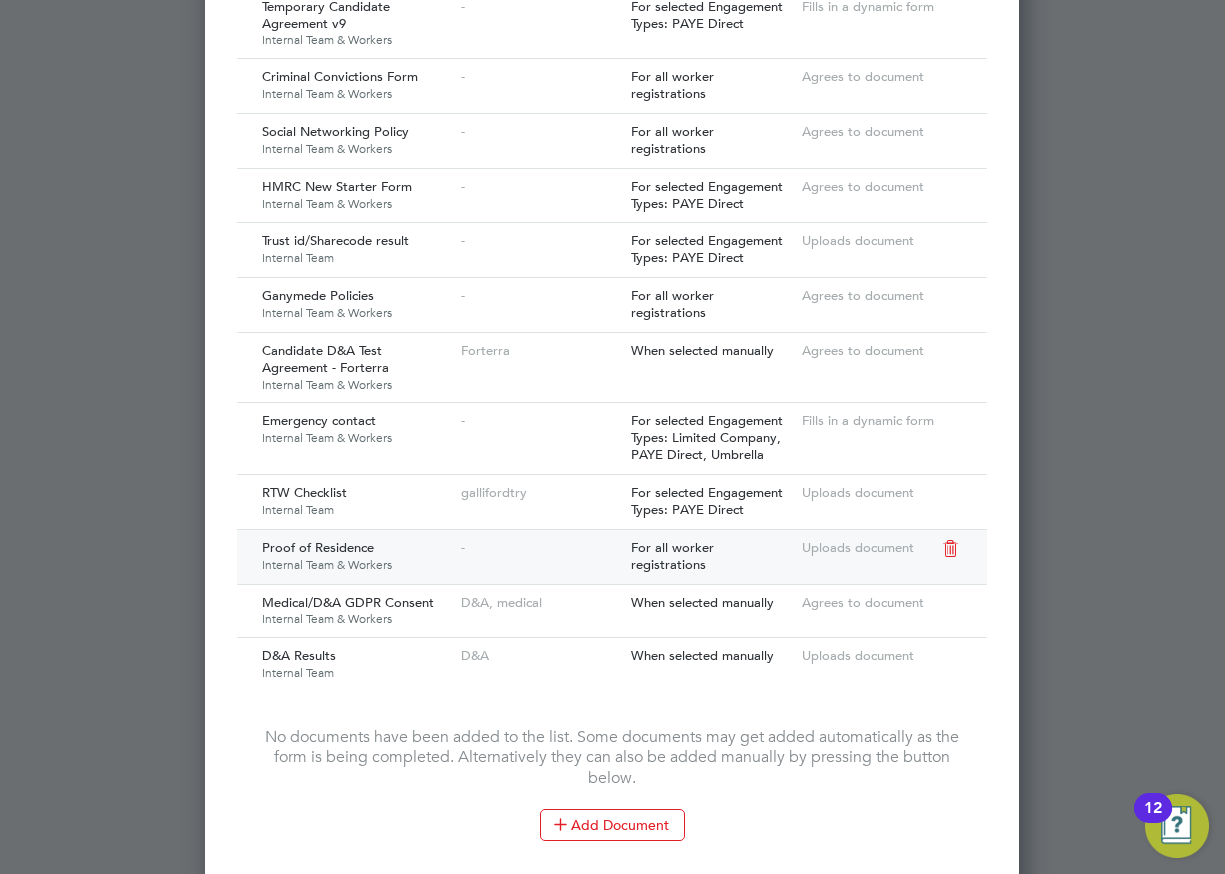 scroll, scrollTop: 2564, scrollLeft: 0, axis: vertical 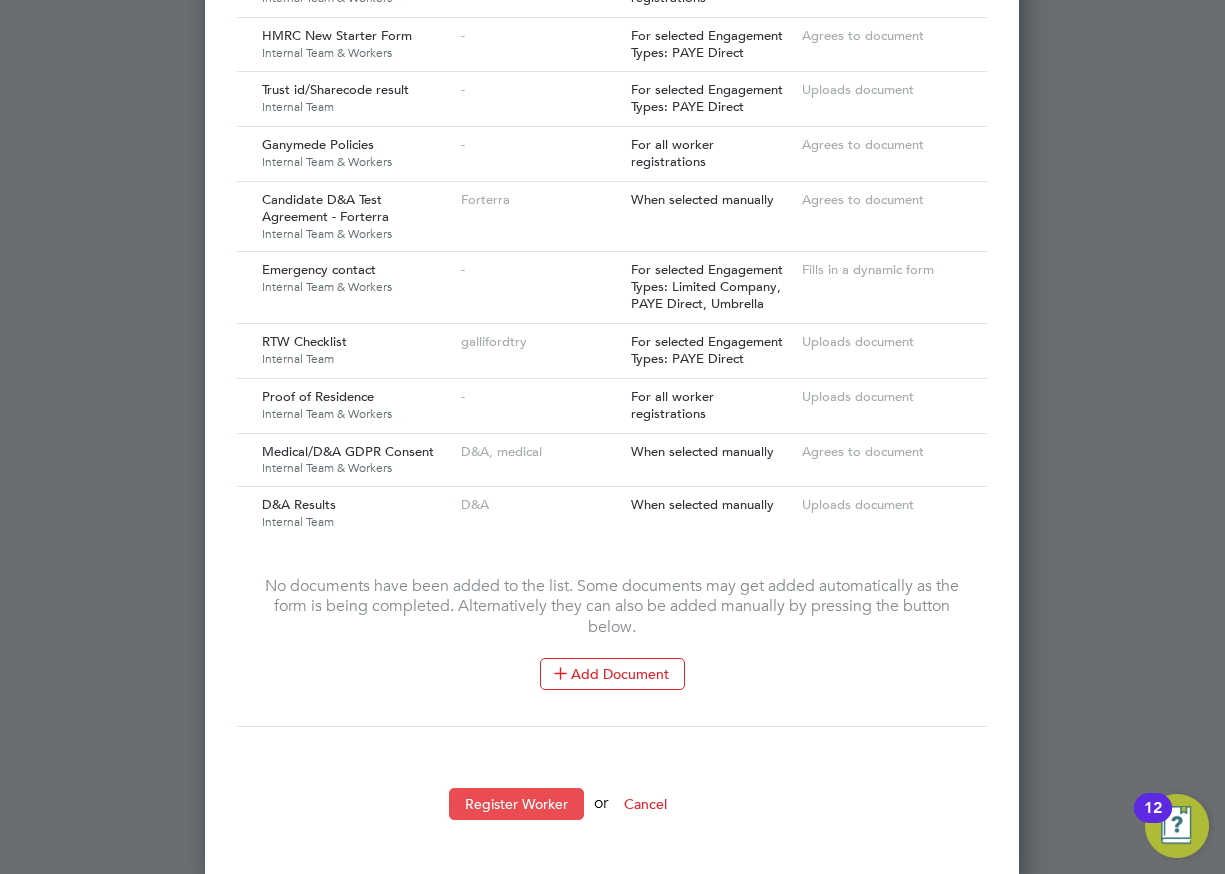 click on "Register Worker" at bounding box center (516, 804) 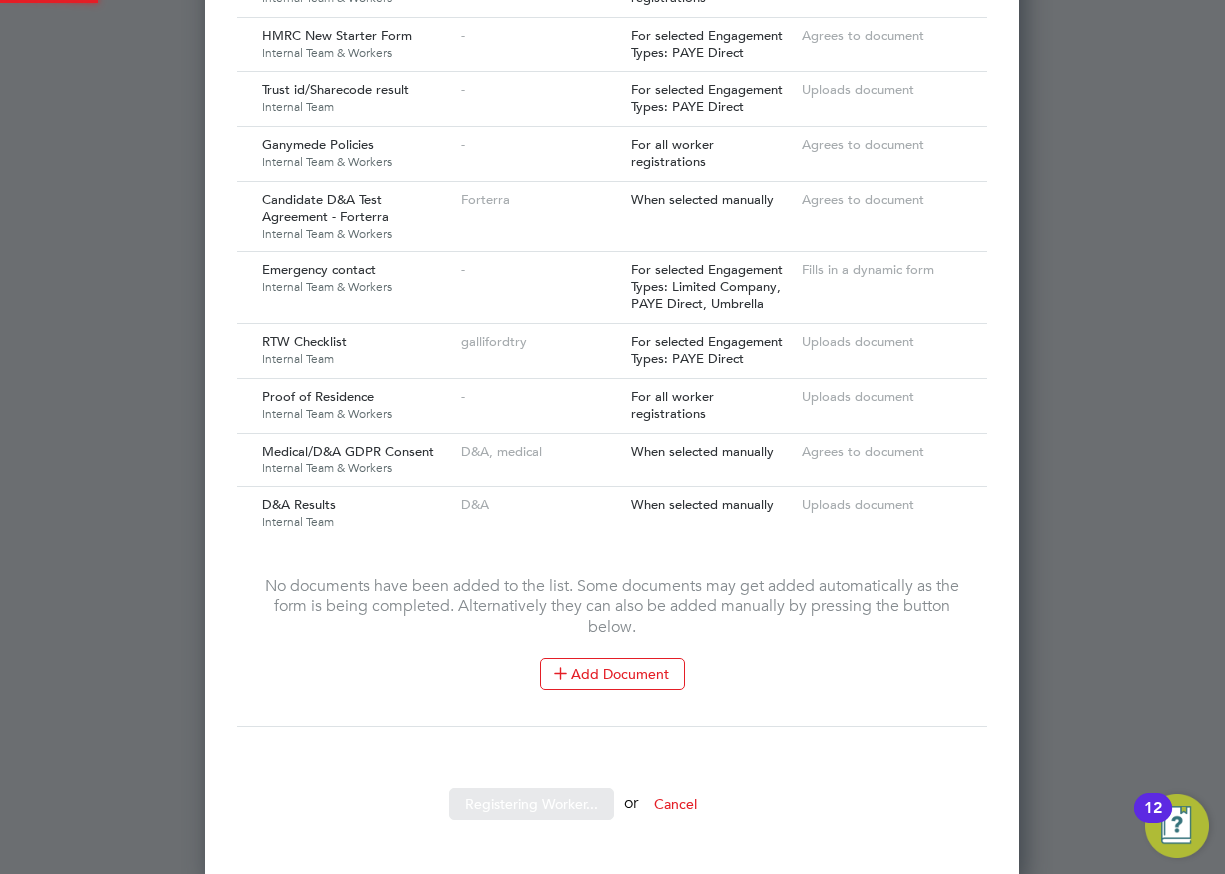 scroll, scrollTop: 0, scrollLeft: 0, axis: both 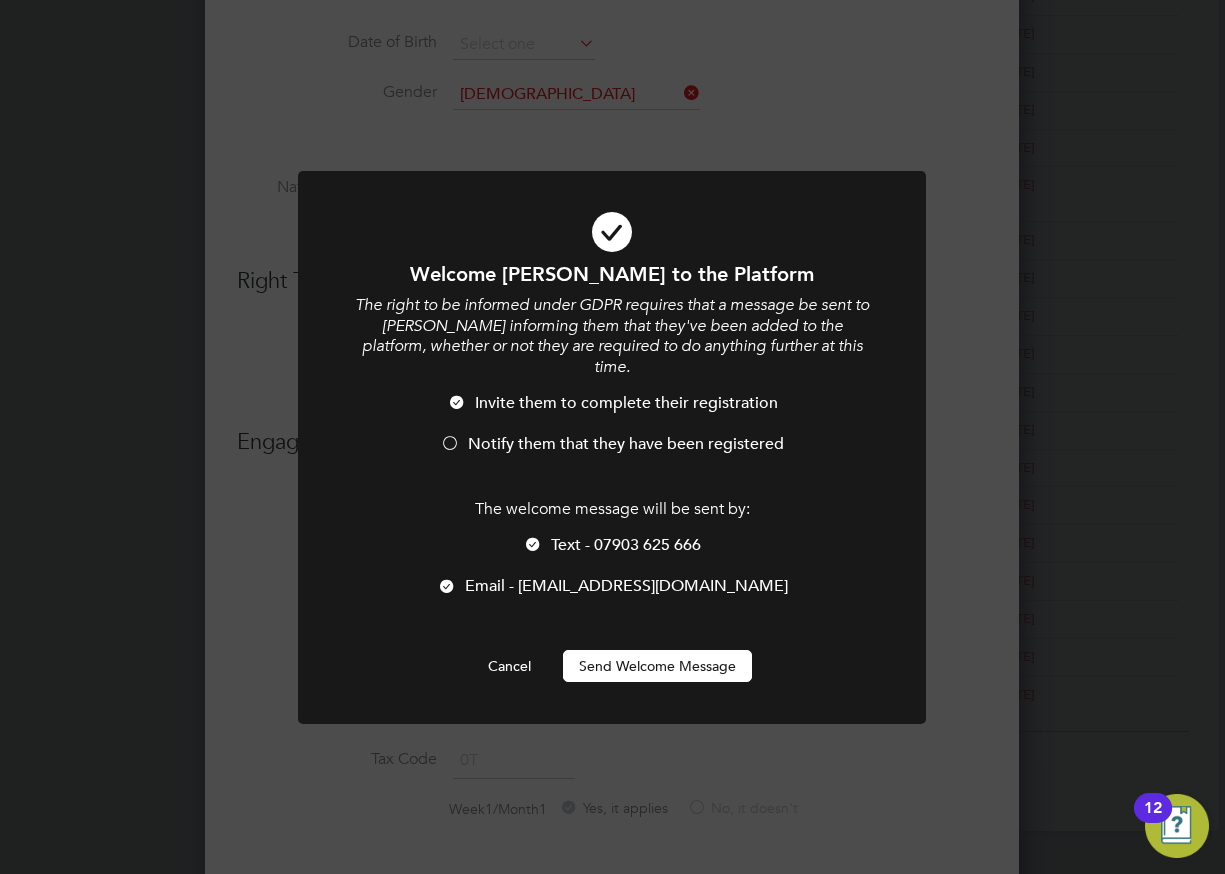 click on "Send Welcome Message" at bounding box center [657, 666] 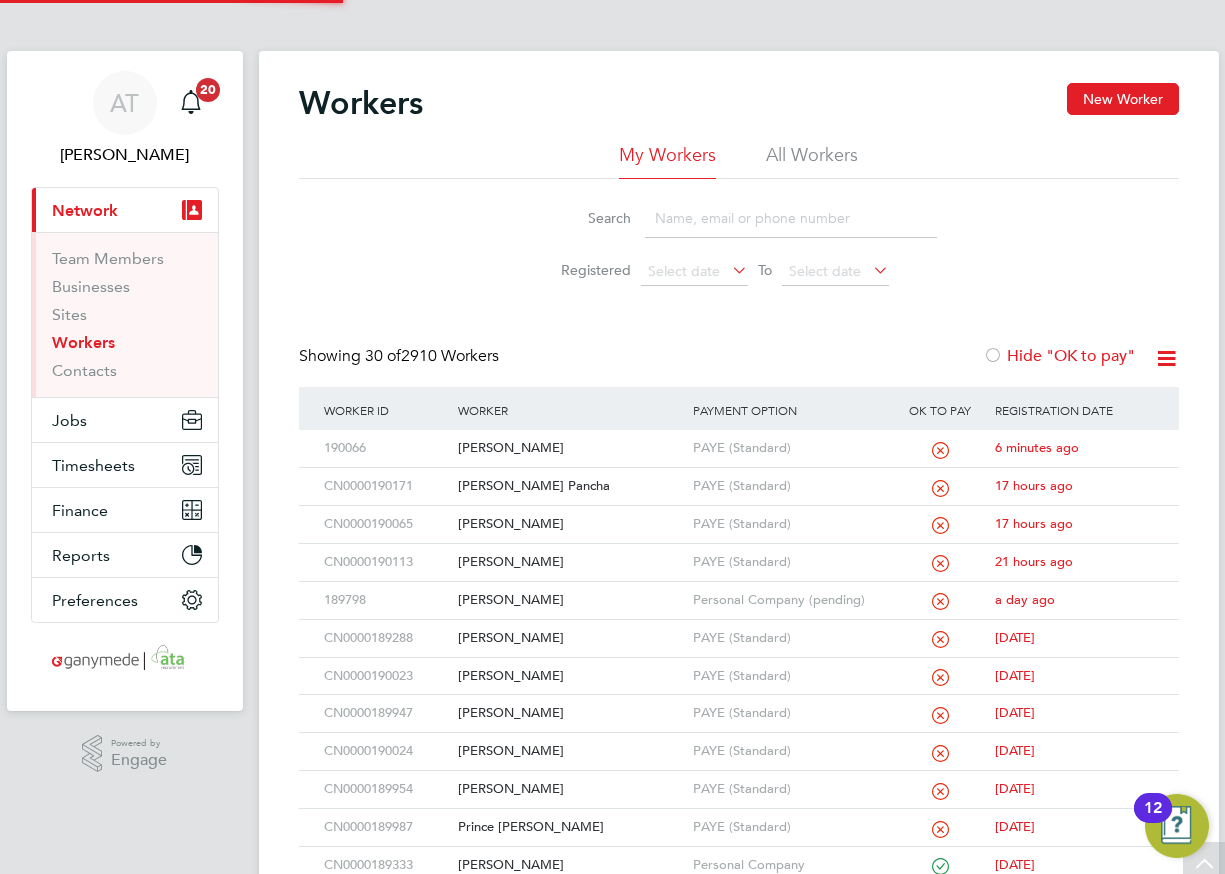 scroll, scrollTop: 0, scrollLeft: 0, axis: both 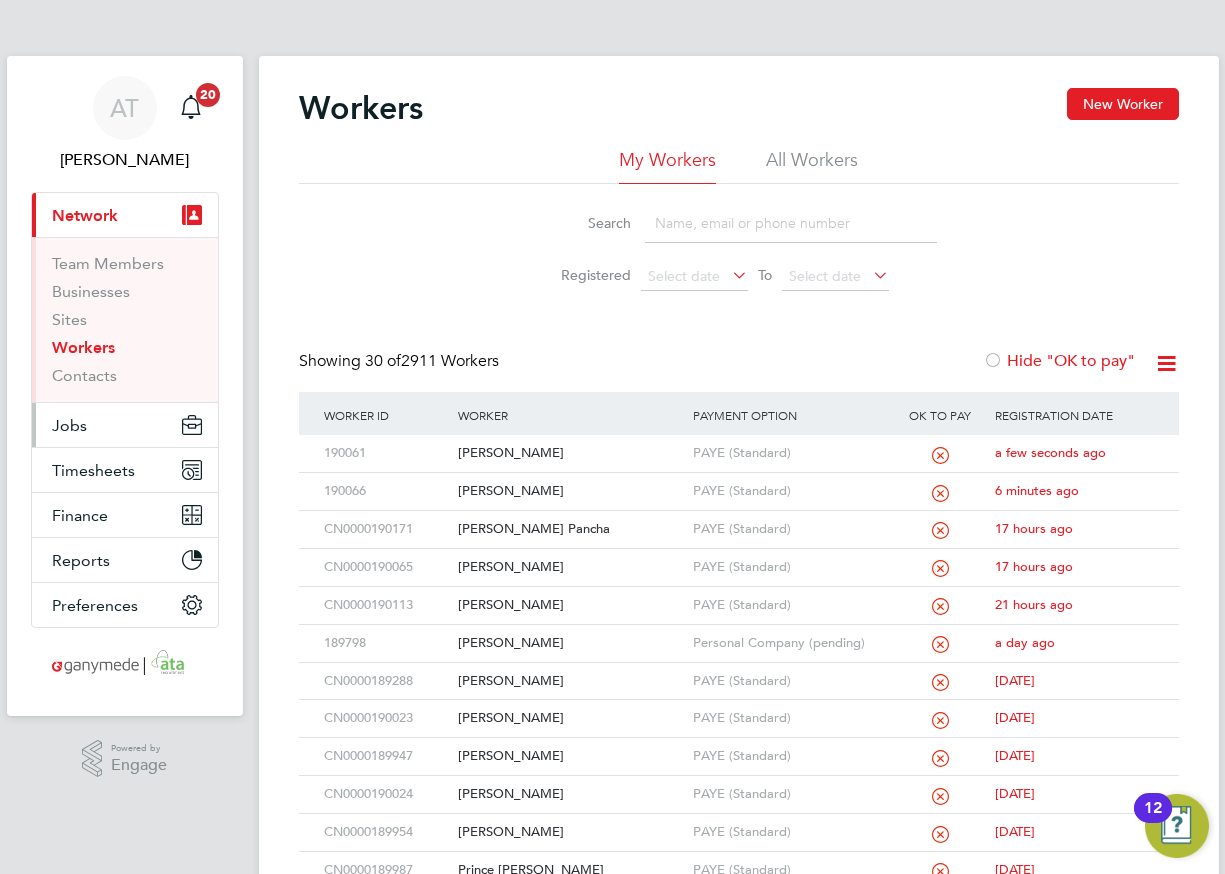 click on "Jobs" at bounding box center [69, 425] 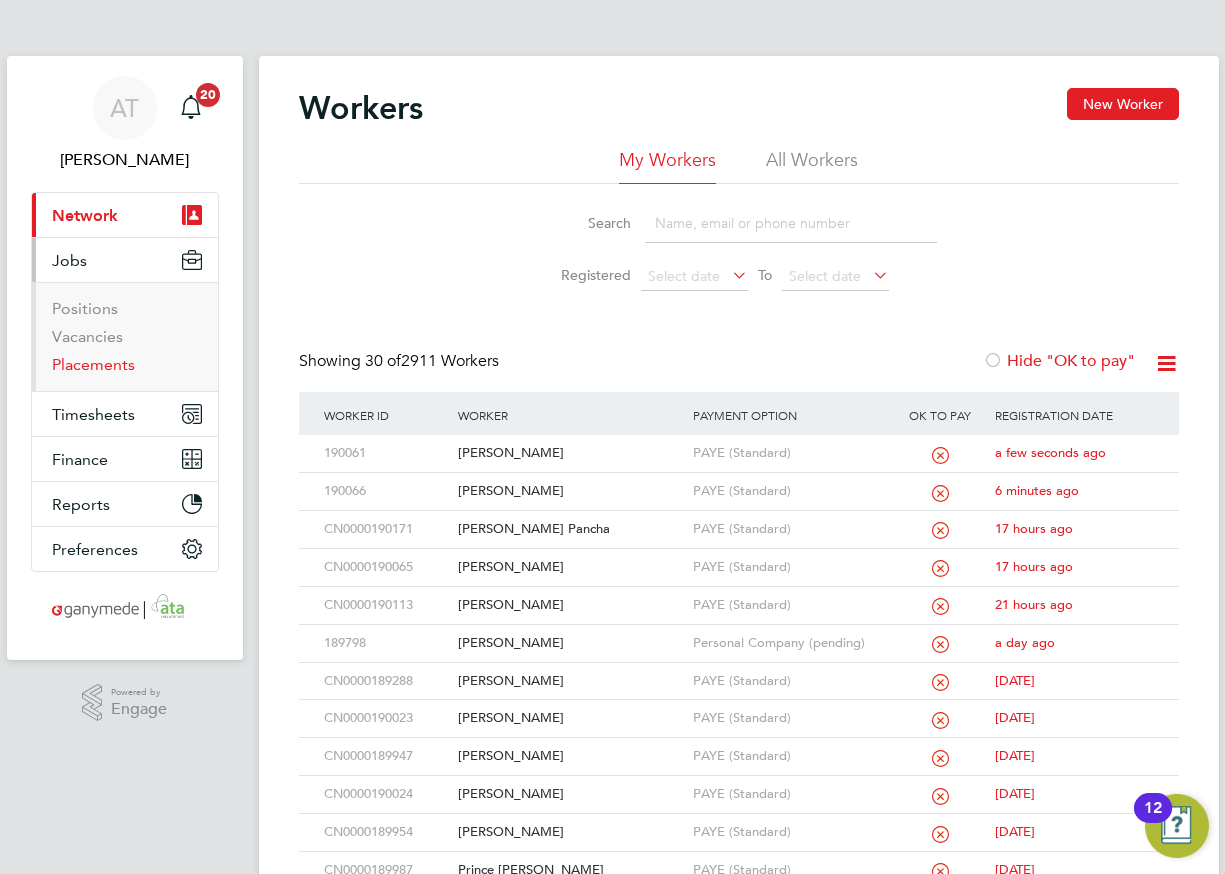drag, startPoint x: 77, startPoint y: 362, endPoint x: 144, endPoint y: 362, distance: 67 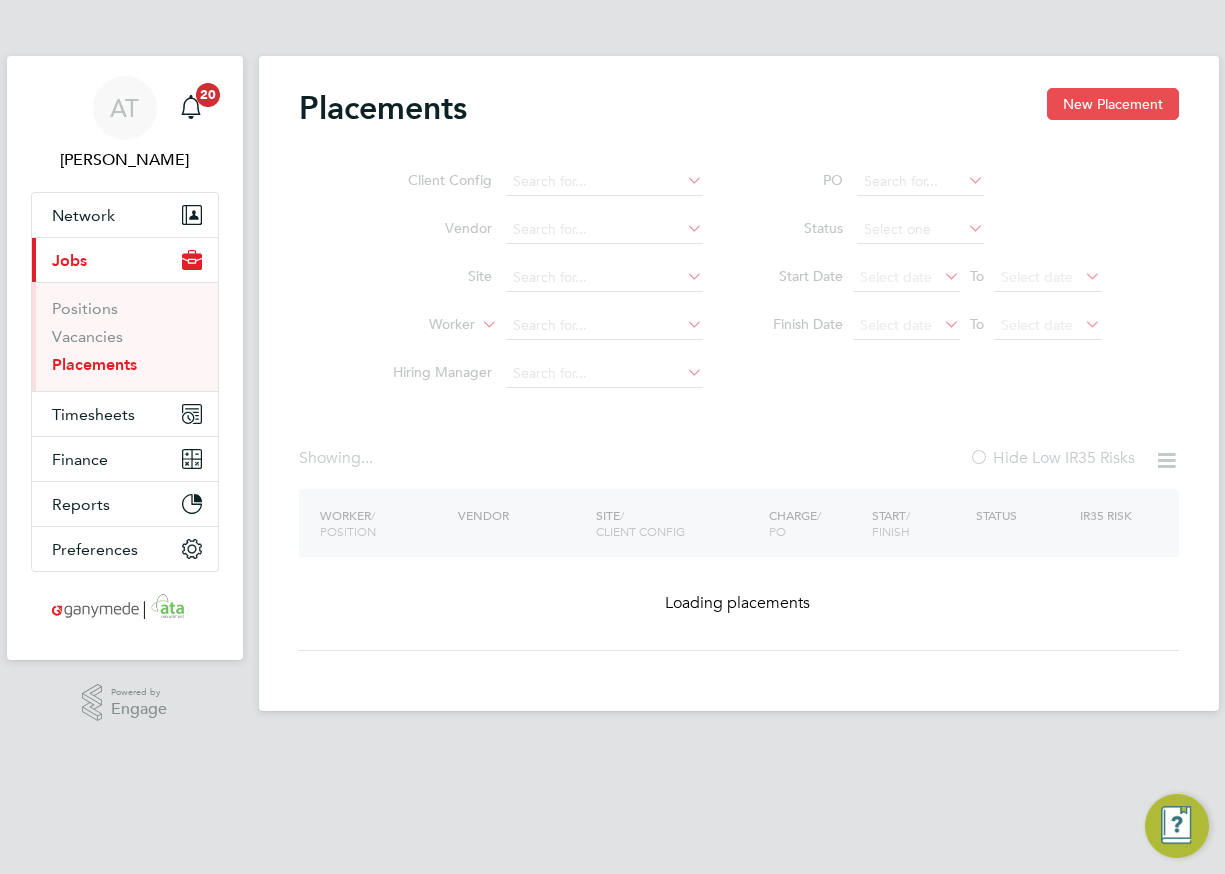 click on "New Placement" 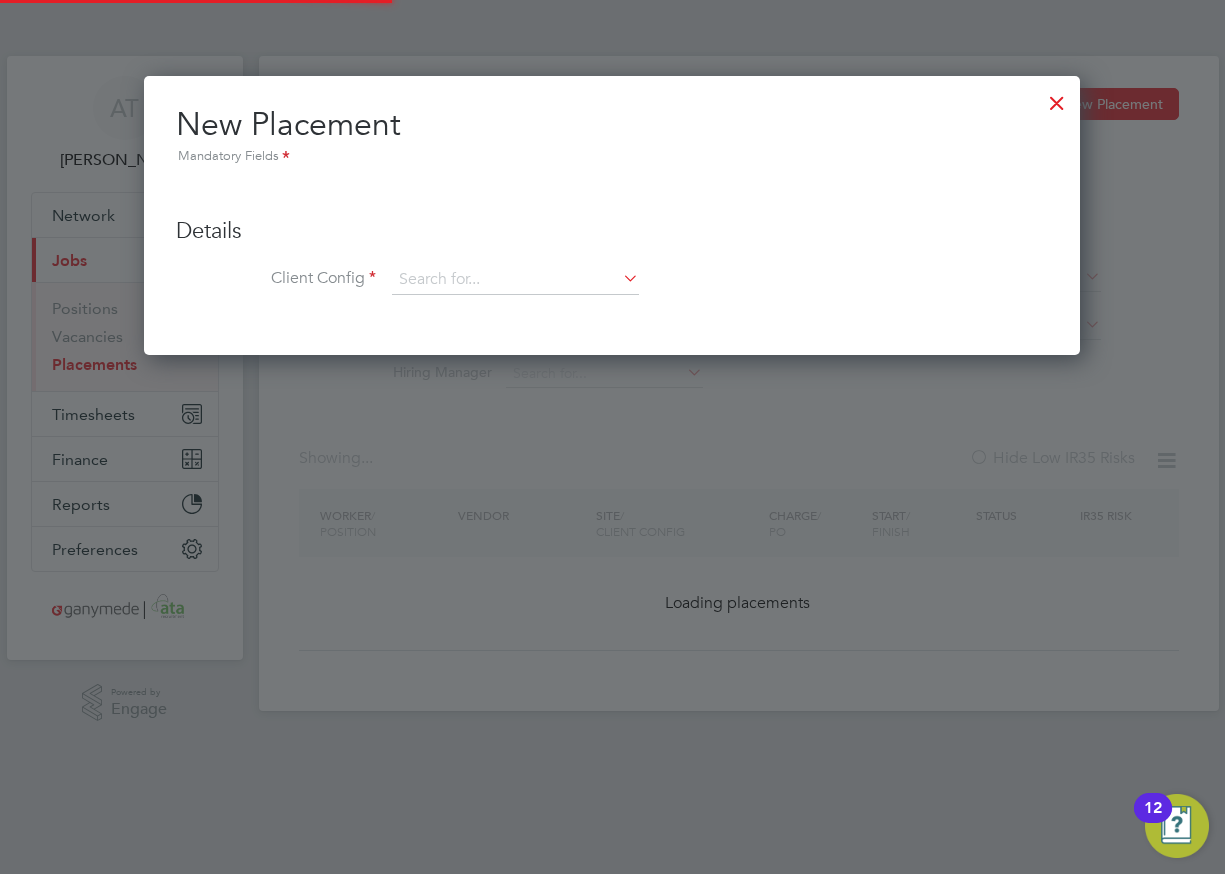 scroll, scrollTop: 10, scrollLeft: 10, axis: both 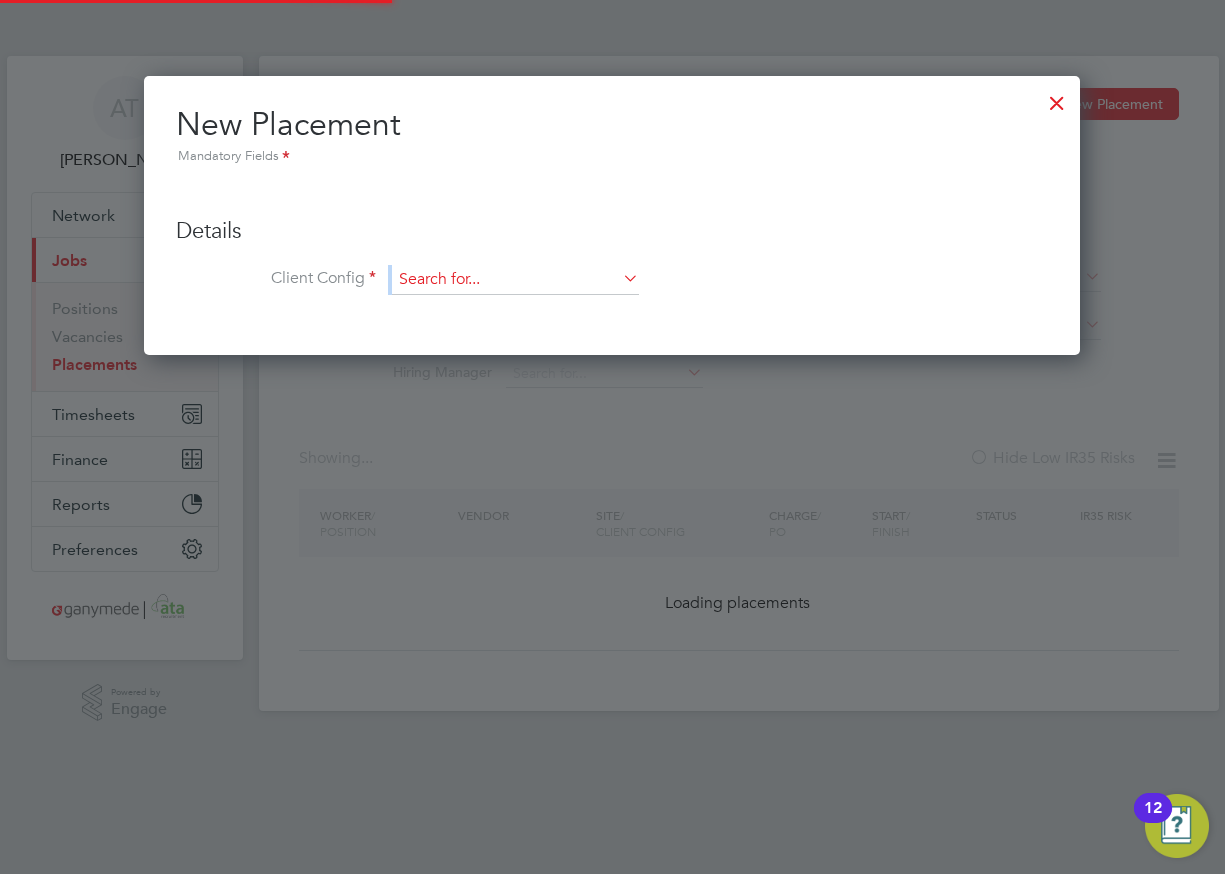 click on "Client Config" at bounding box center [612, 290] 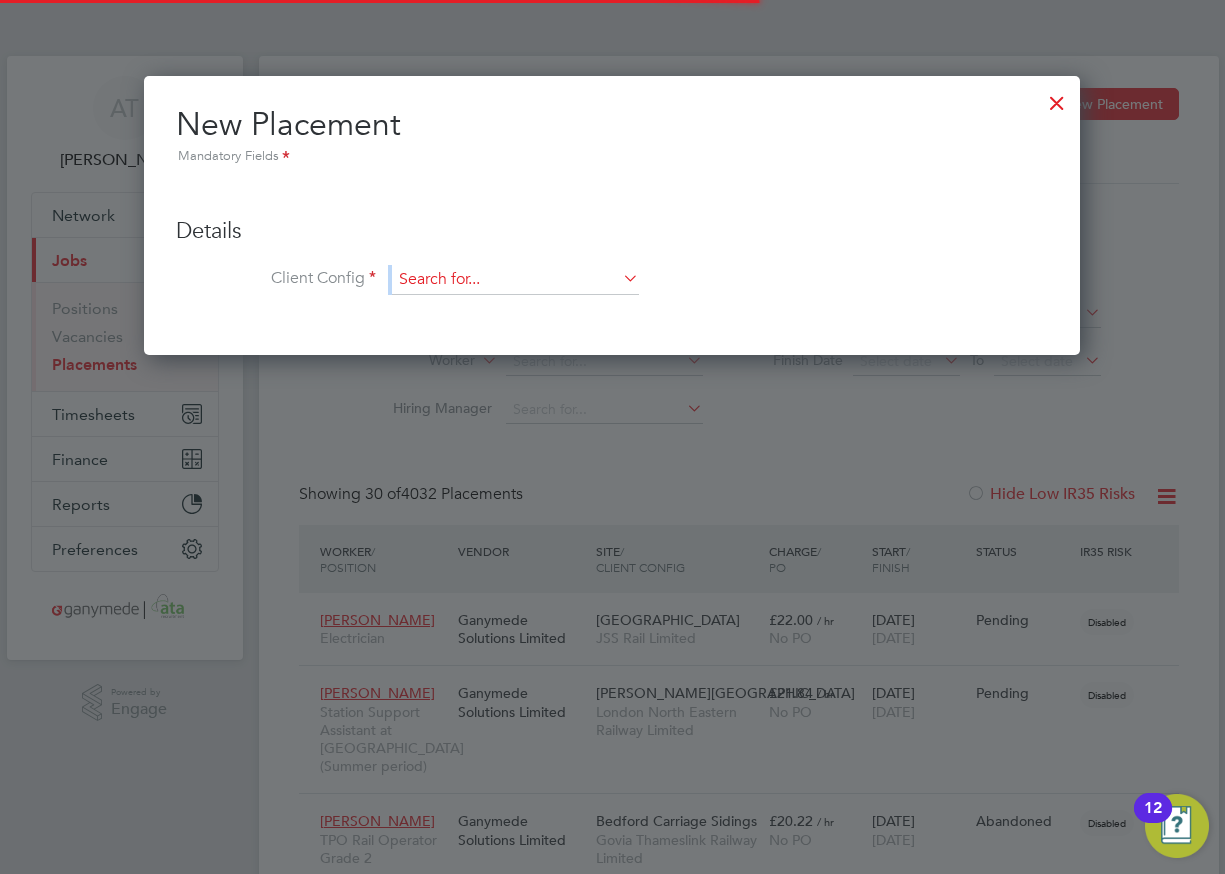 scroll, scrollTop: 10, scrollLeft: 10, axis: both 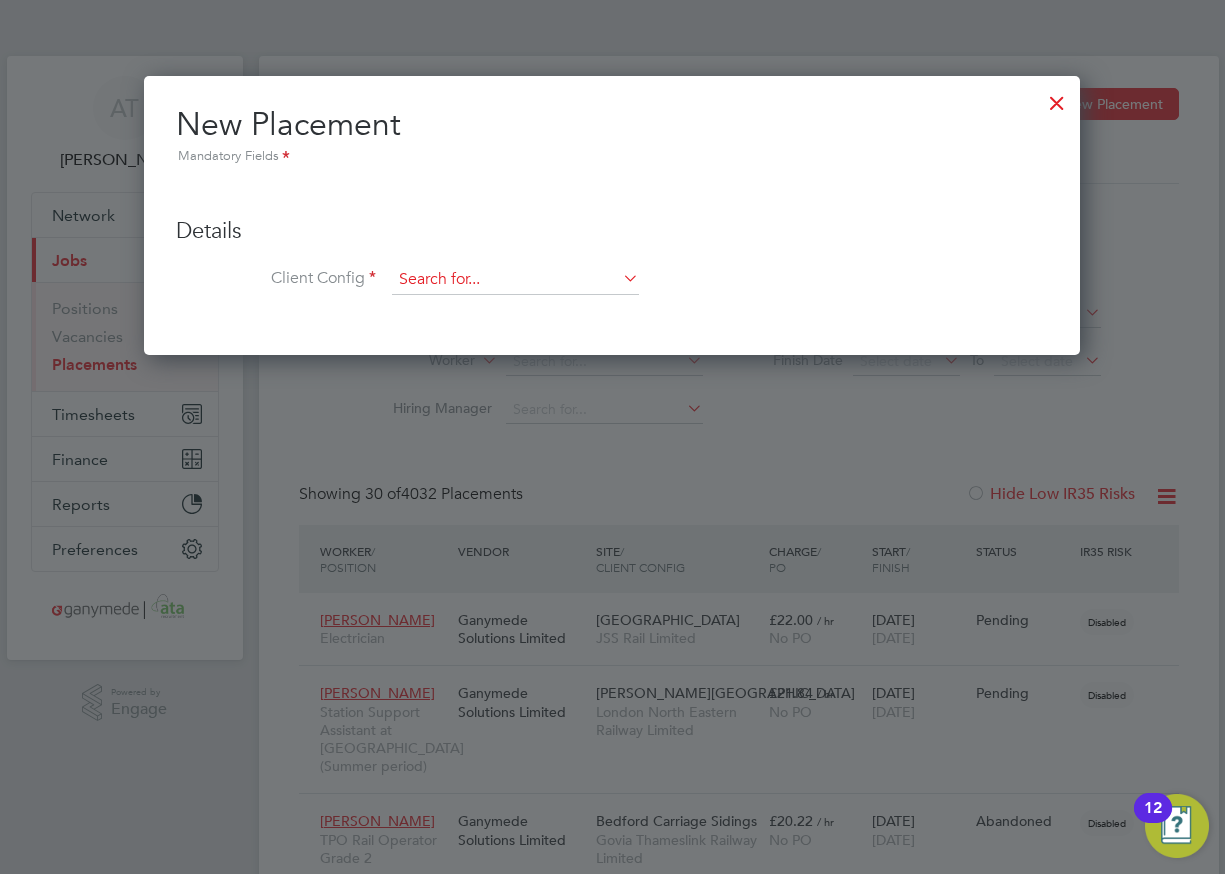 click at bounding box center [515, 280] 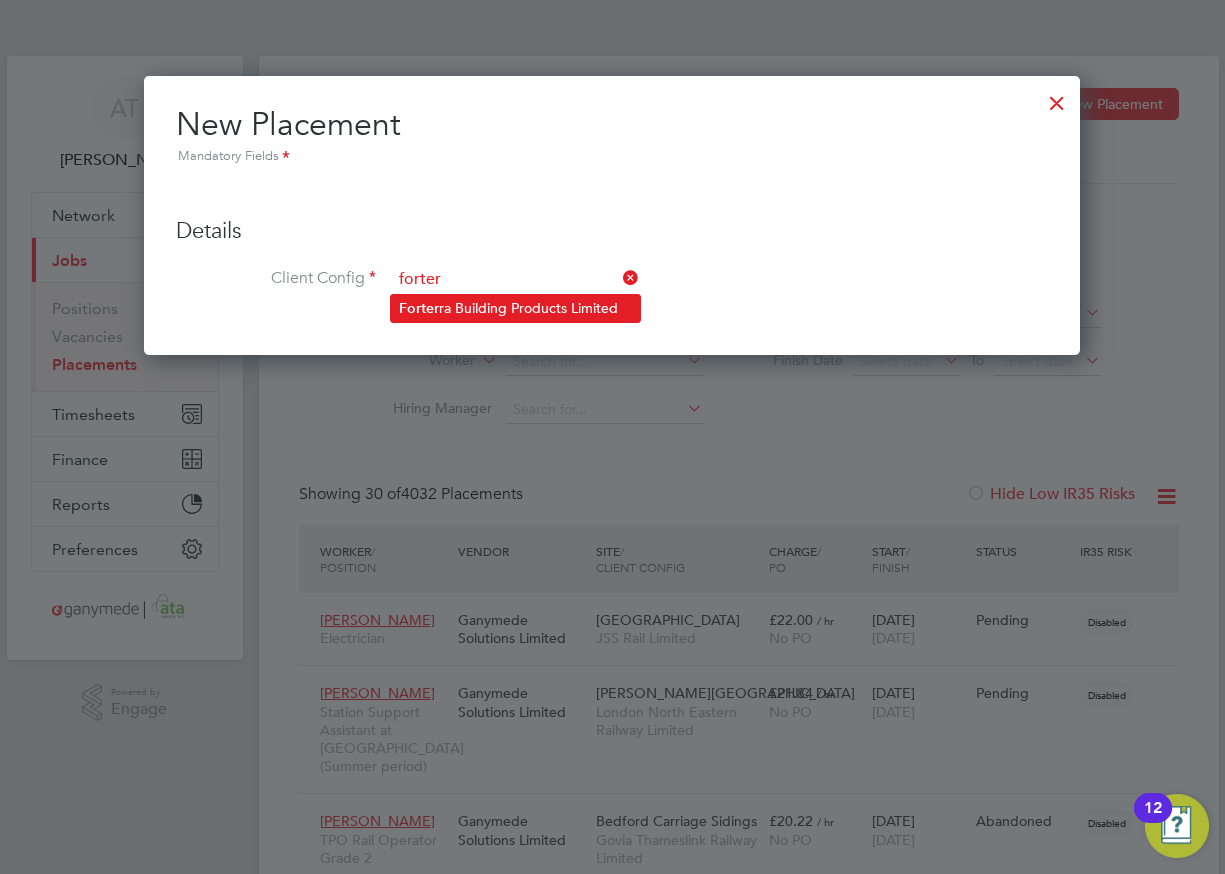 click on "Forter" 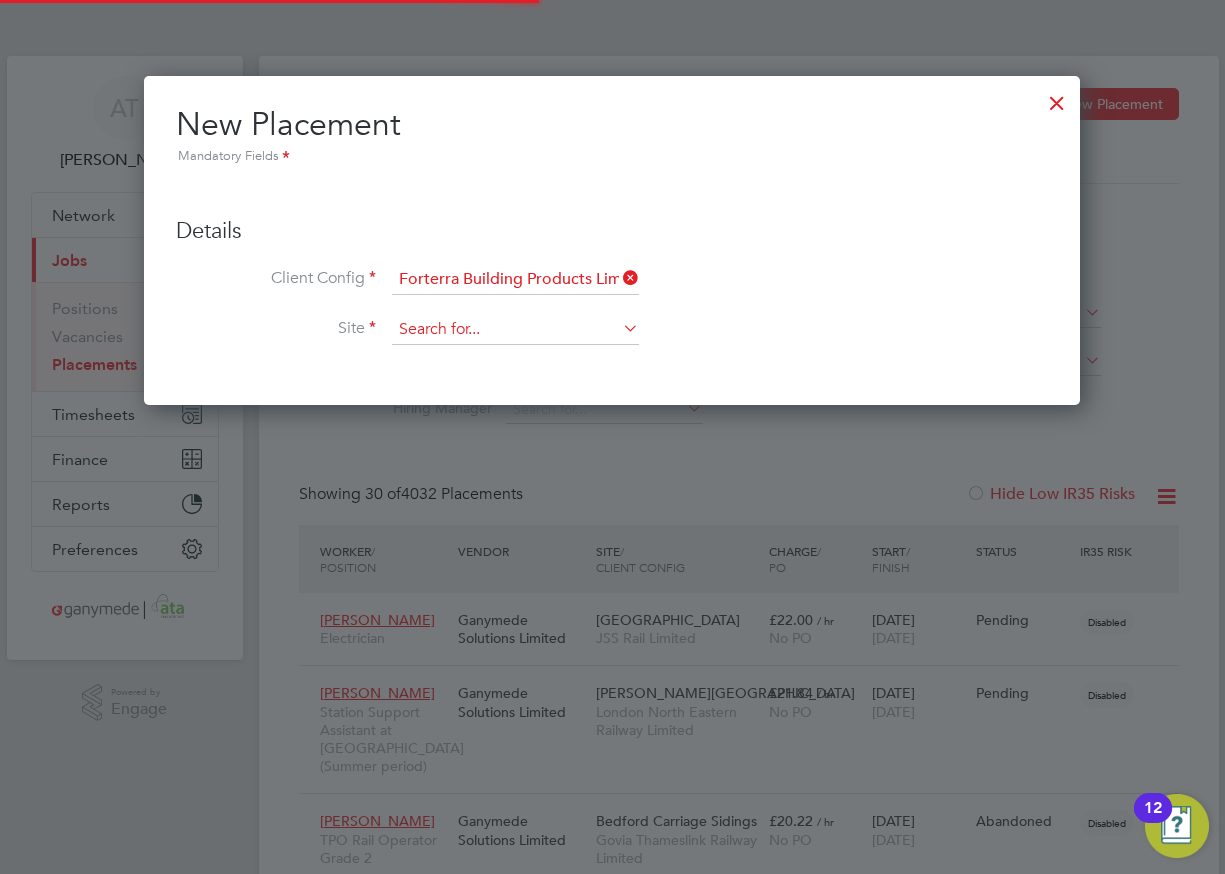 click at bounding box center [515, 330] 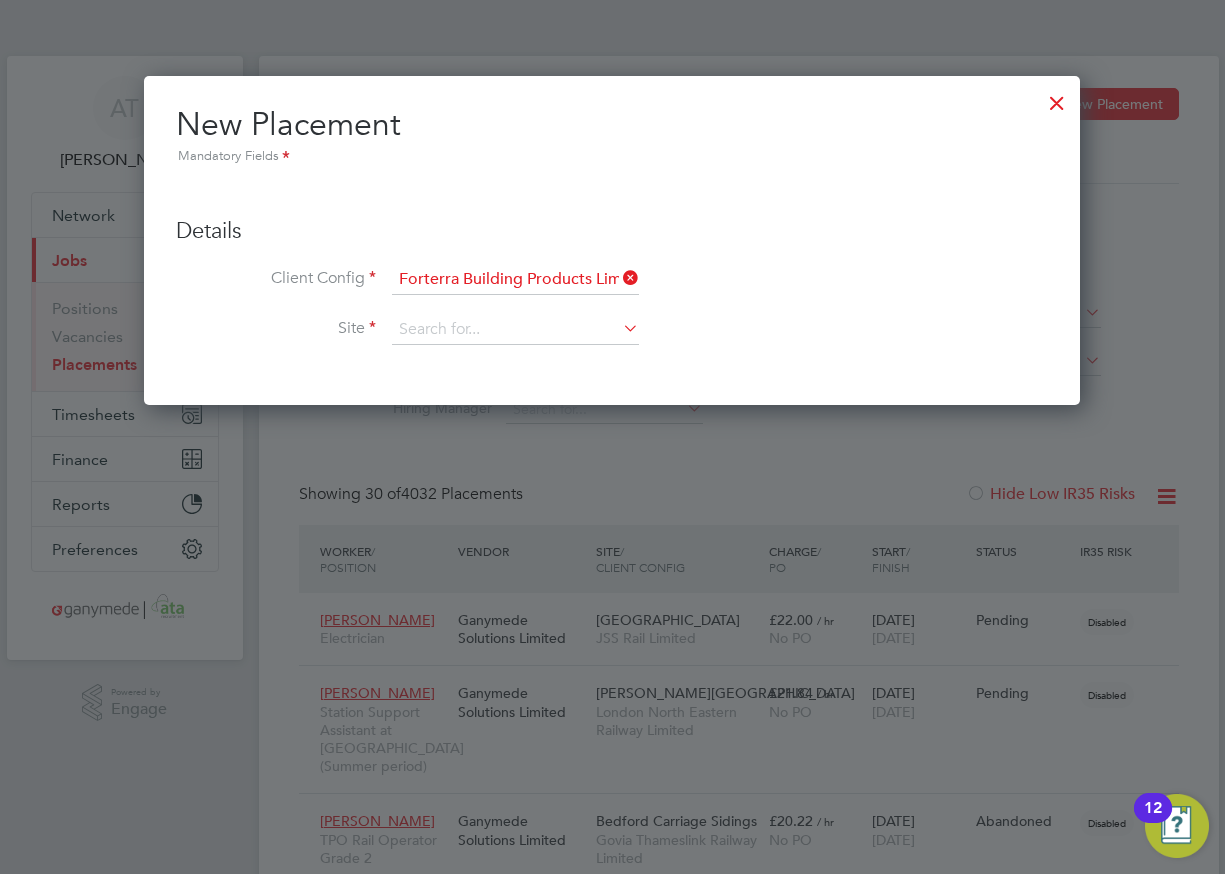 click on "[PERSON_NAME]" 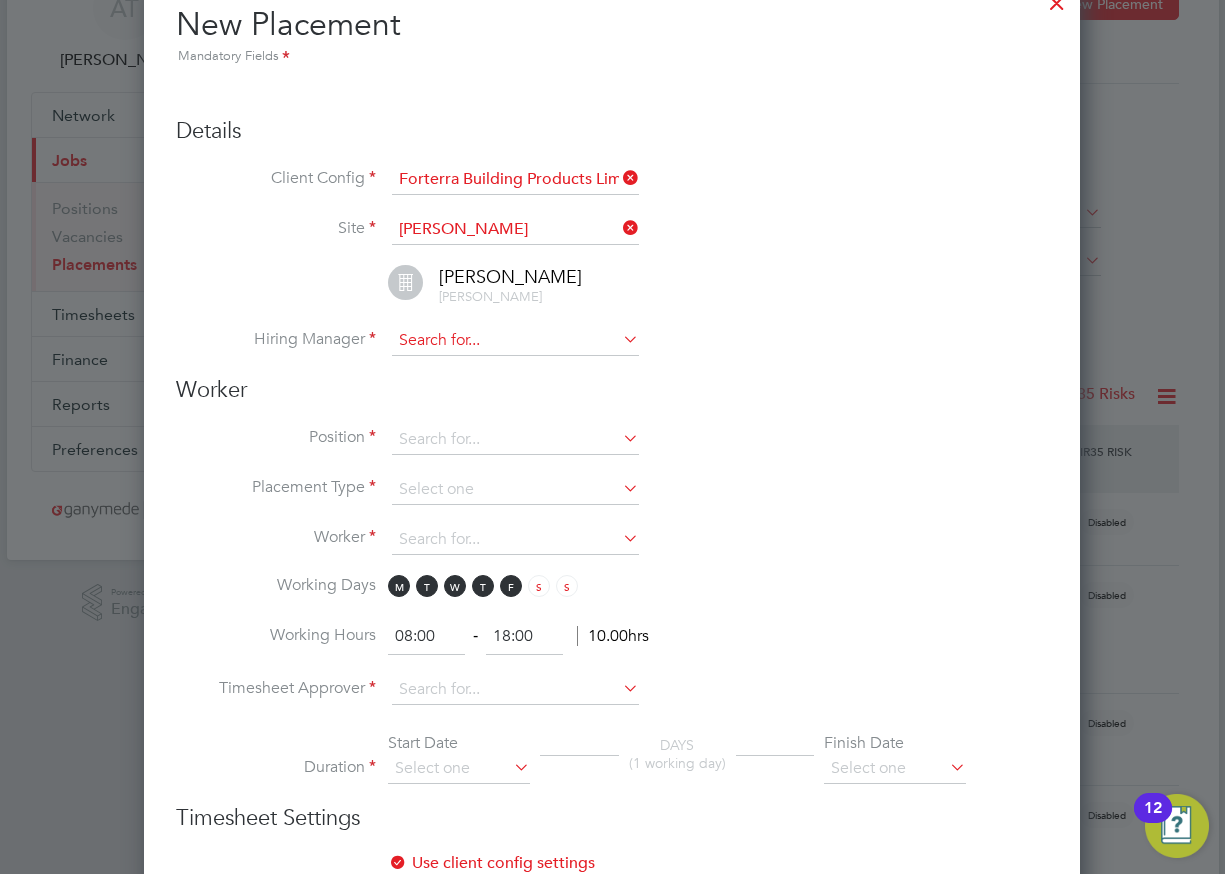 click at bounding box center [515, 341] 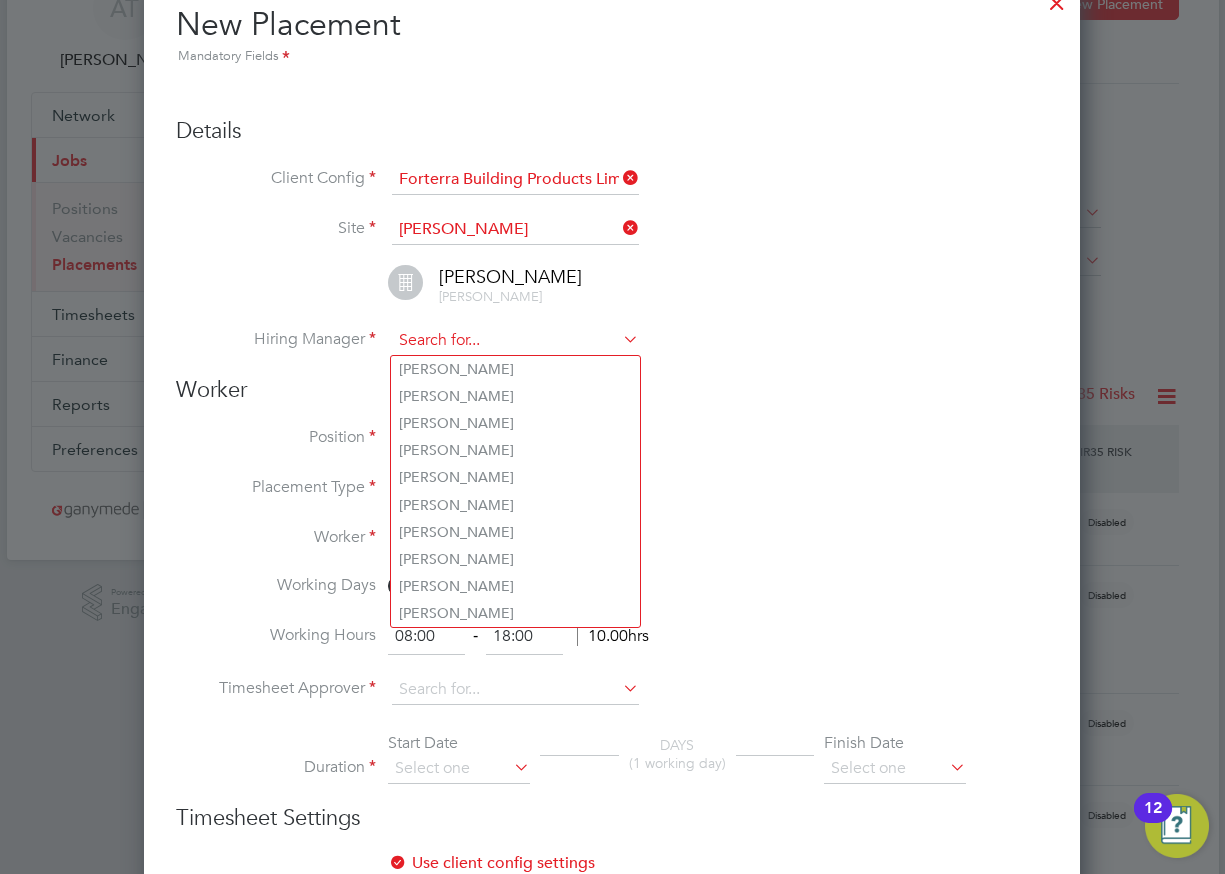 click at bounding box center [515, 341] 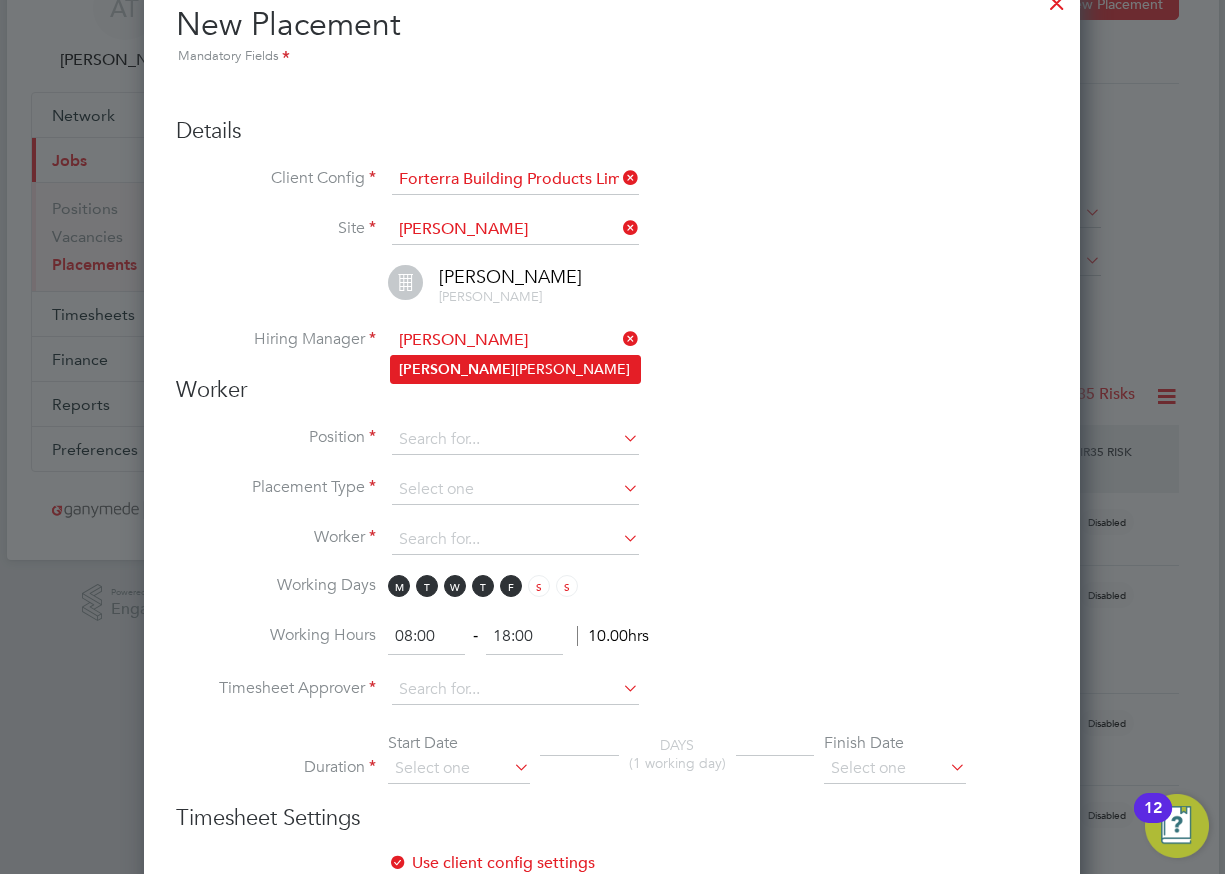 click on "[PERSON_NAME]" 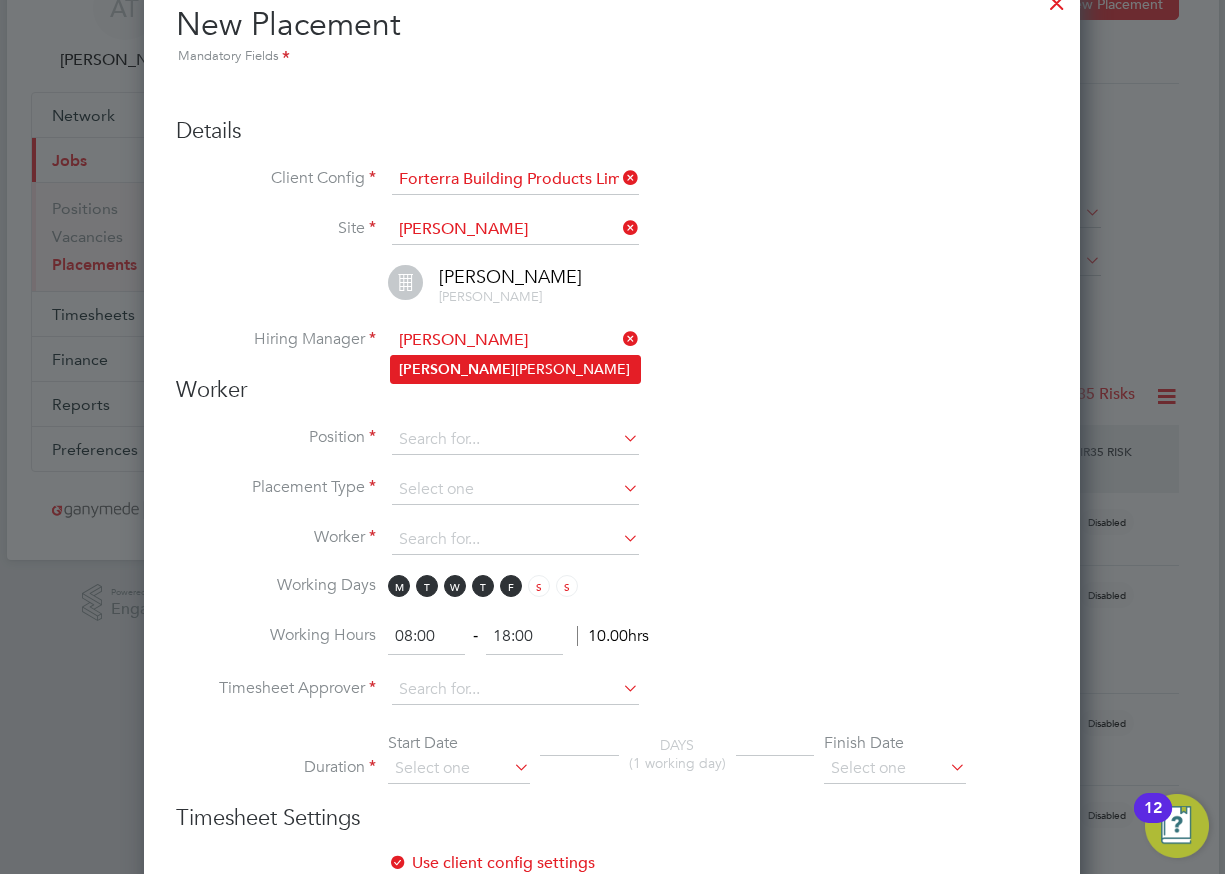 type on "[PERSON_NAME]" 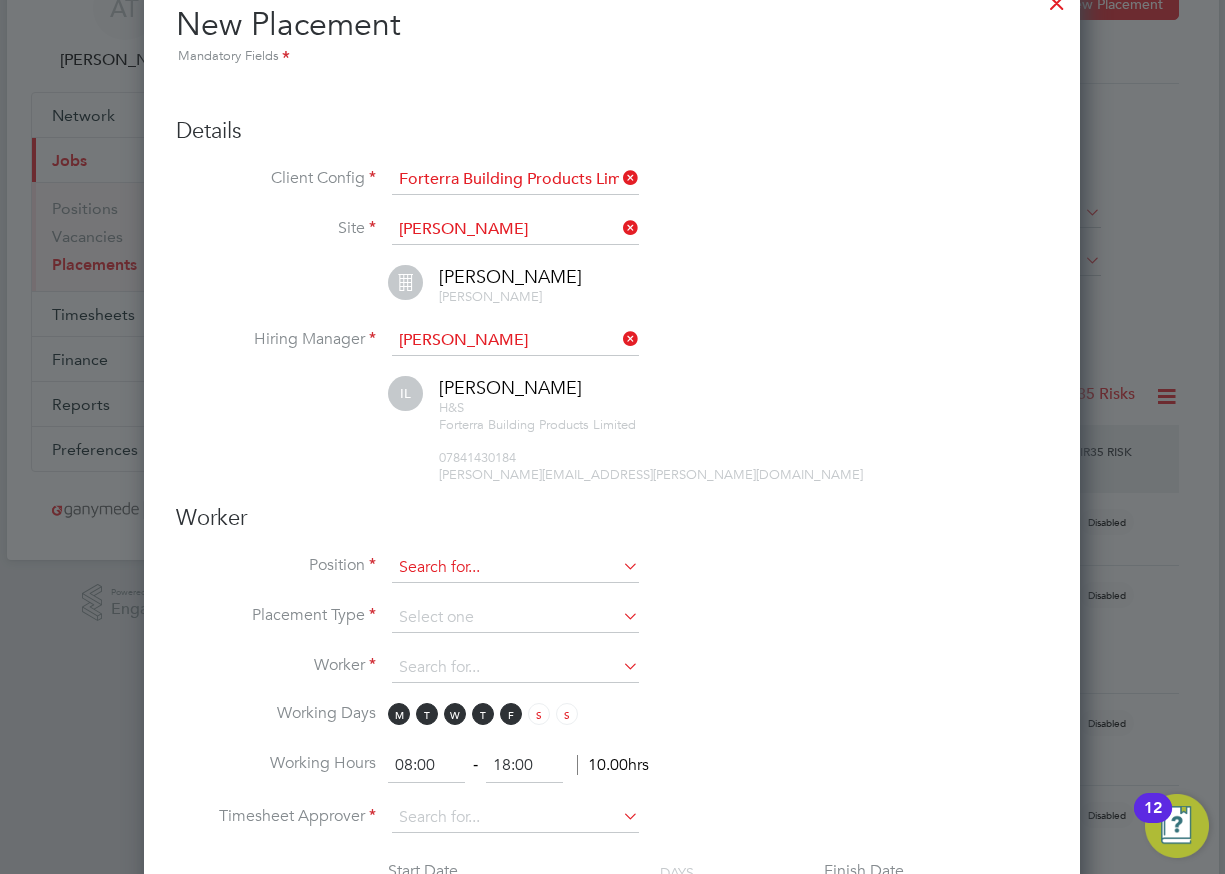click at bounding box center [515, 568] 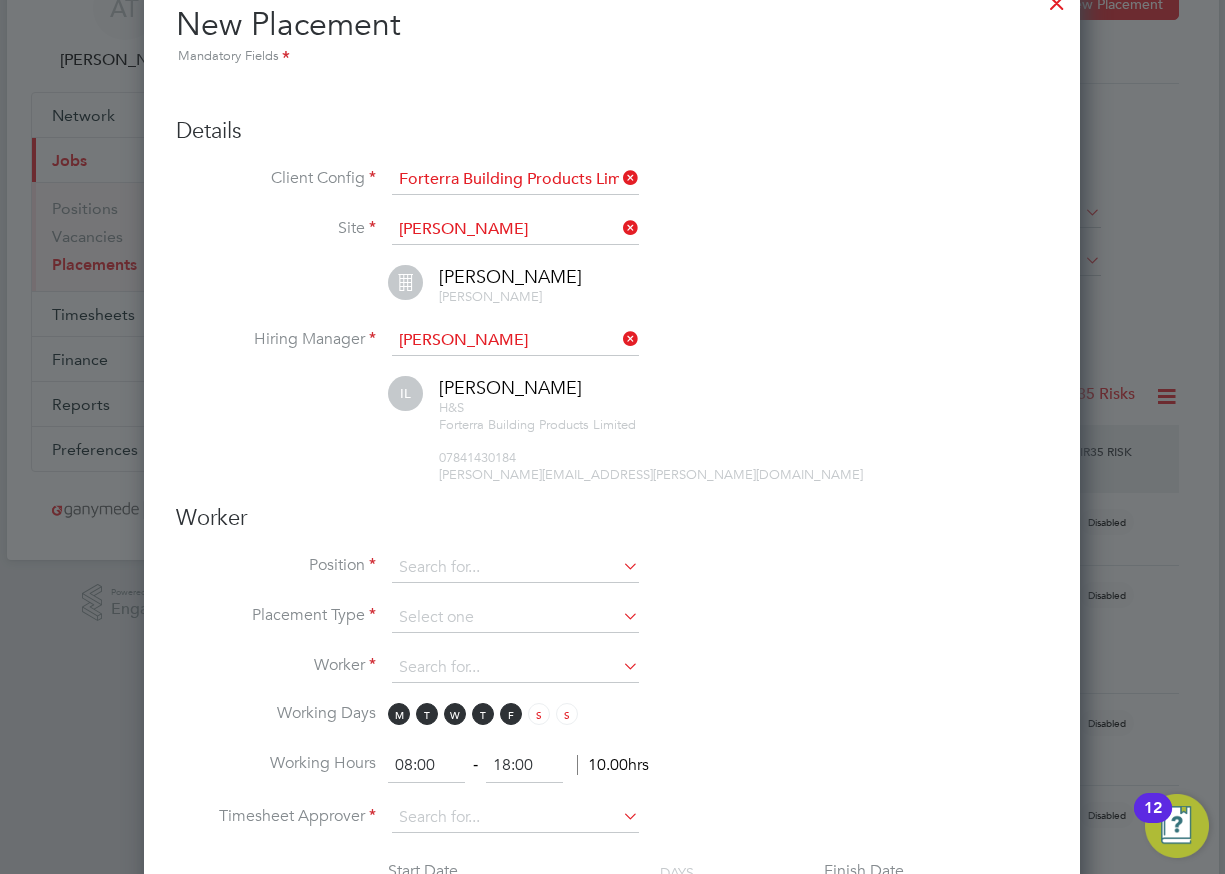 click on "FLT Driver" 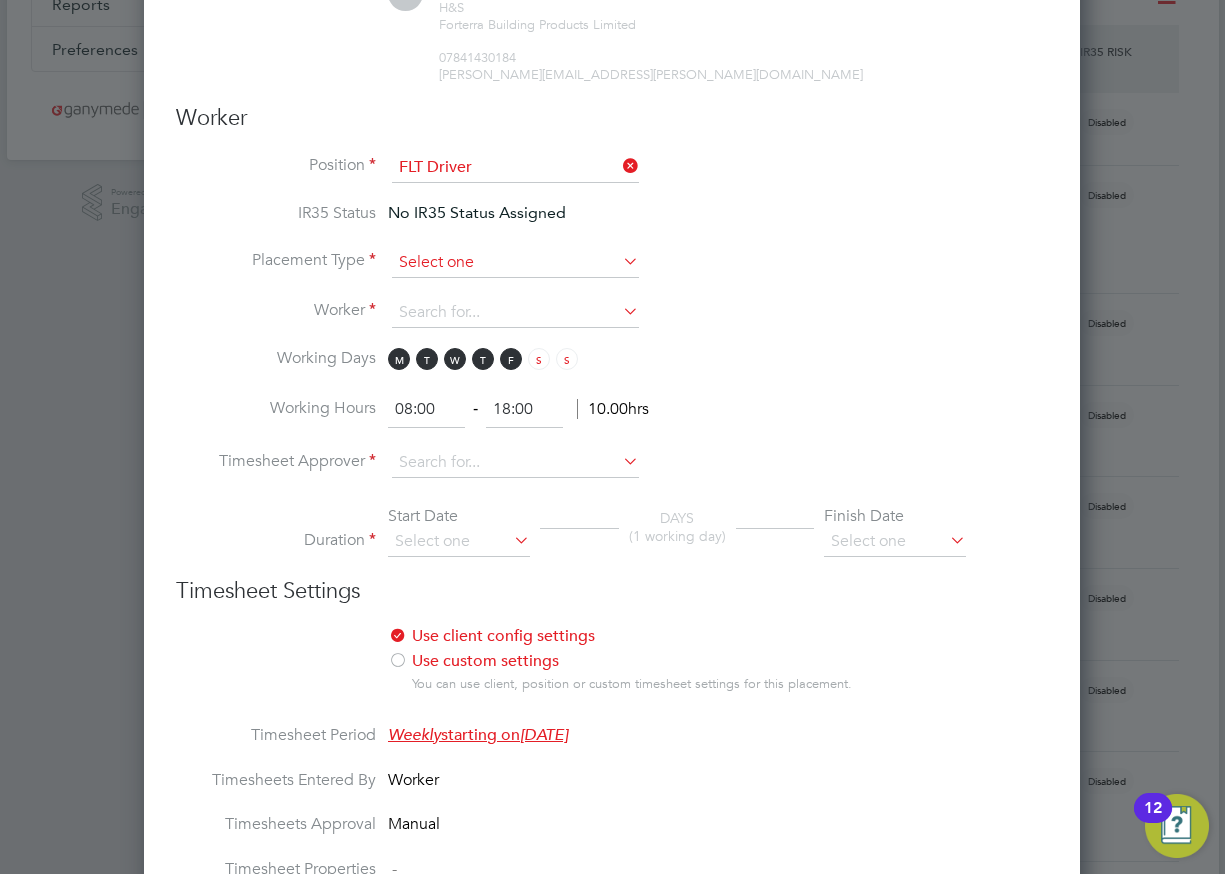 click at bounding box center [515, 263] 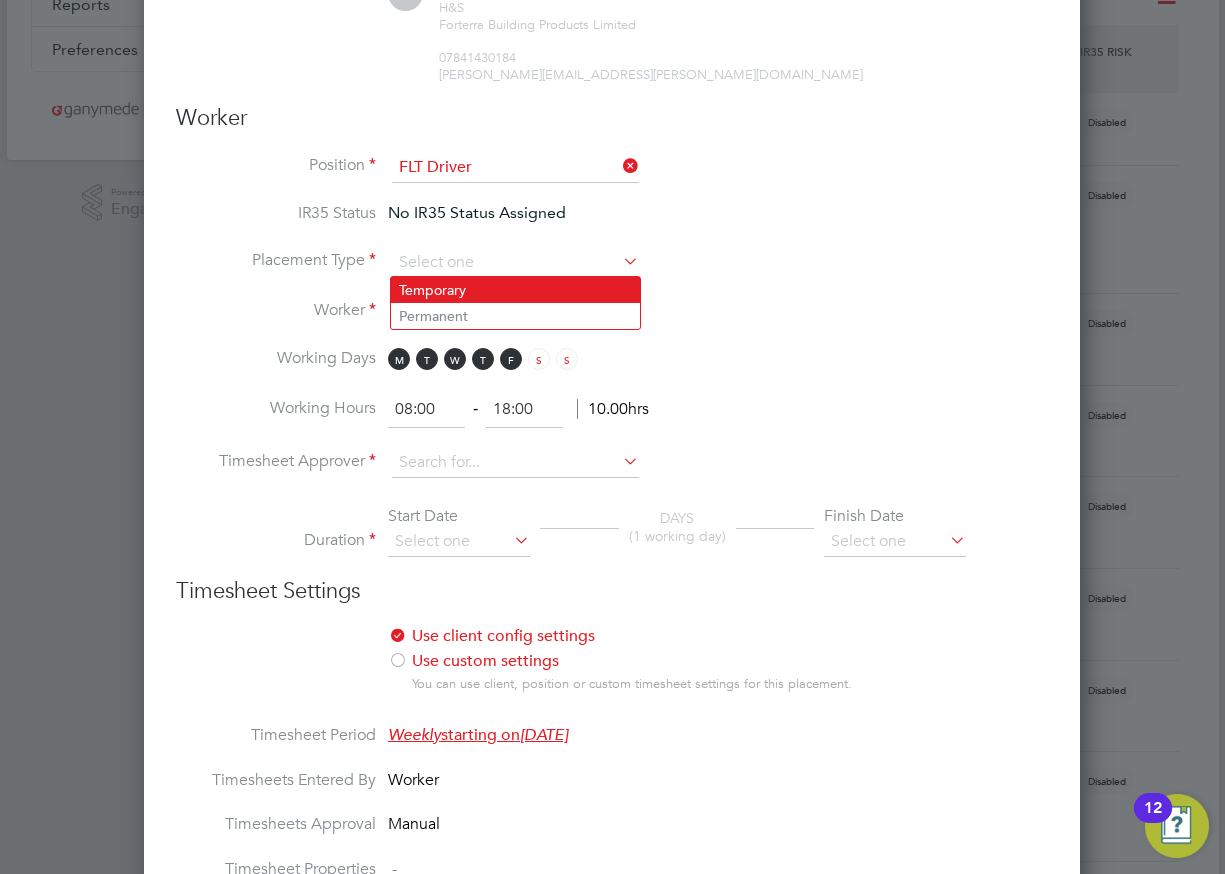 click on "Temporary" 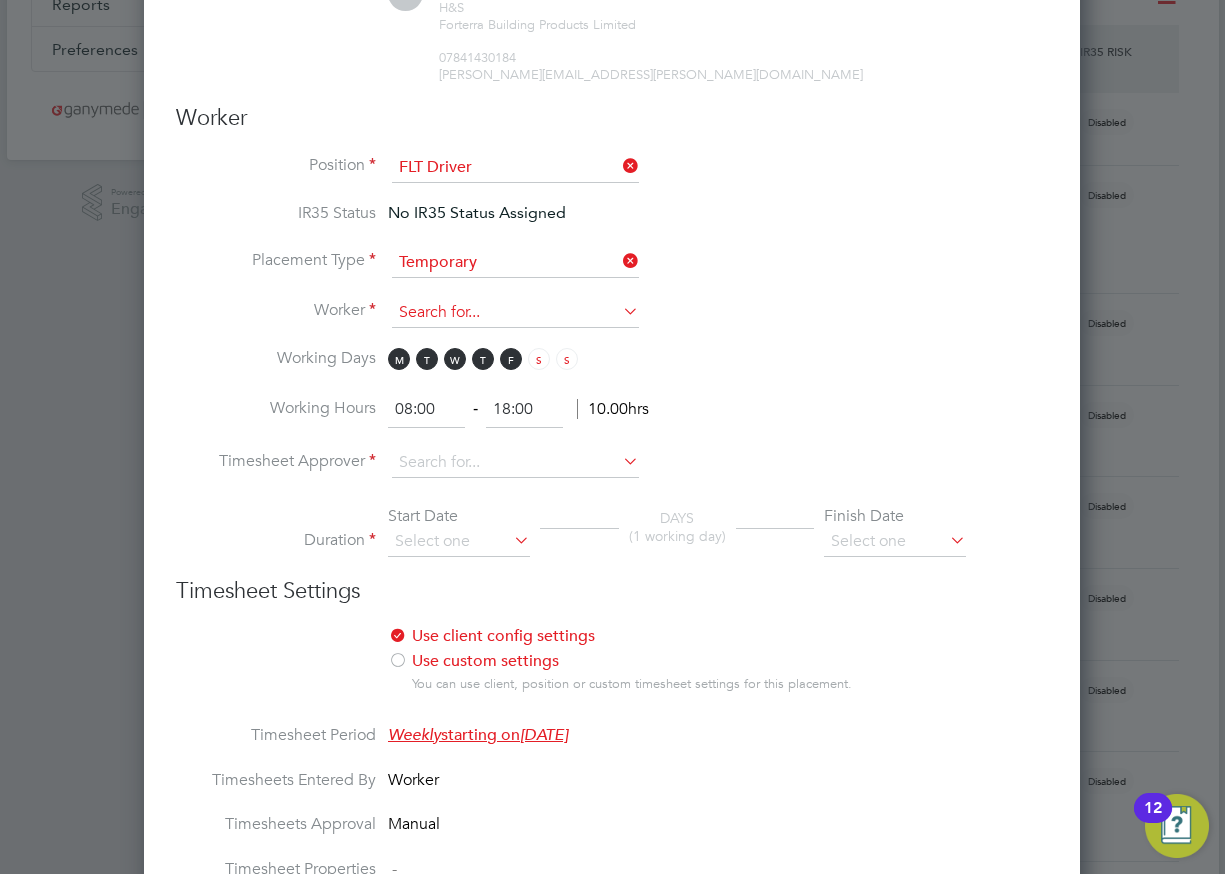 click at bounding box center (515, 313) 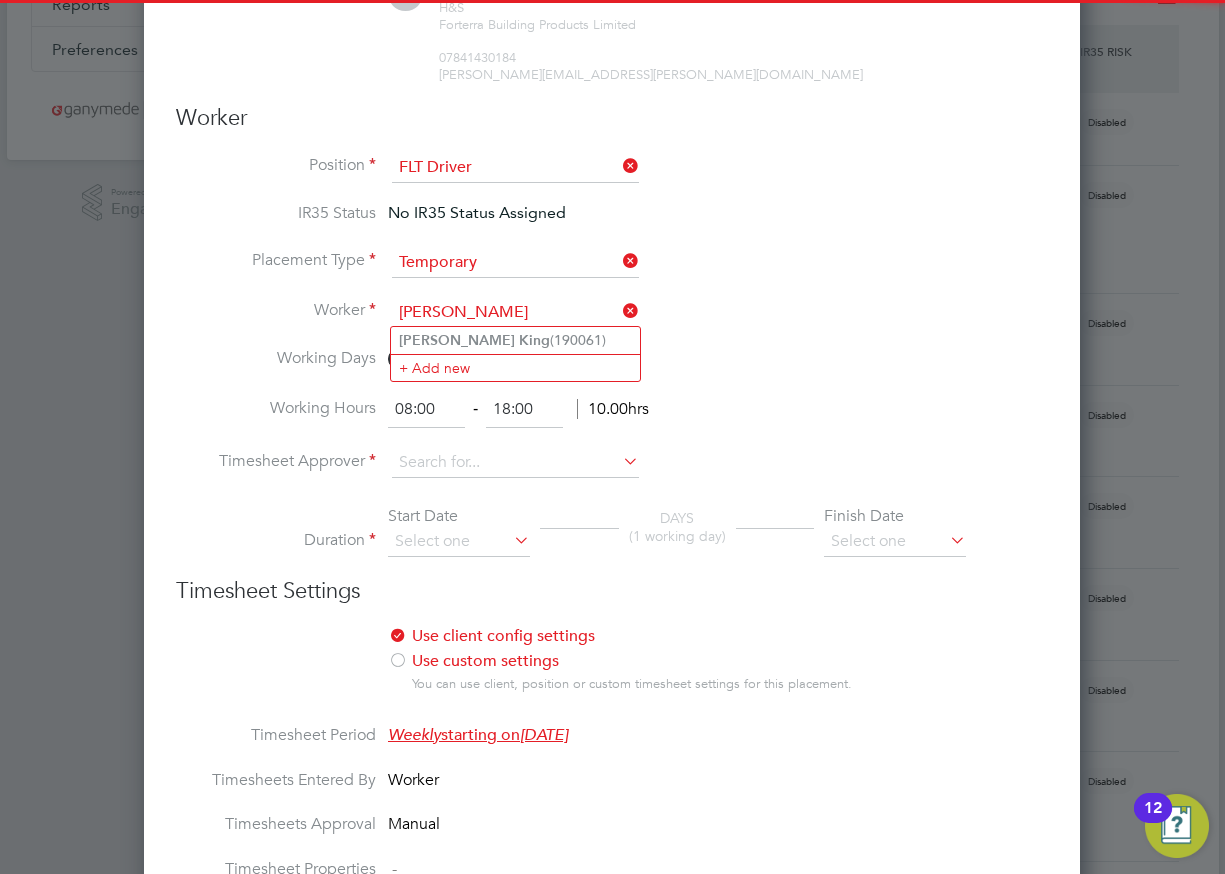 drag, startPoint x: 448, startPoint y: 337, endPoint x: 318, endPoint y: 283, distance: 140.76932 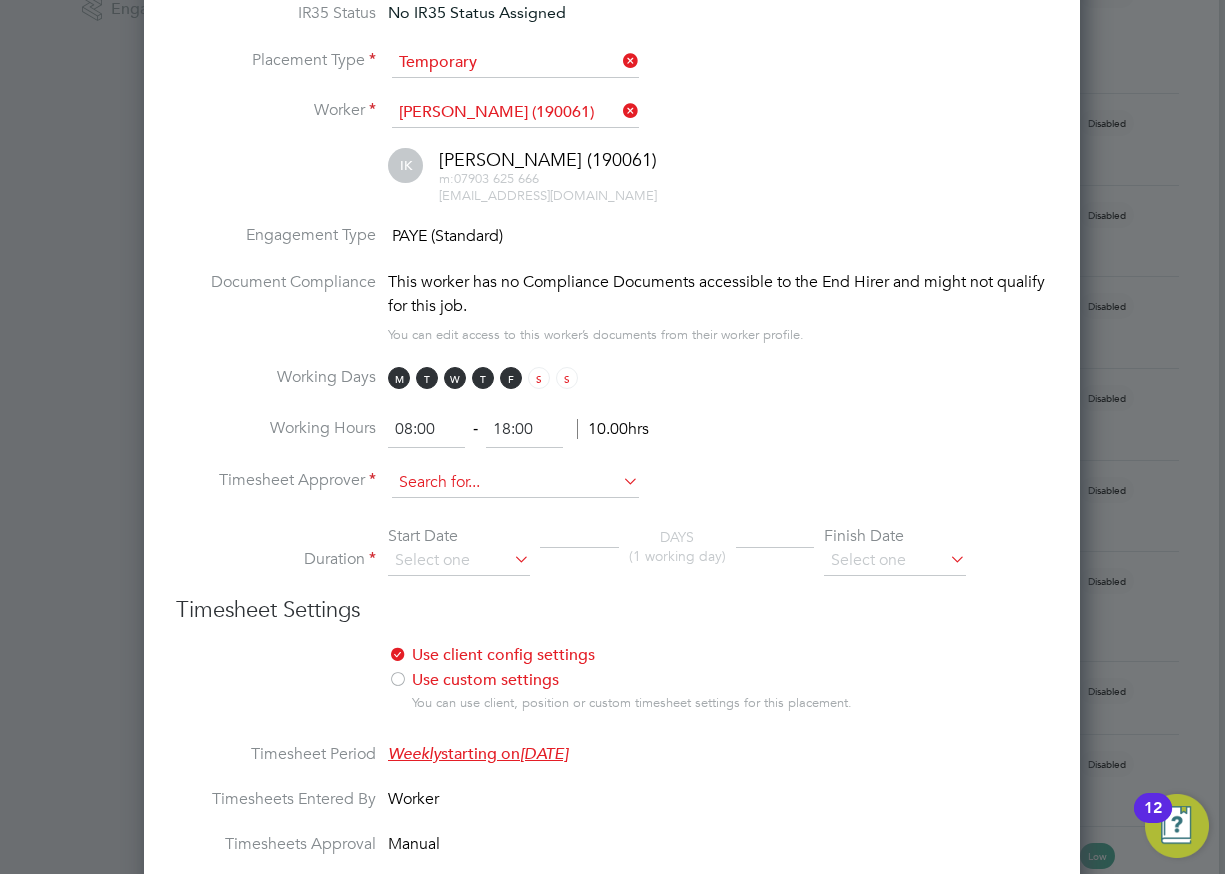 click at bounding box center (515, 483) 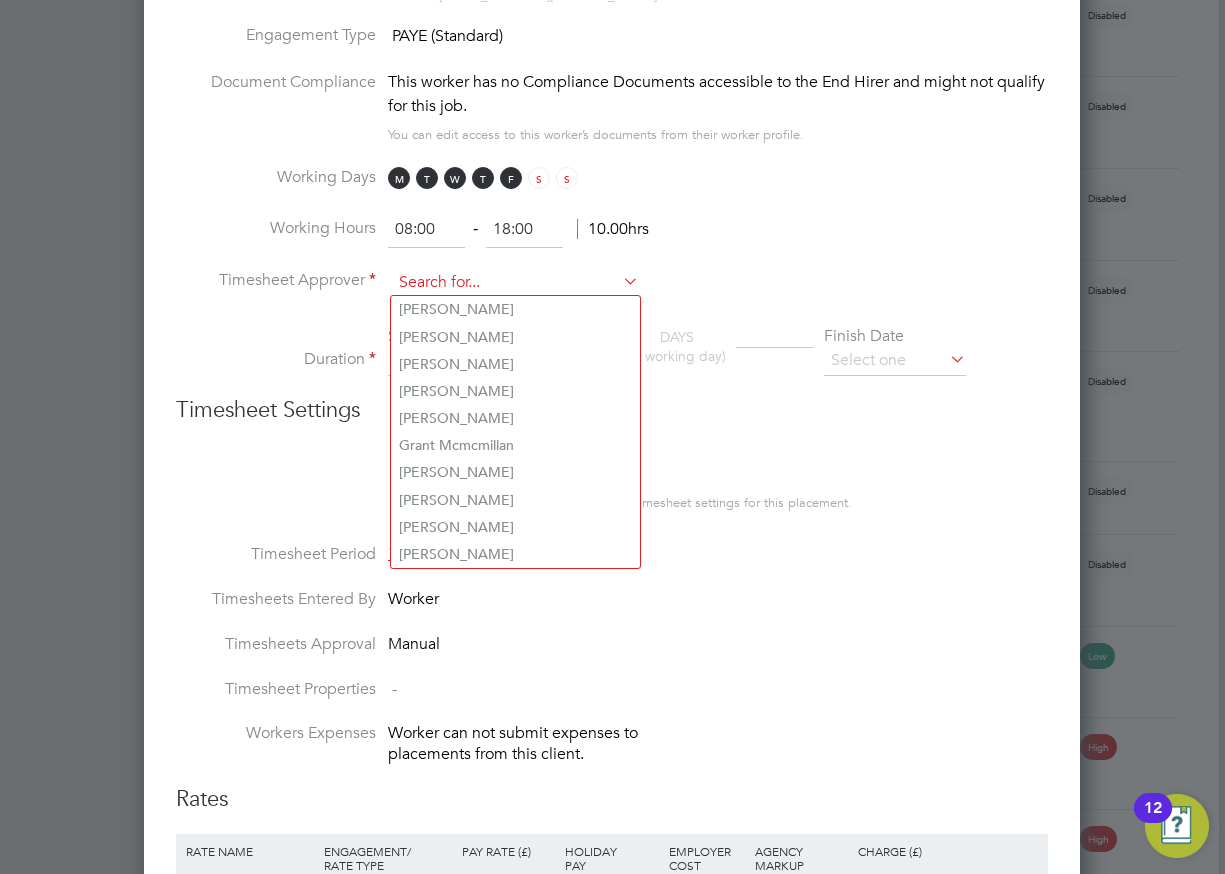 click at bounding box center [515, 283] 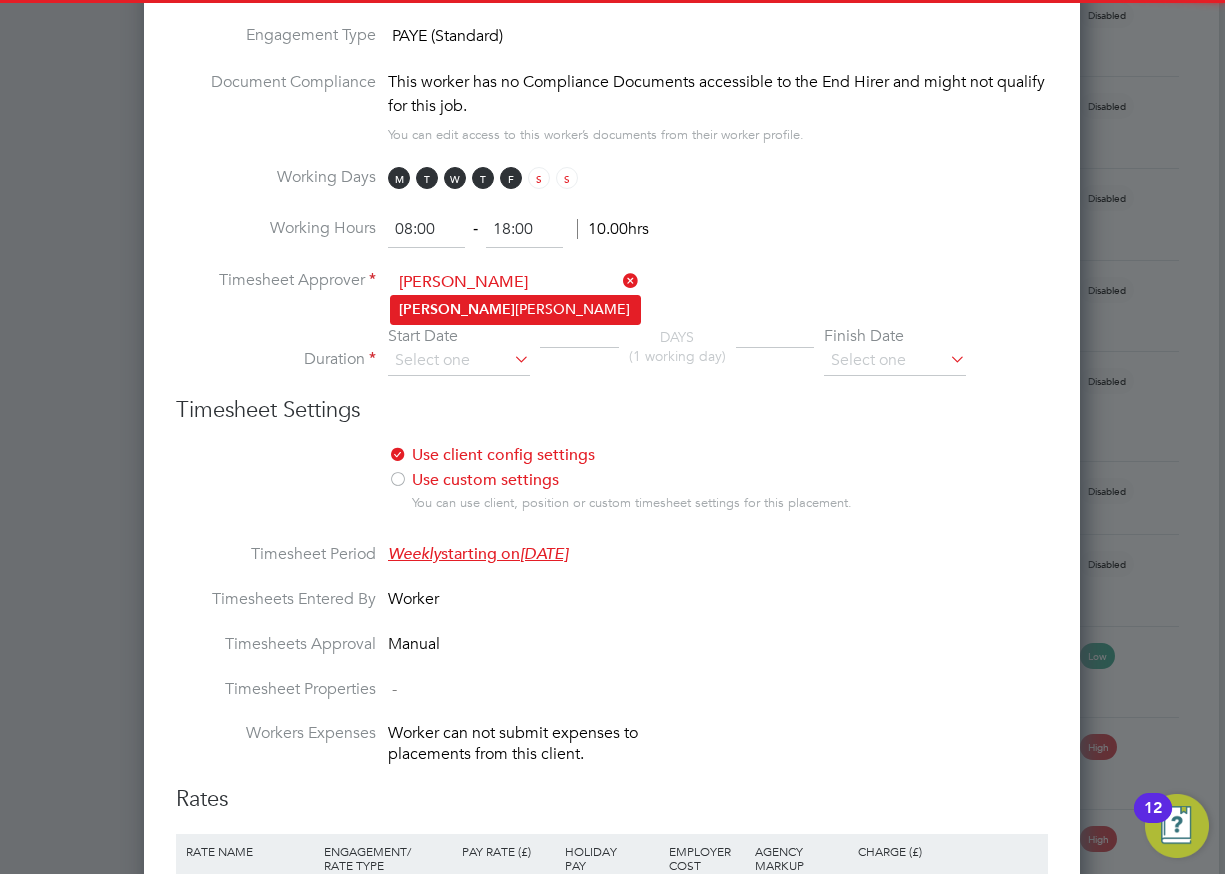 click on "[PERSON_NAME]" 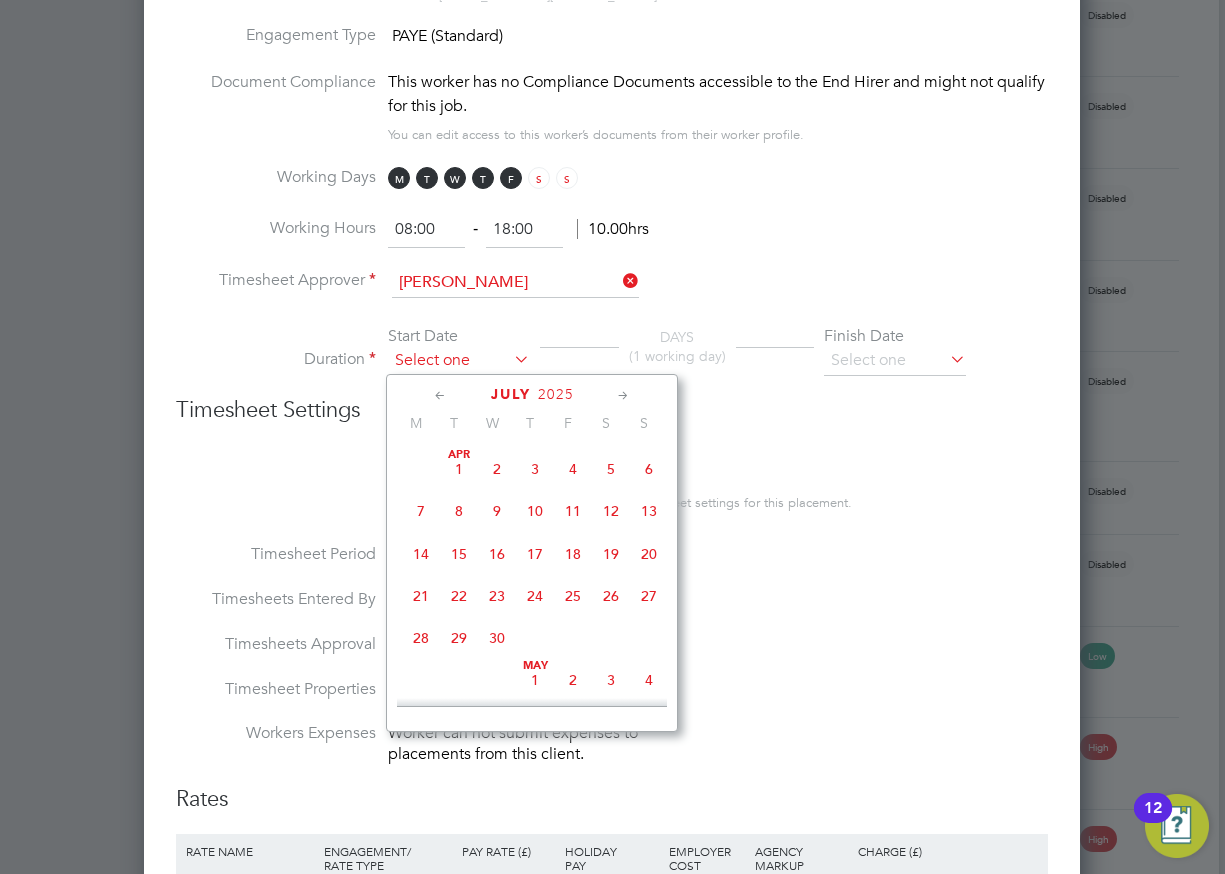 click at bounding box center (459, 361) 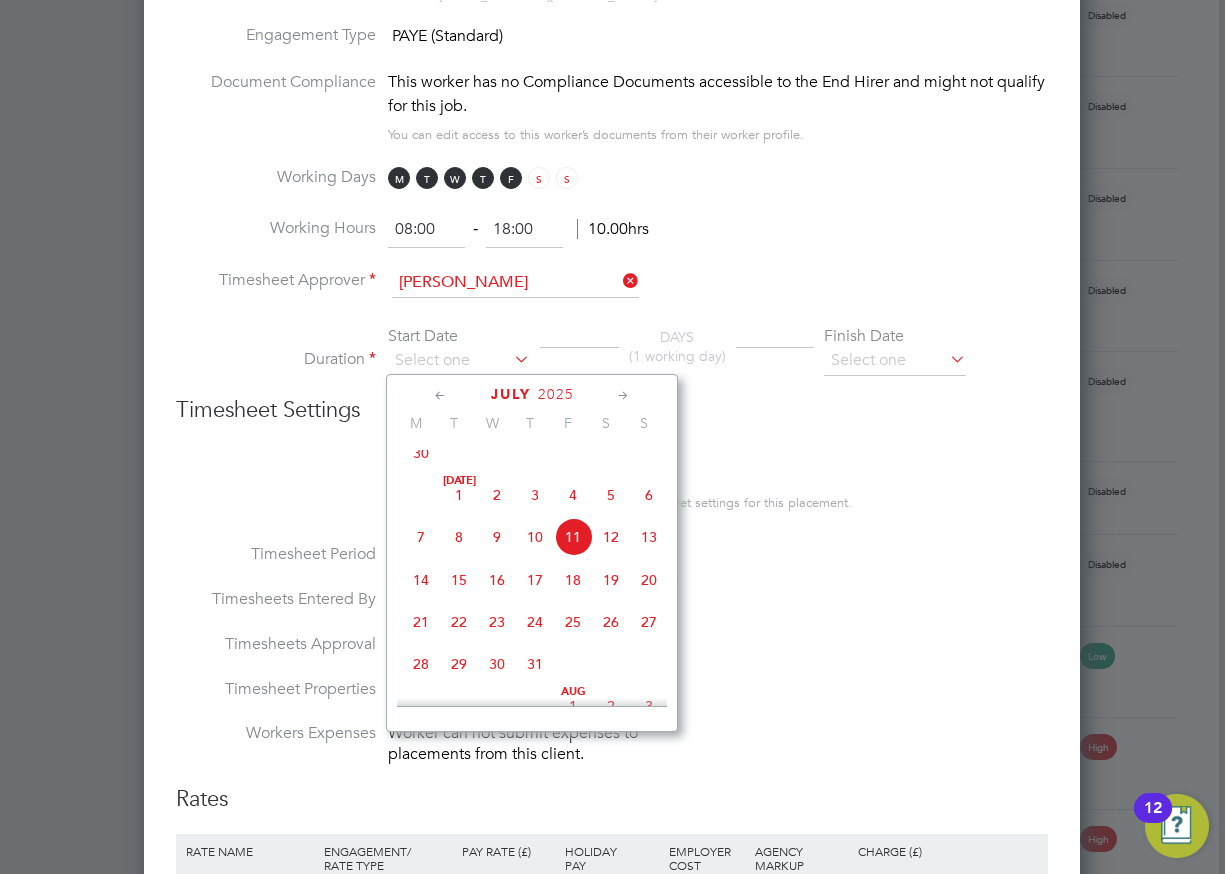 click on "17" 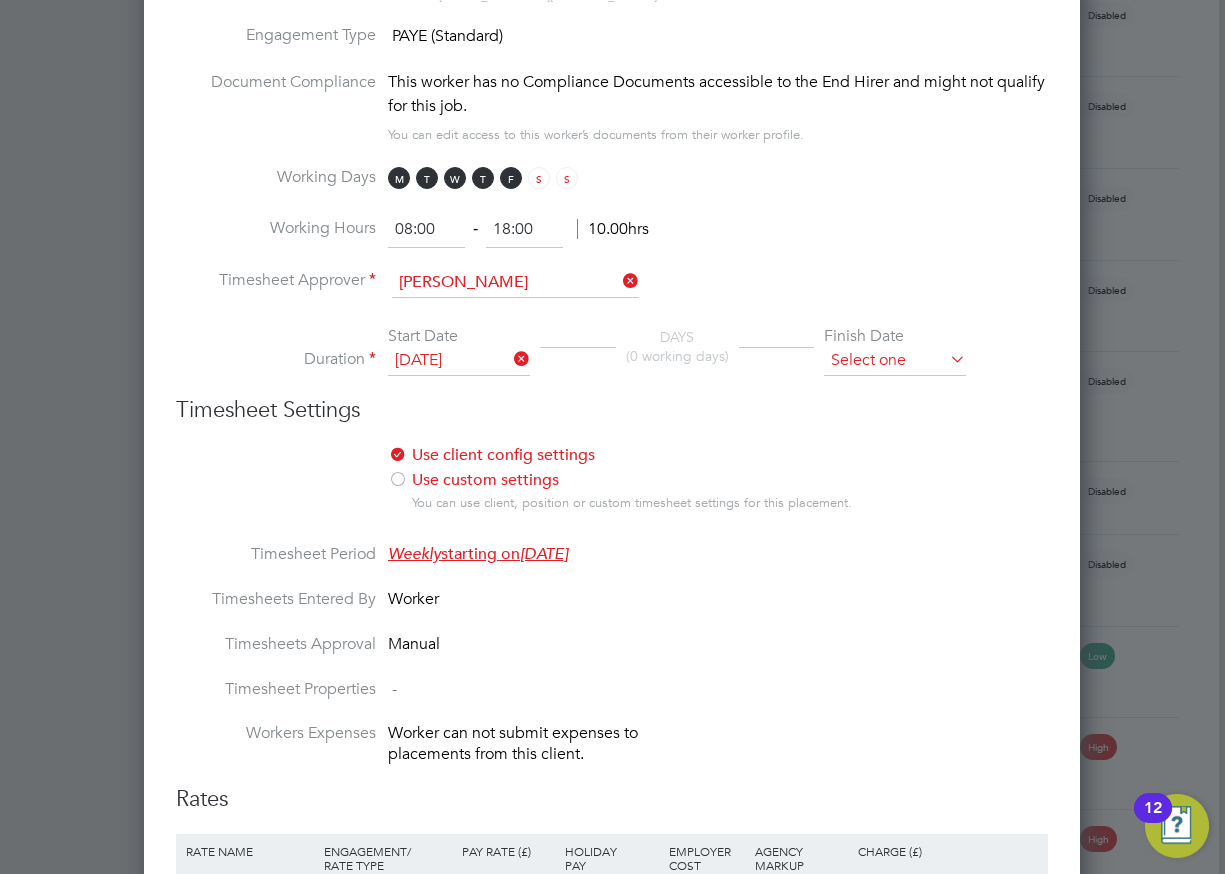 click at bounding box center [895, 361] 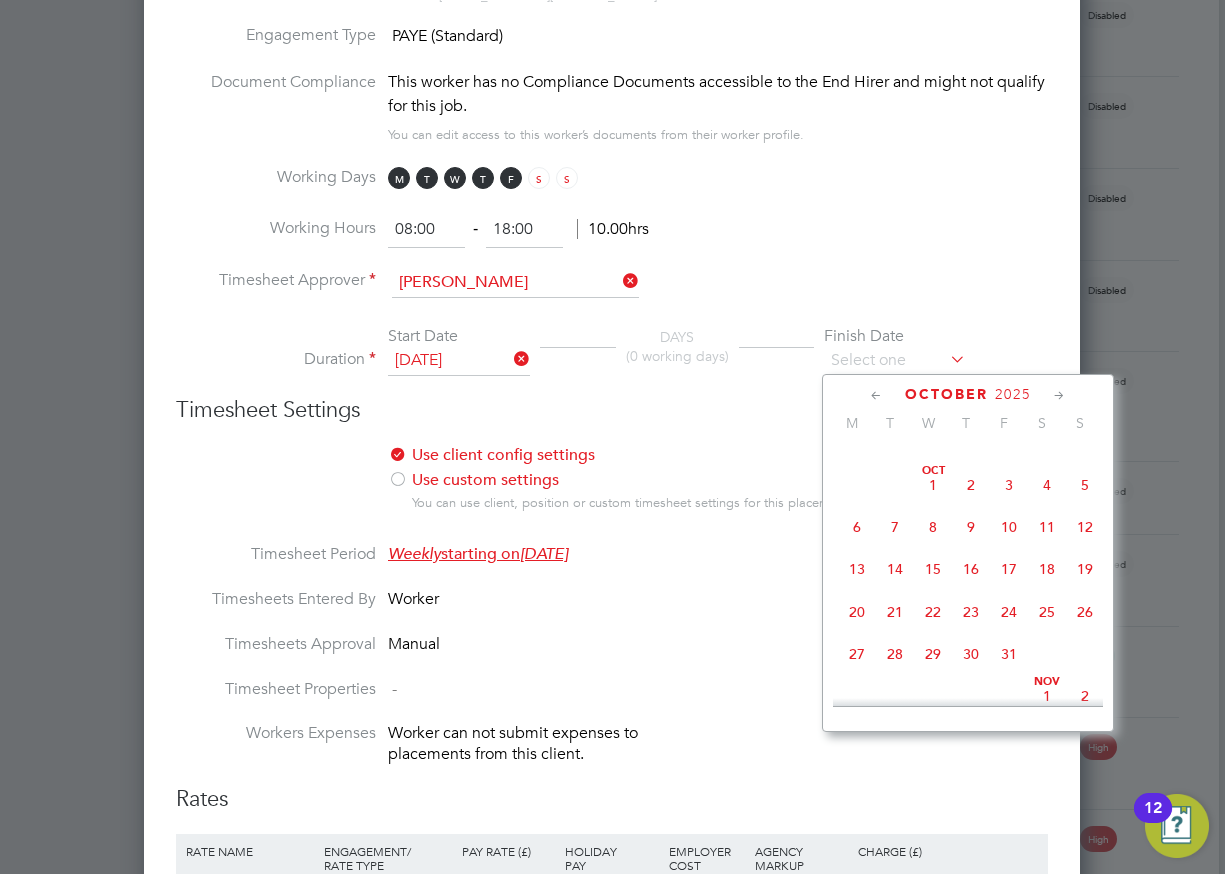 drag, startPoint x: 1094, startPoint y: 599, endPoint x: 1070, endPoint y: 589, distance: 26 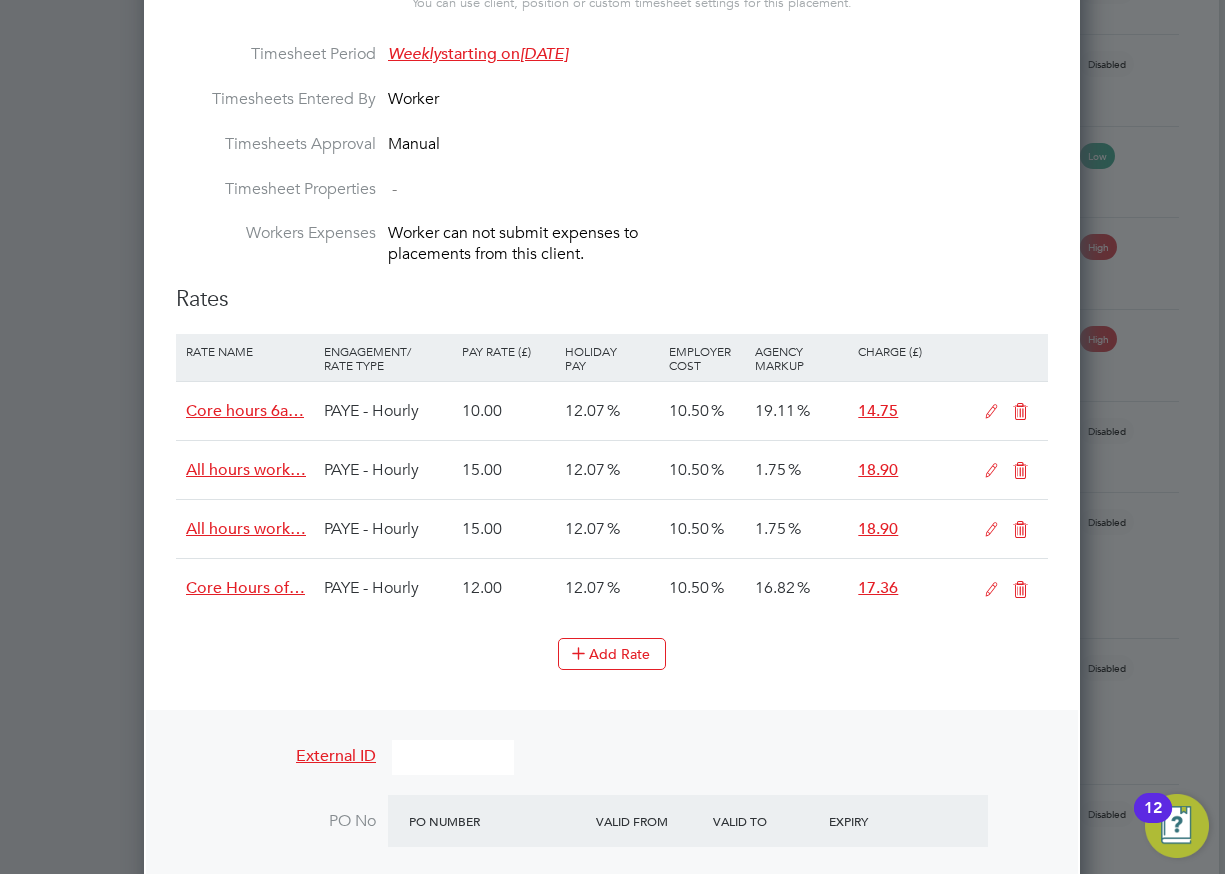 click at bounding box center [1020, 590] 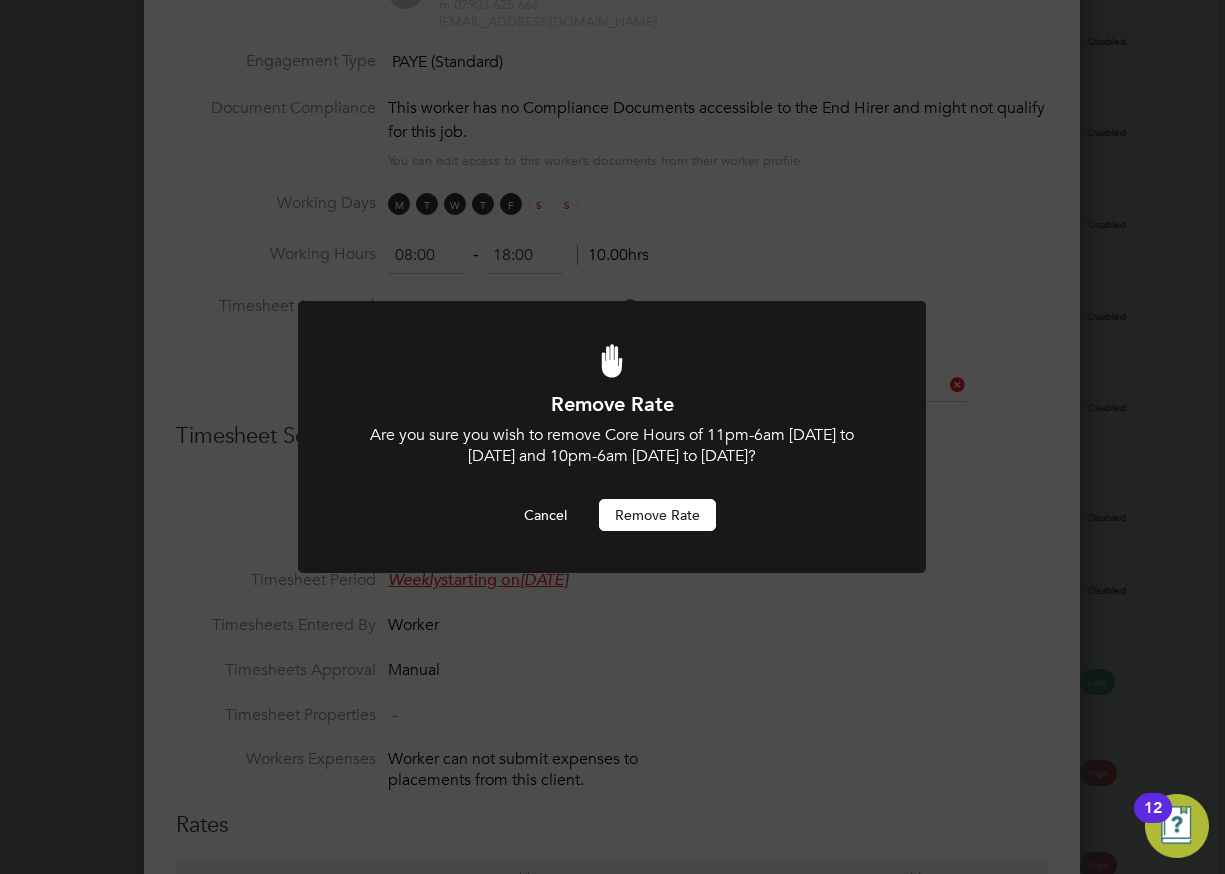 click on "Remove rate" at bounding box center (657, 515) 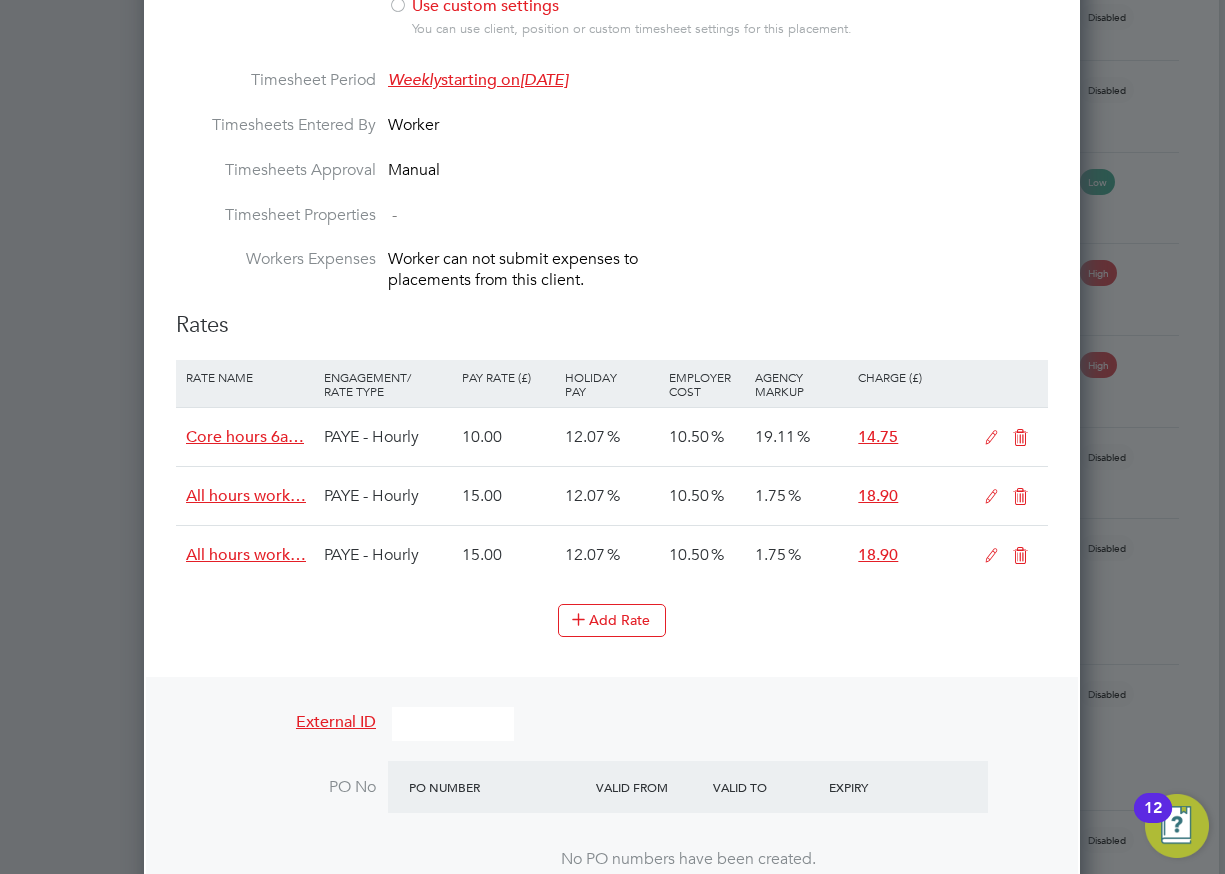 click at bounding box center (1020, 556) 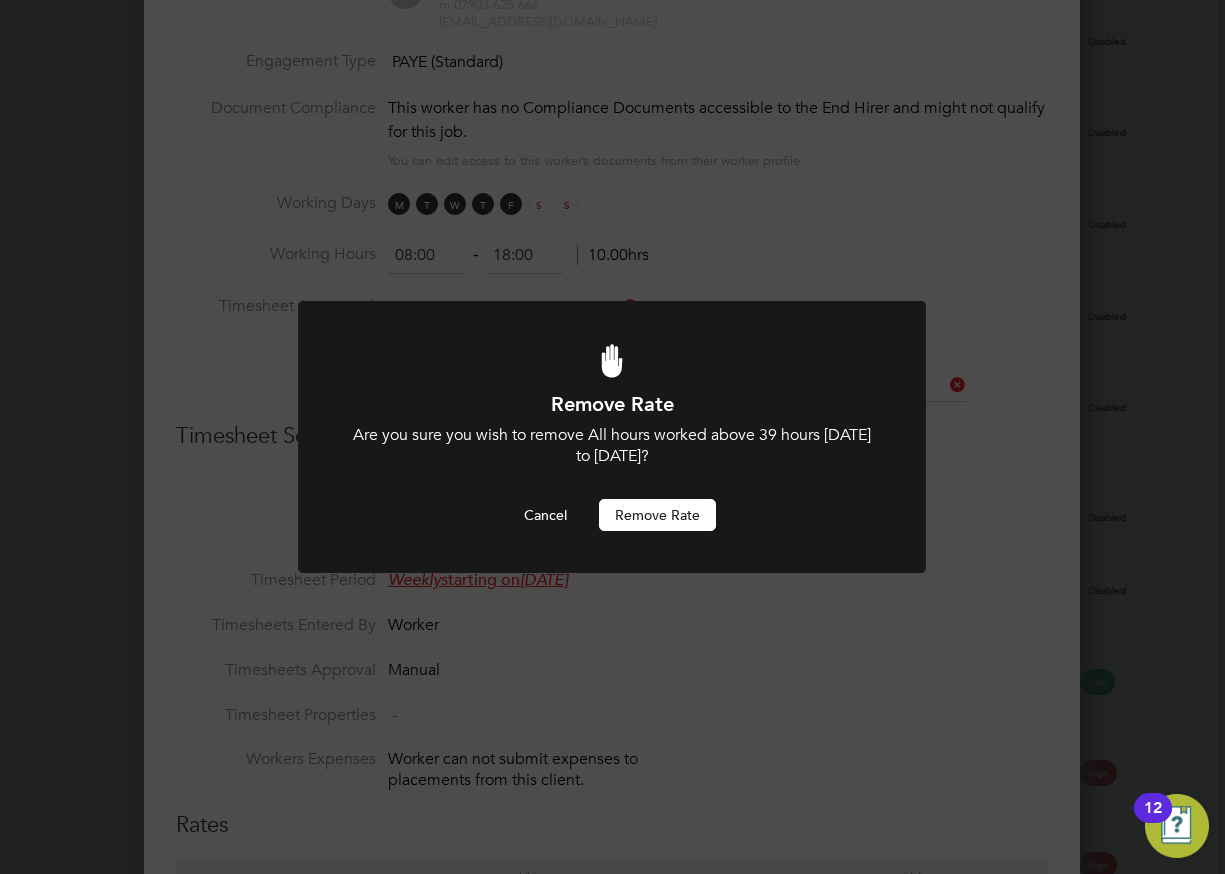 drag, startPoint x: 661, startPoint y: 514, endPoint x: 677, endPoint y: 515, distance: 16.03122 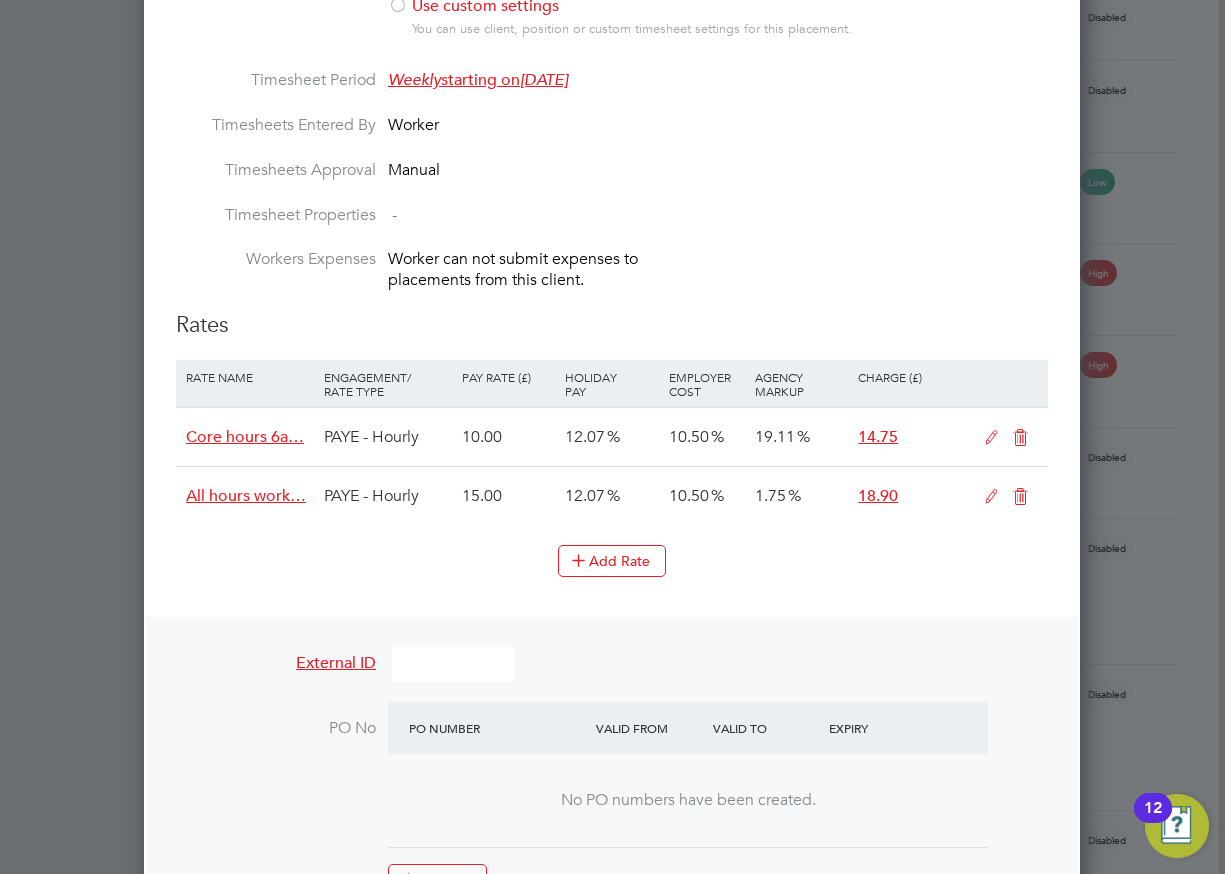 click at bounding box center [1020, 497] 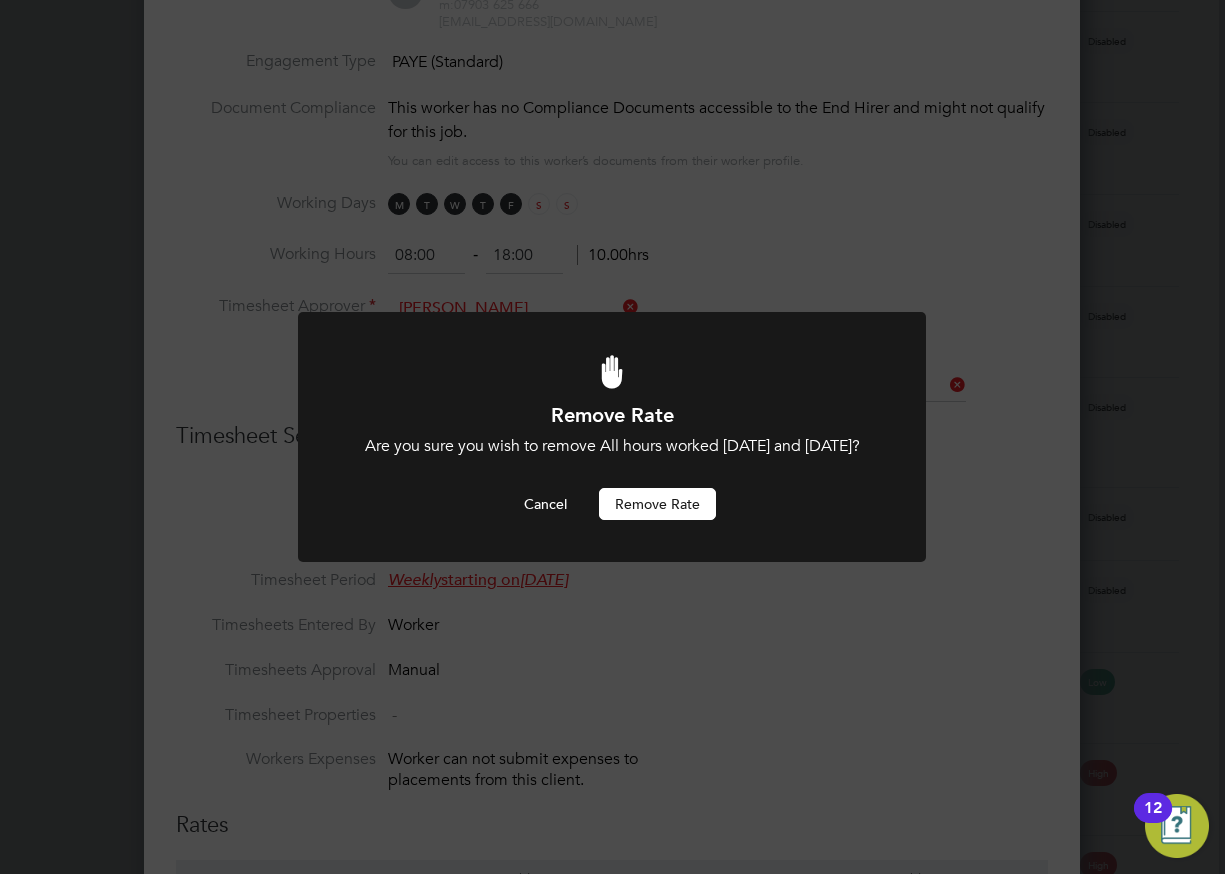 click on "Remove rate" at bounding box center (657, 504) 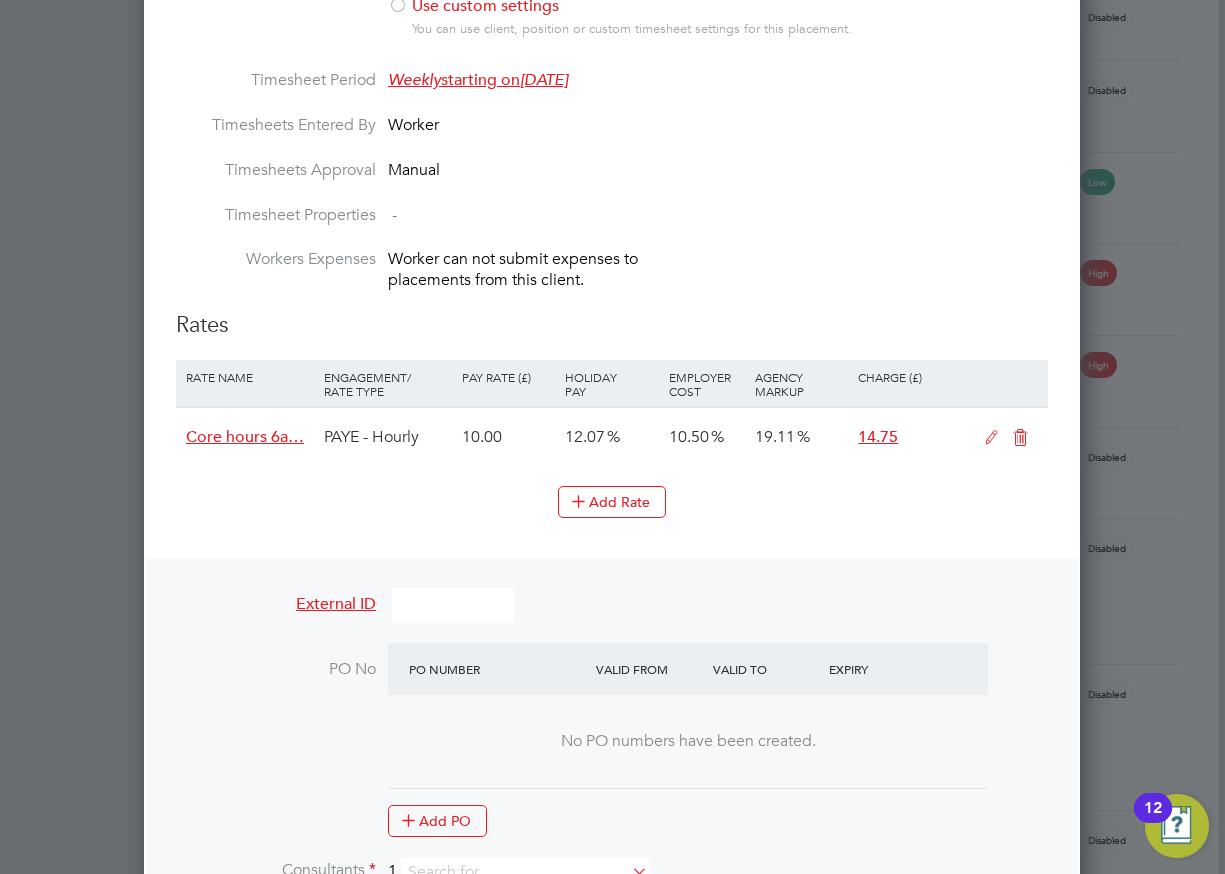 click at bounding box center [1020, 438] 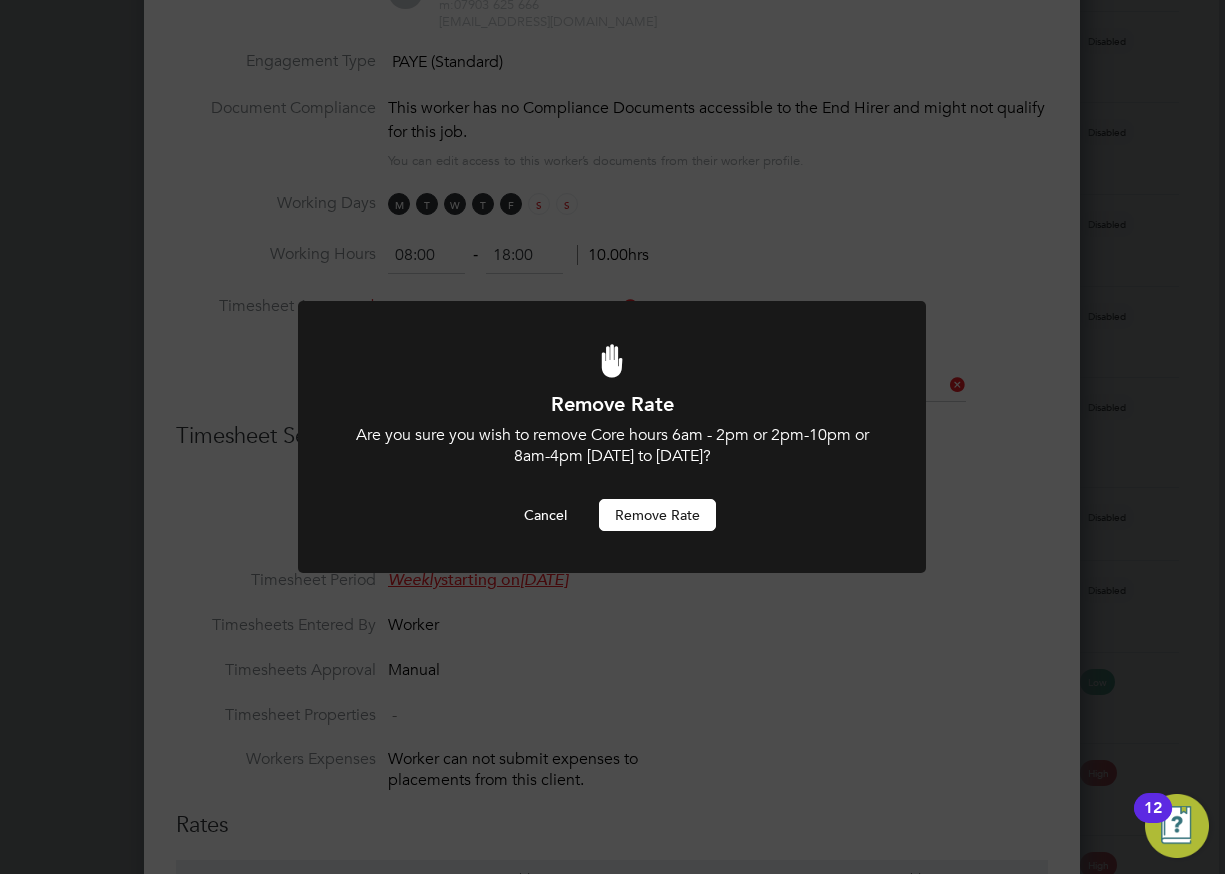 click on "Remove rate" at bounding box center [657, 515] 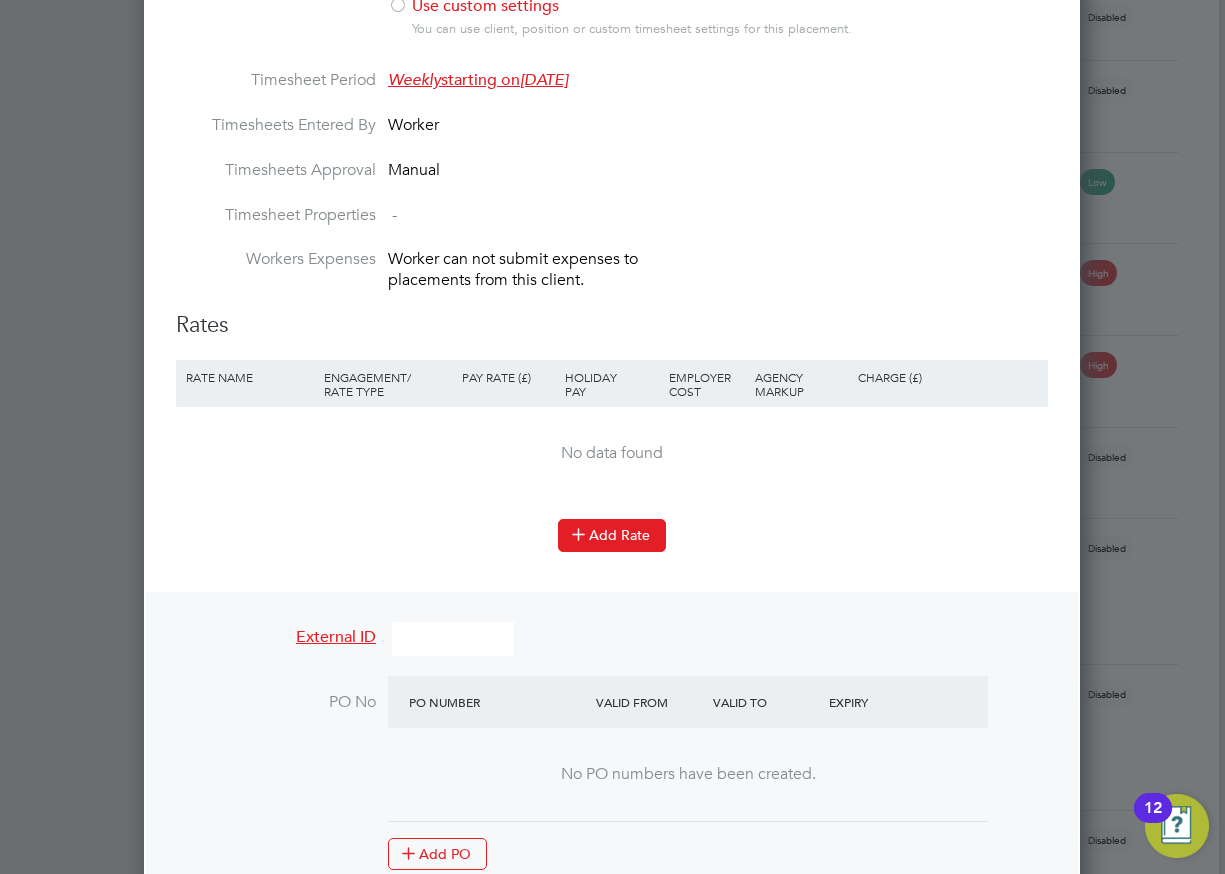 click on "Add Rate" at bounding box center (612, 535) 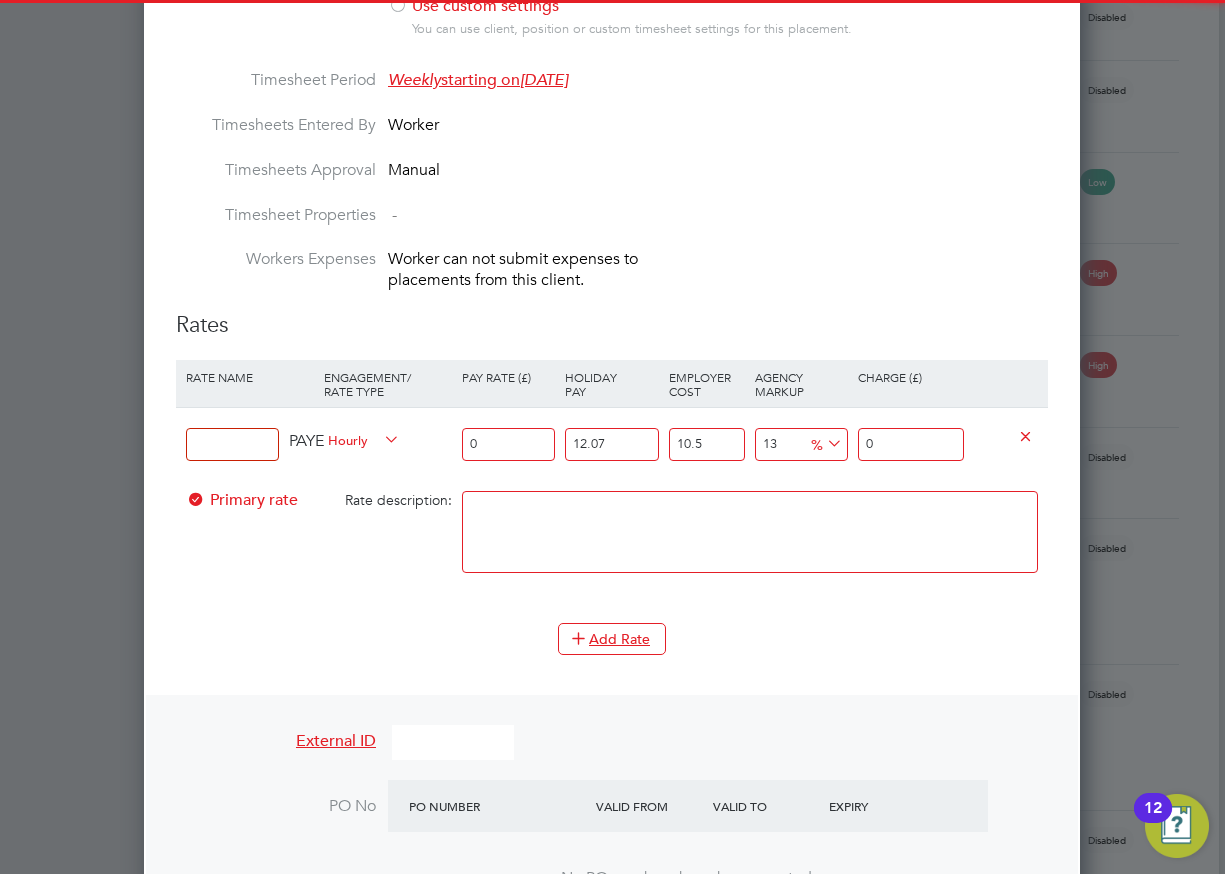 click at bounding box center [232, 444] 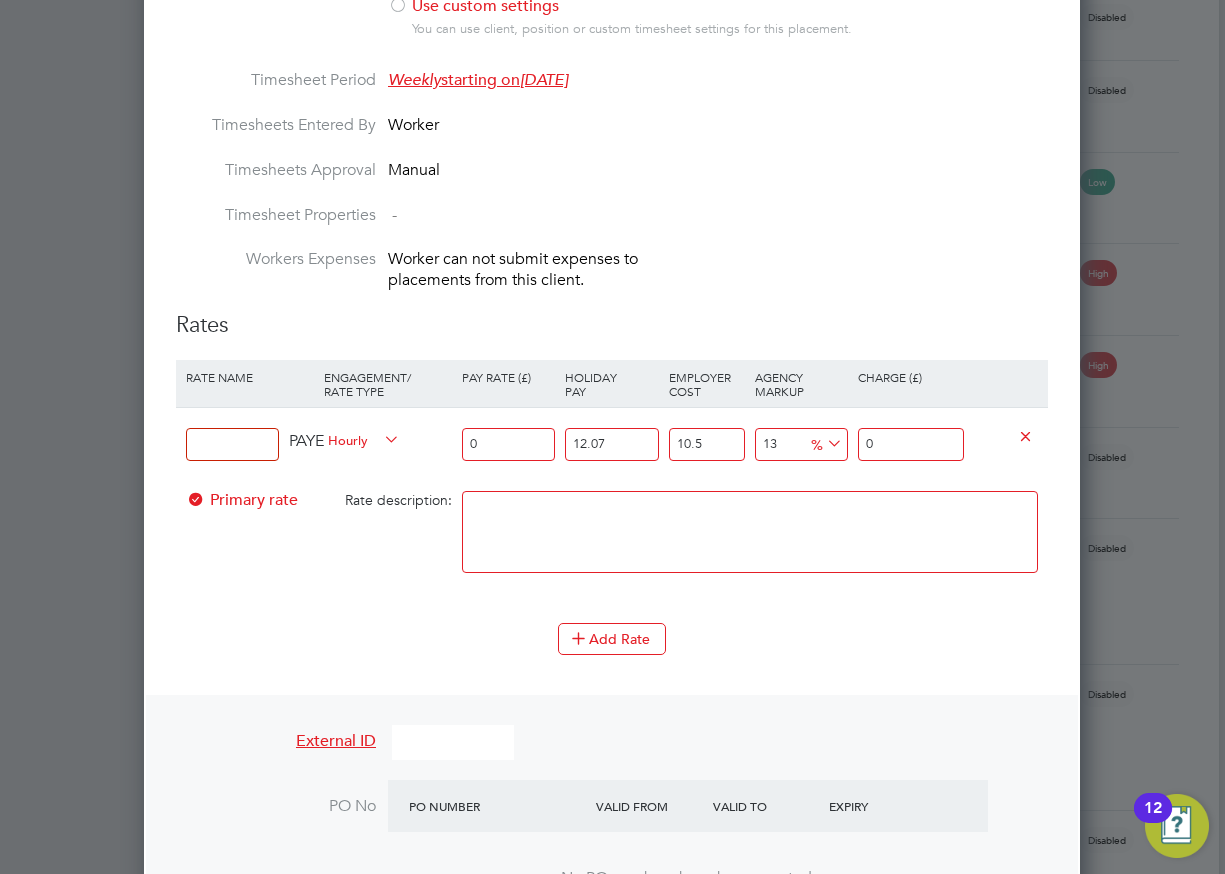 type on "Hourly Rate" 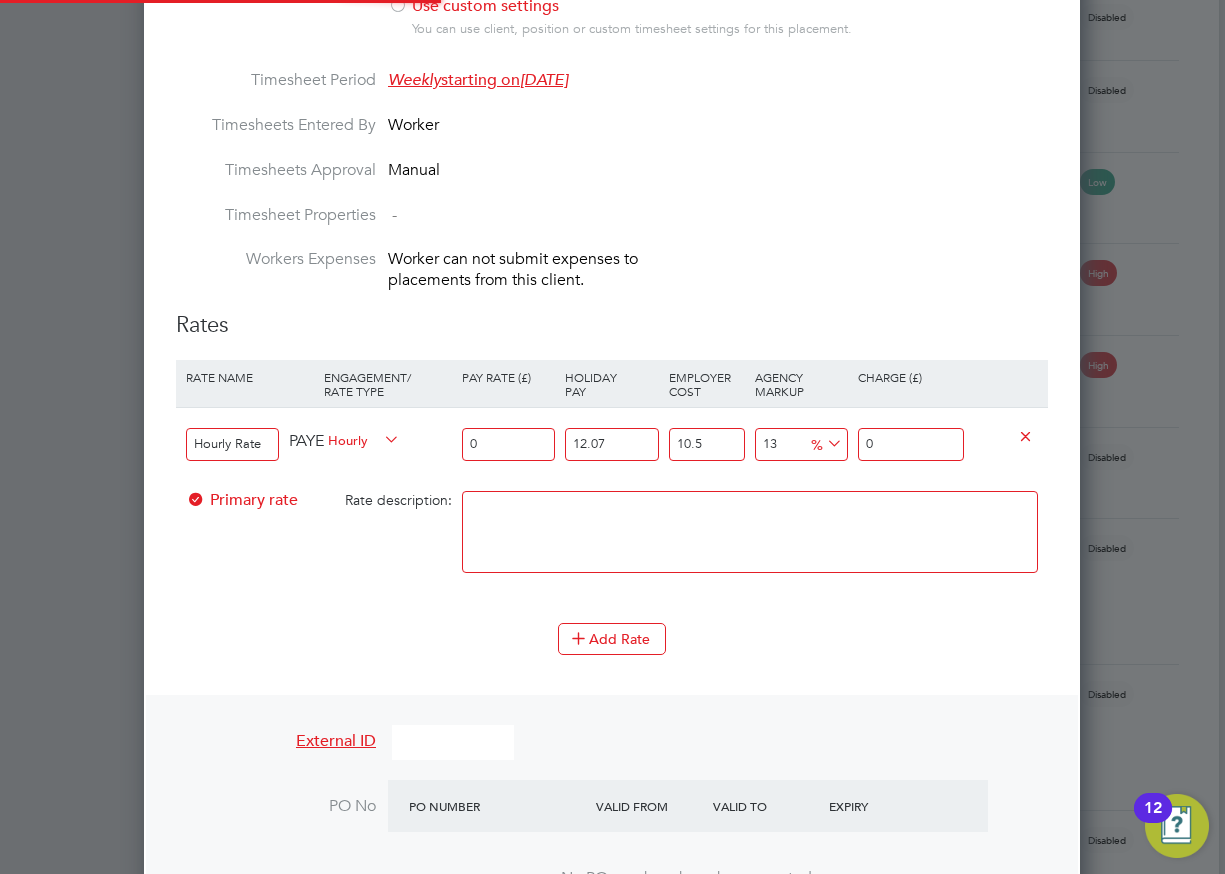 drag, startPoint x: 488, startPoint y: 440, endPoint x: 419, endPoint y: 434, distance: 69.260376 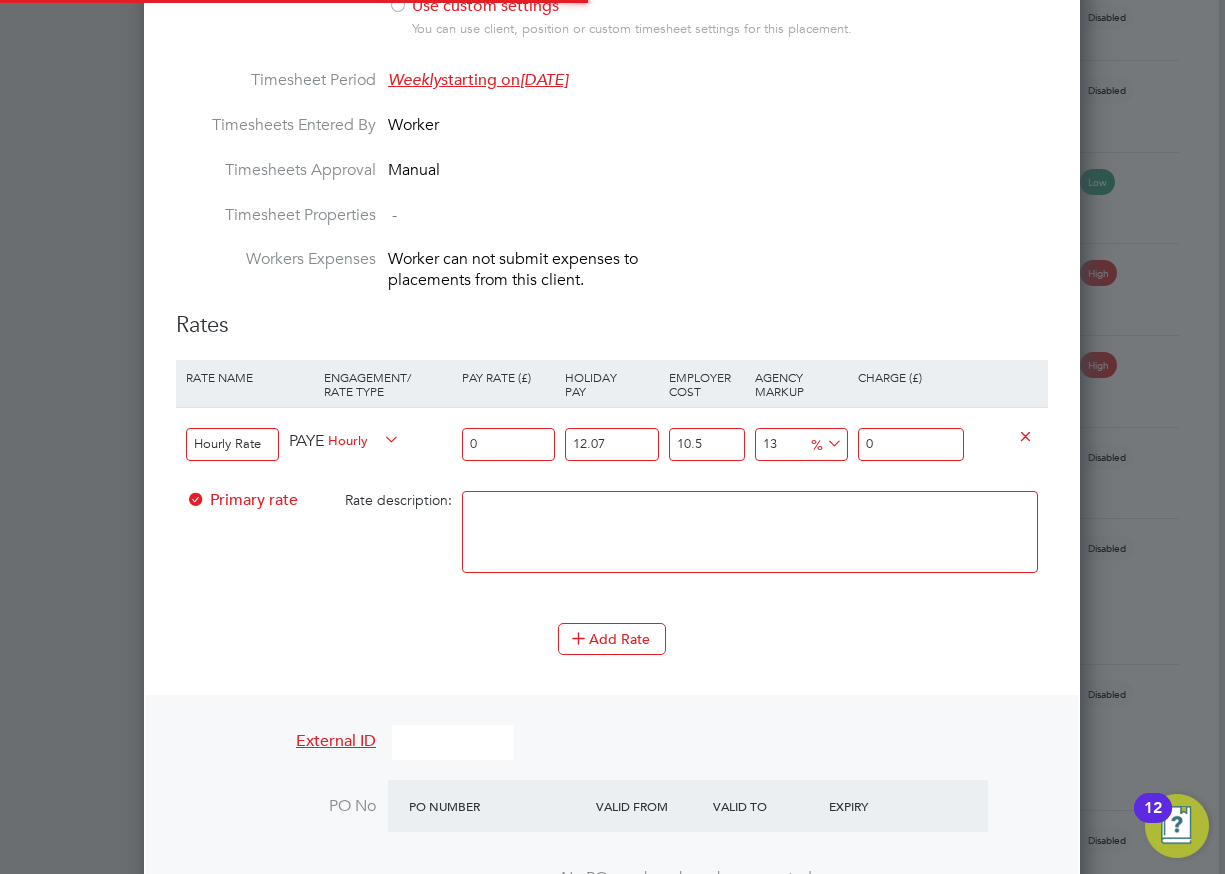 type on "1" 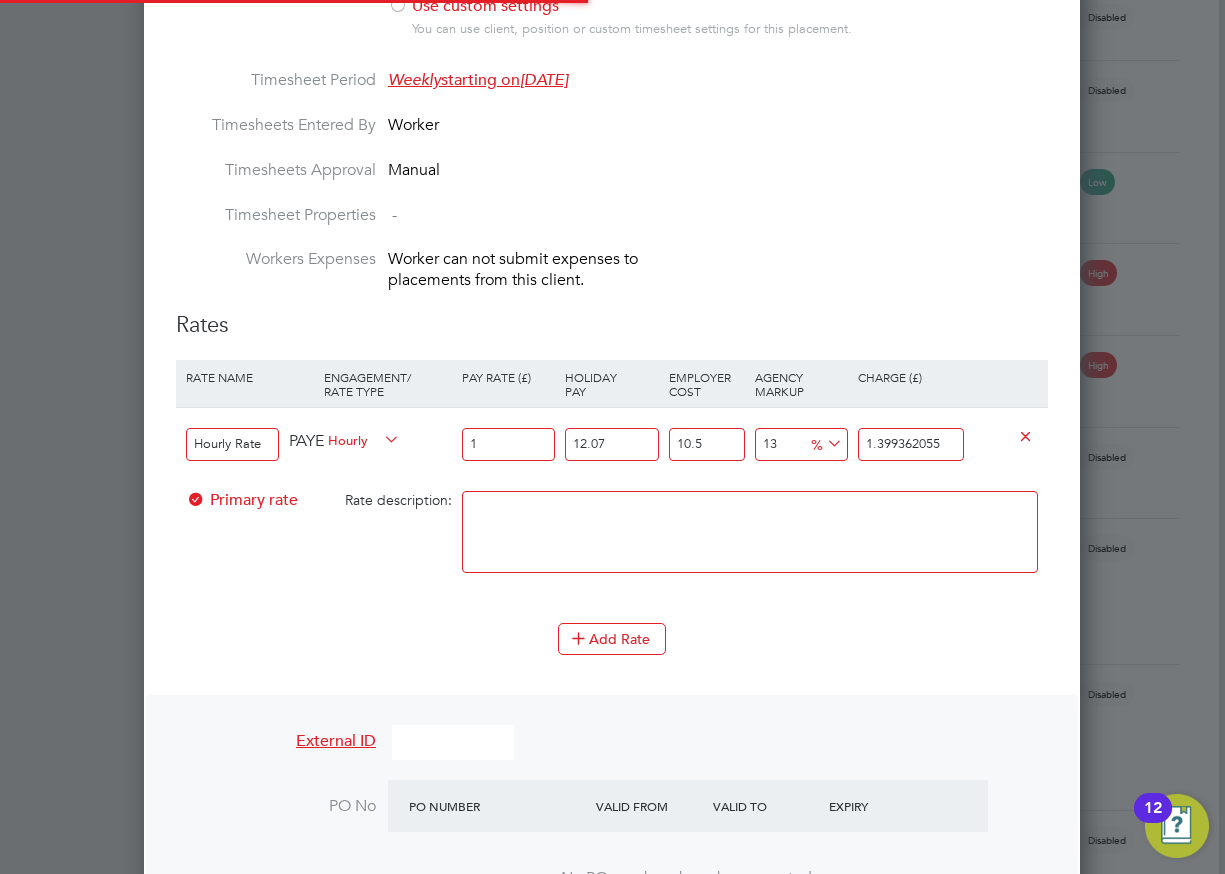 type on "16" 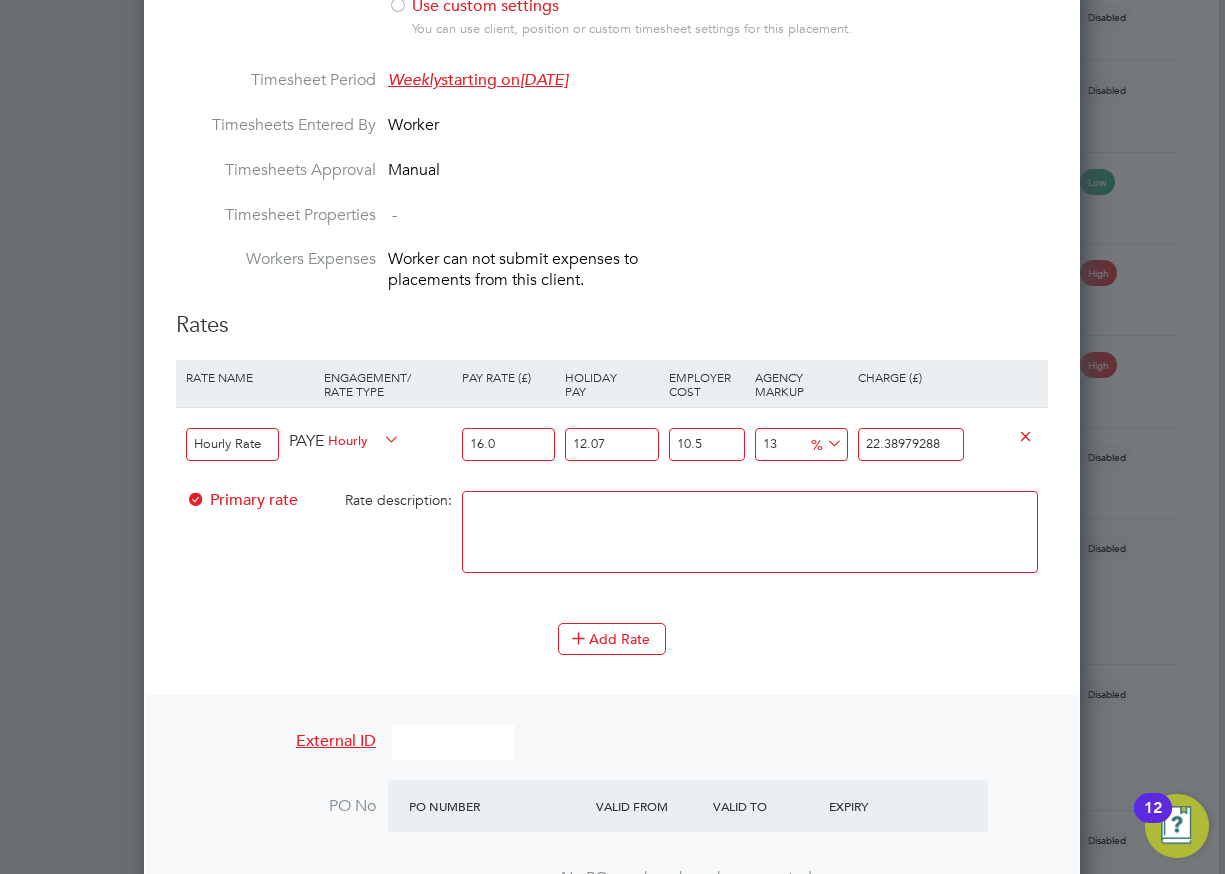 type on "16.04" 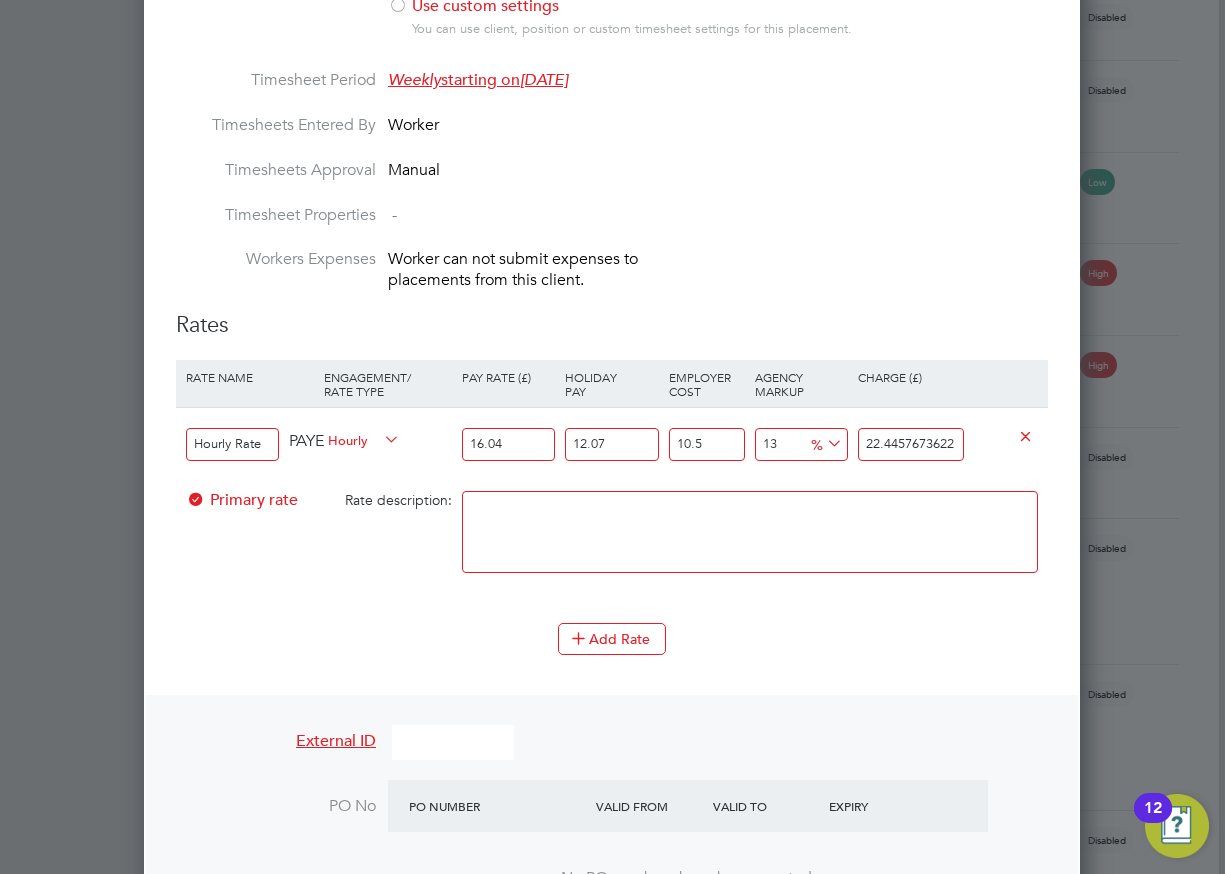 type on "16.04" 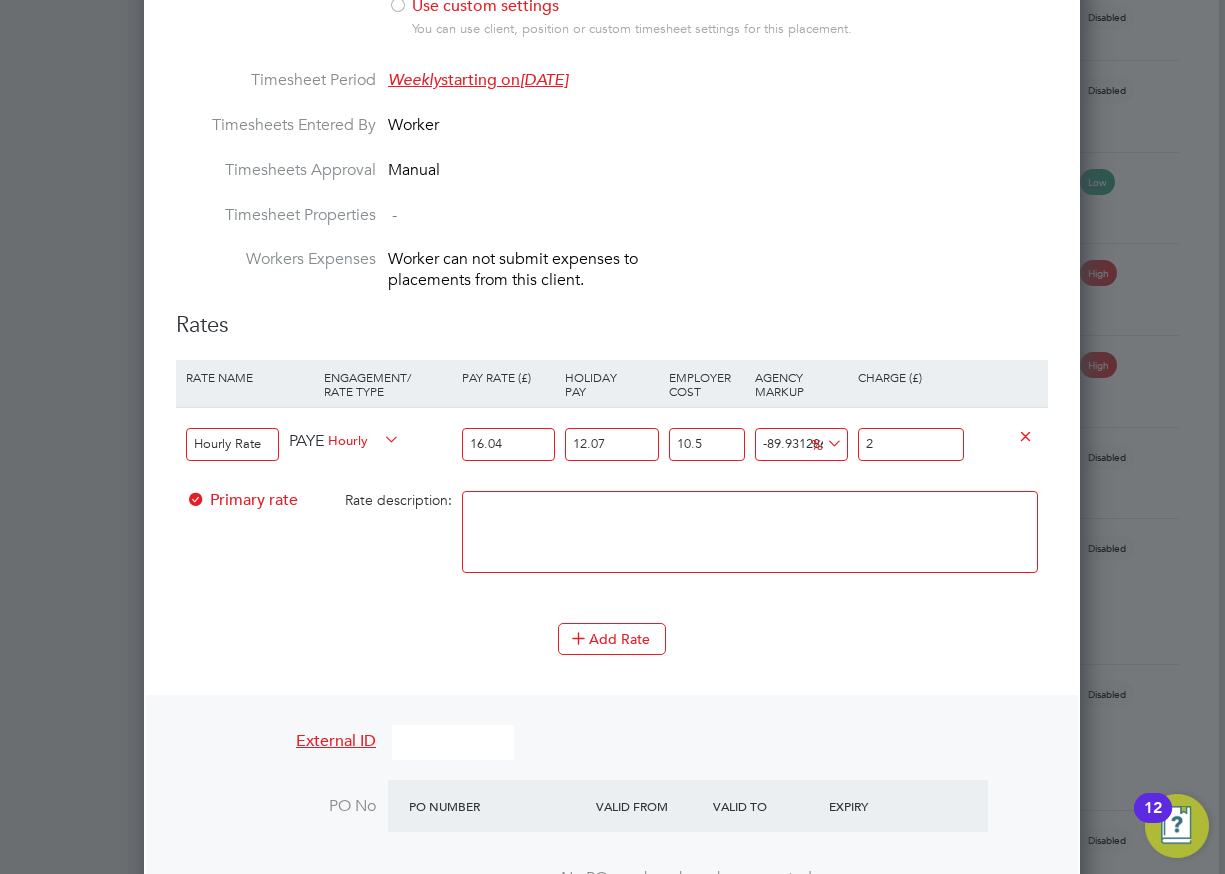 type on "20.824561541485476" 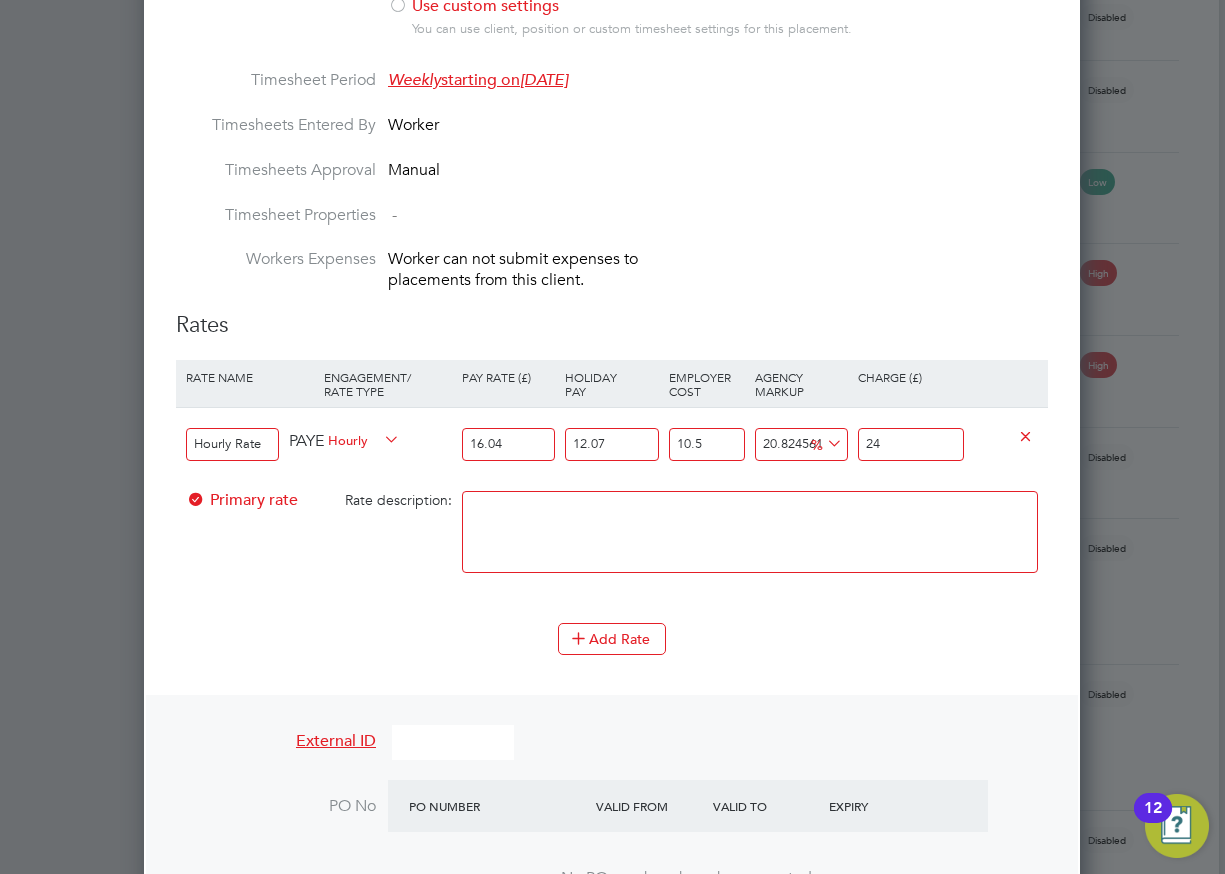 type on "22.838304233843566" 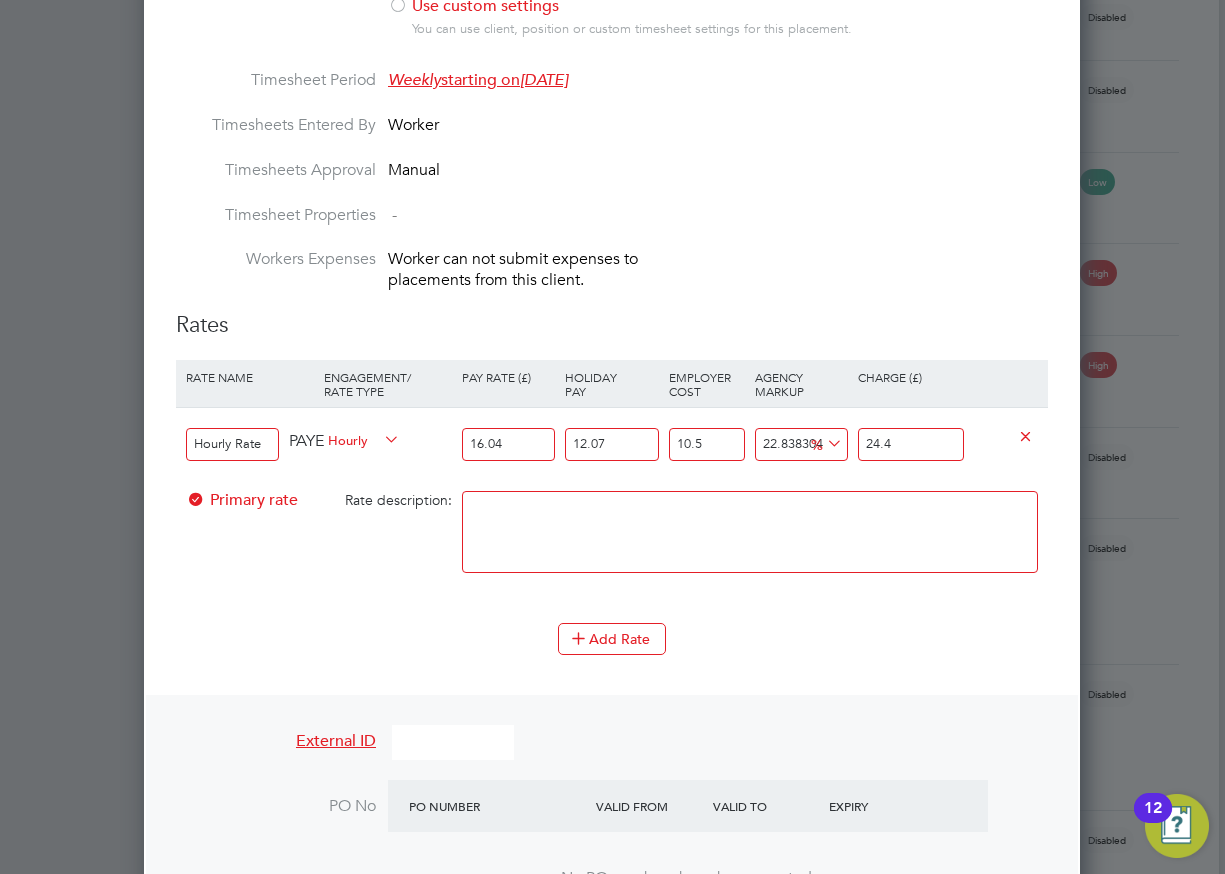 type on "23.291396339624136" 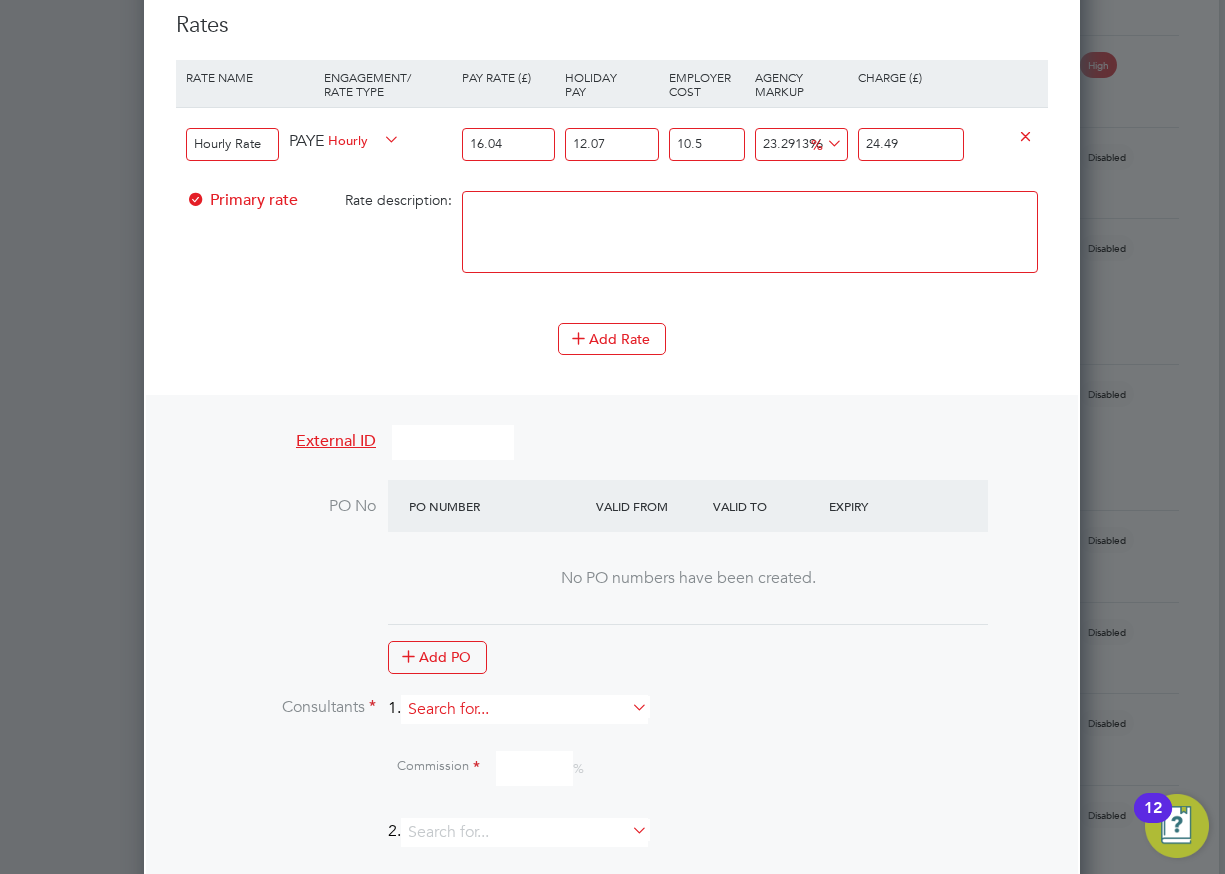 type on "24.49" 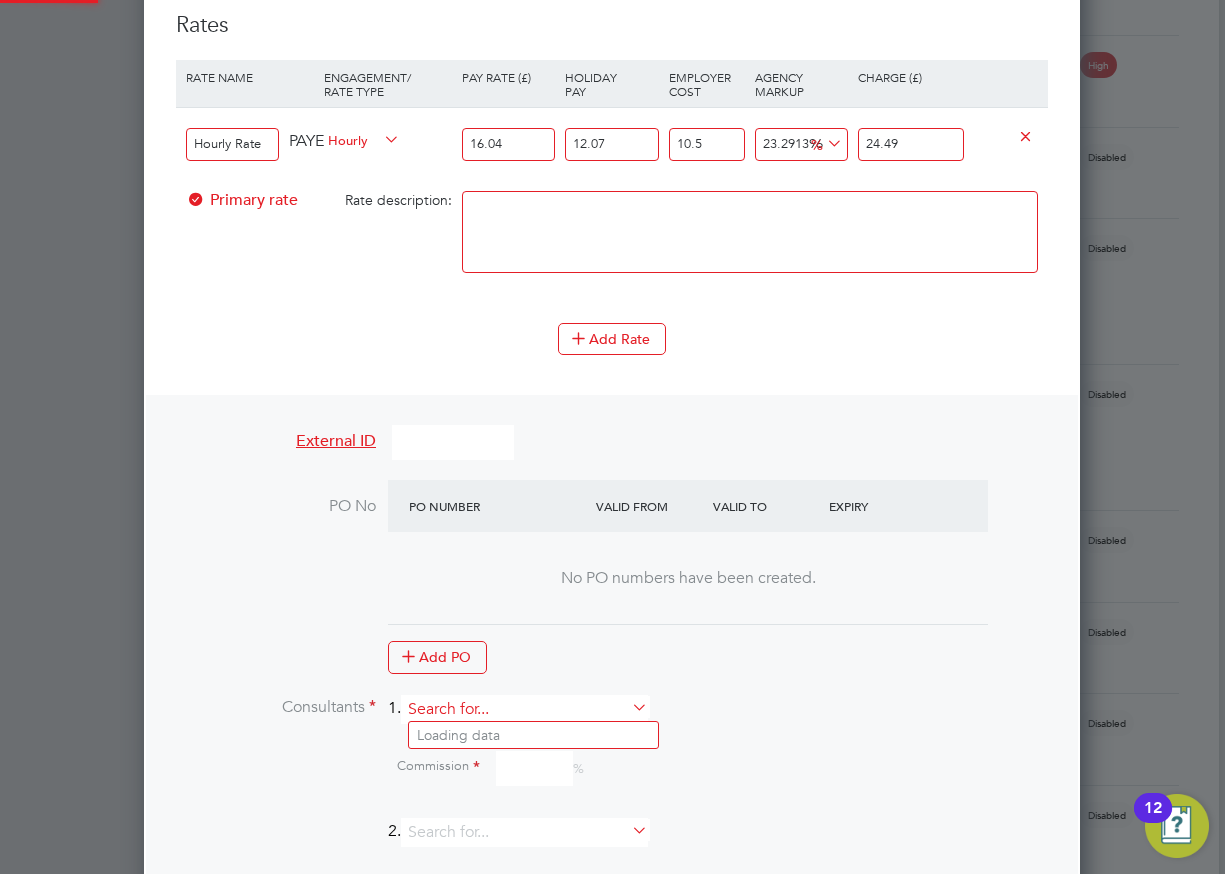 click at bounding box center (524, 709) 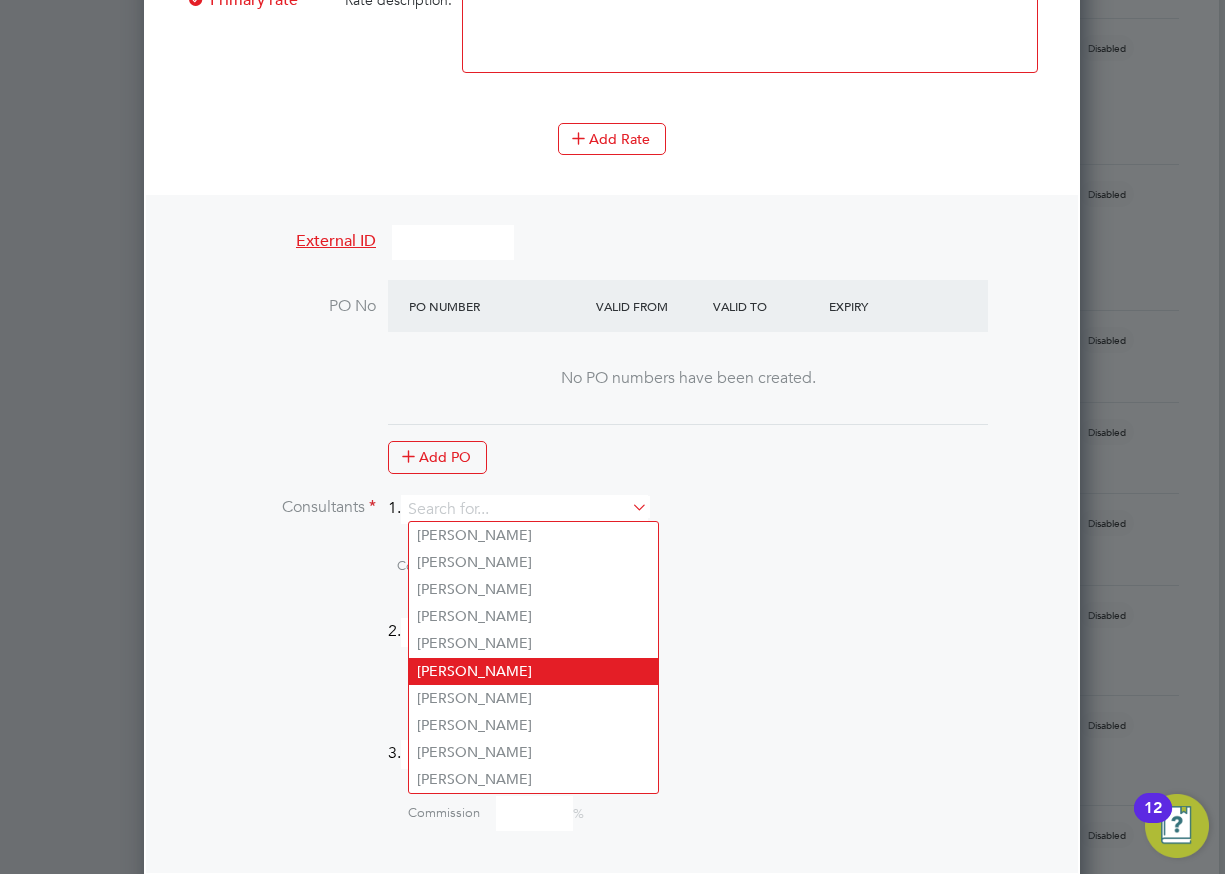 click on "[PERSON_NAME]" 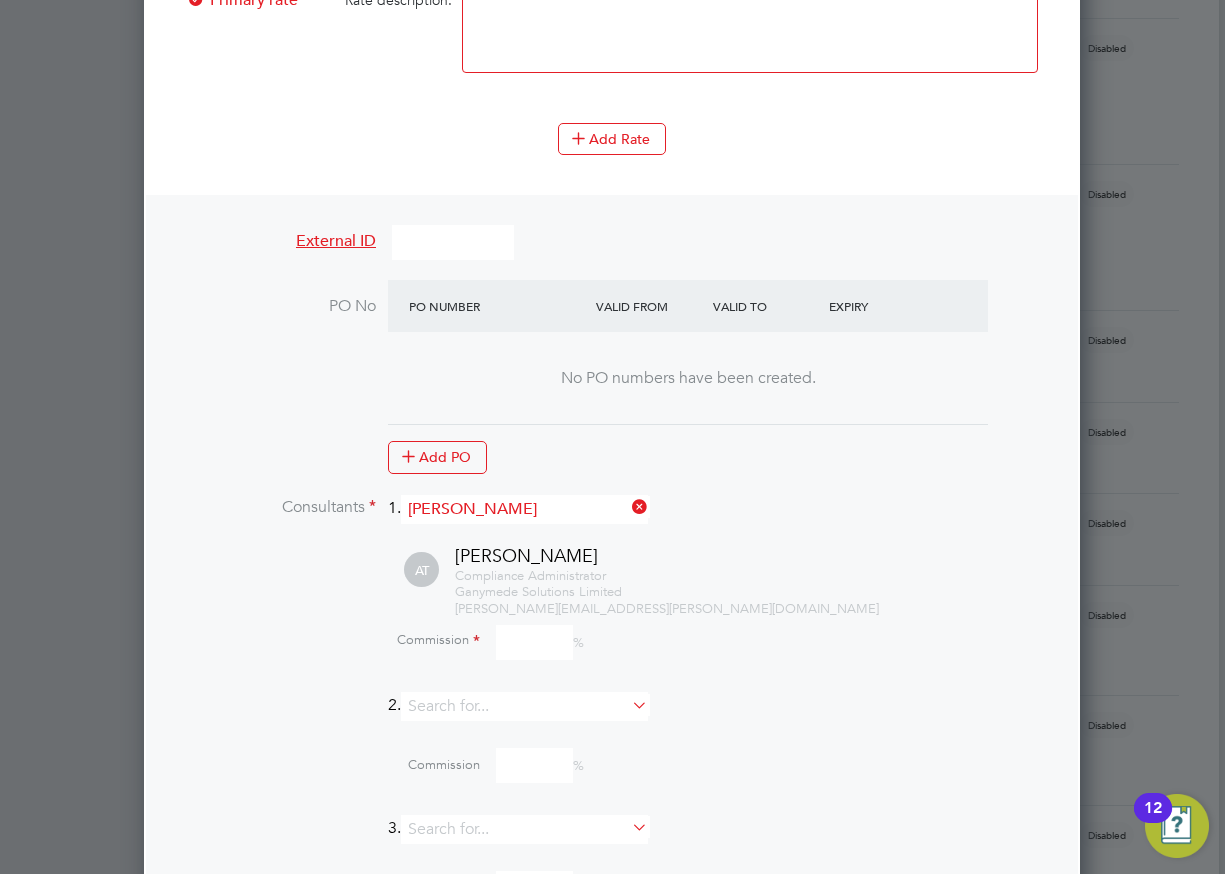 click at bounding box center (534, 642) 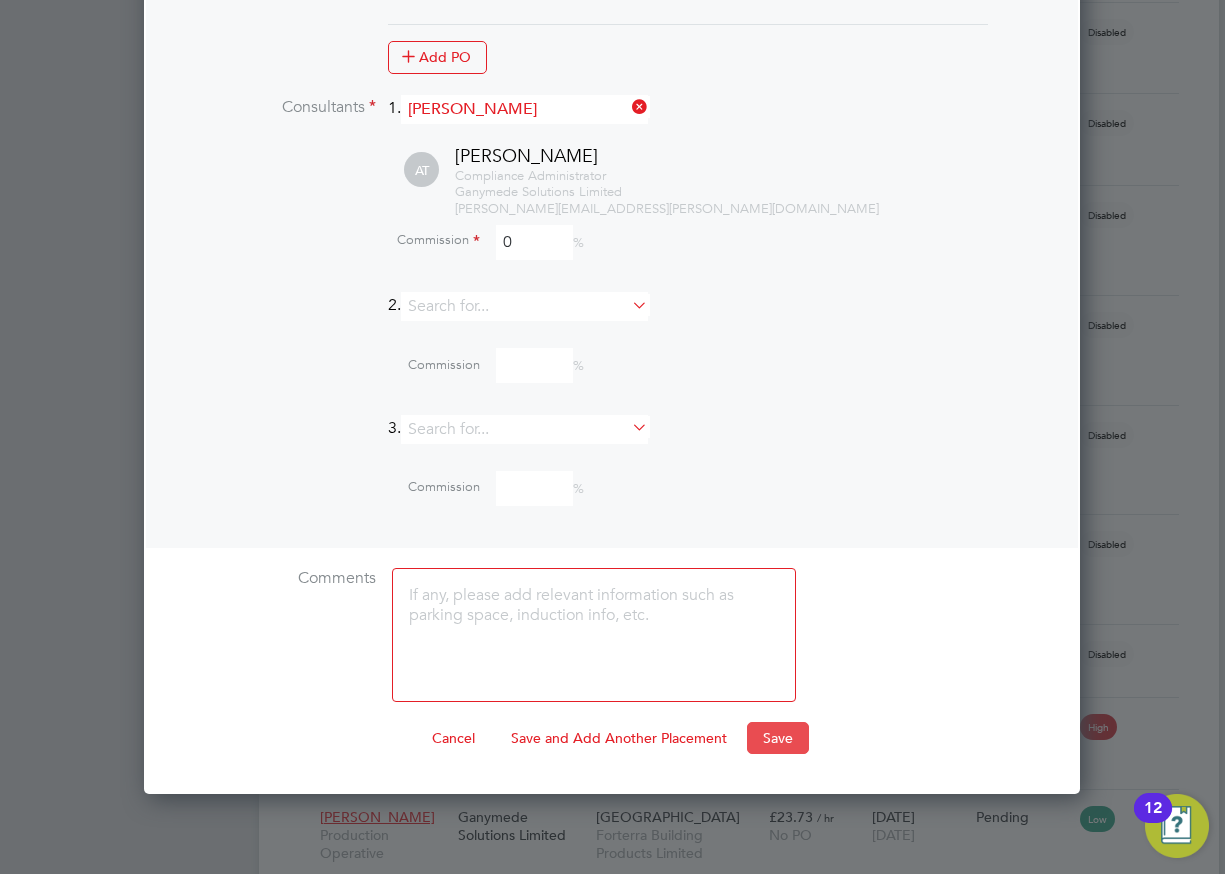 type on "0" 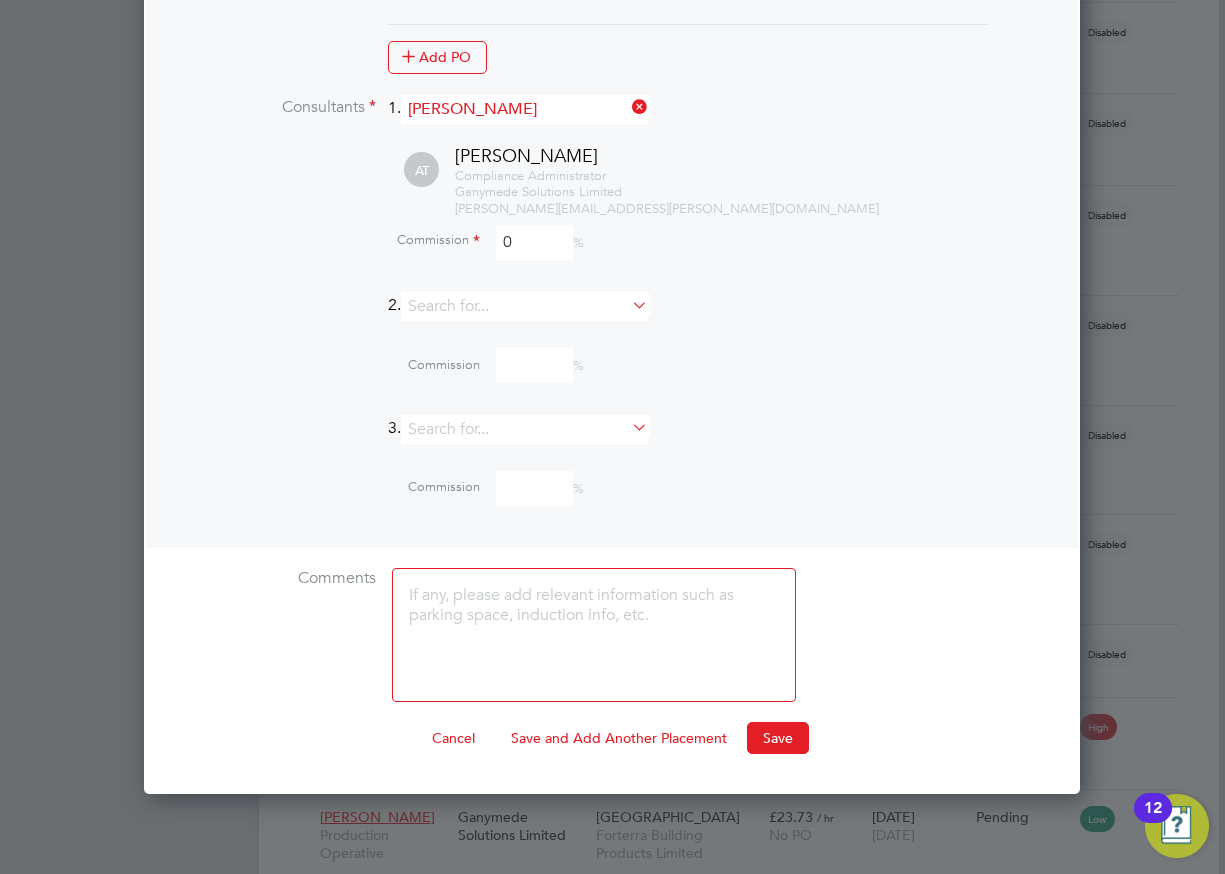 drag, startPoint x: 781, startPoint y: 738, endPoint x: 488, endPoint y: 565, distance: 340.26166 